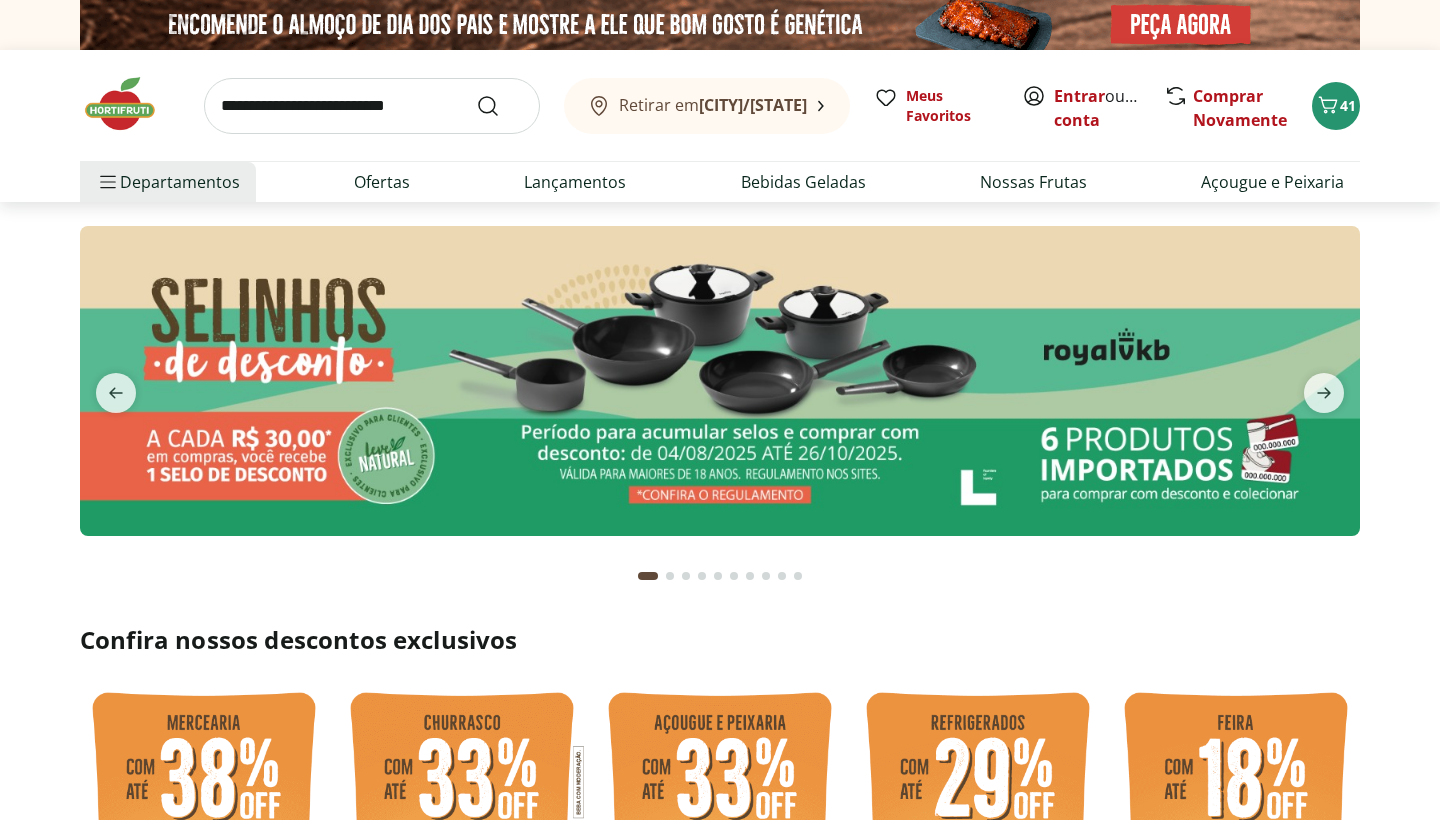 scroll, scrollTop: 0, scrollLeft: 0, axis: both 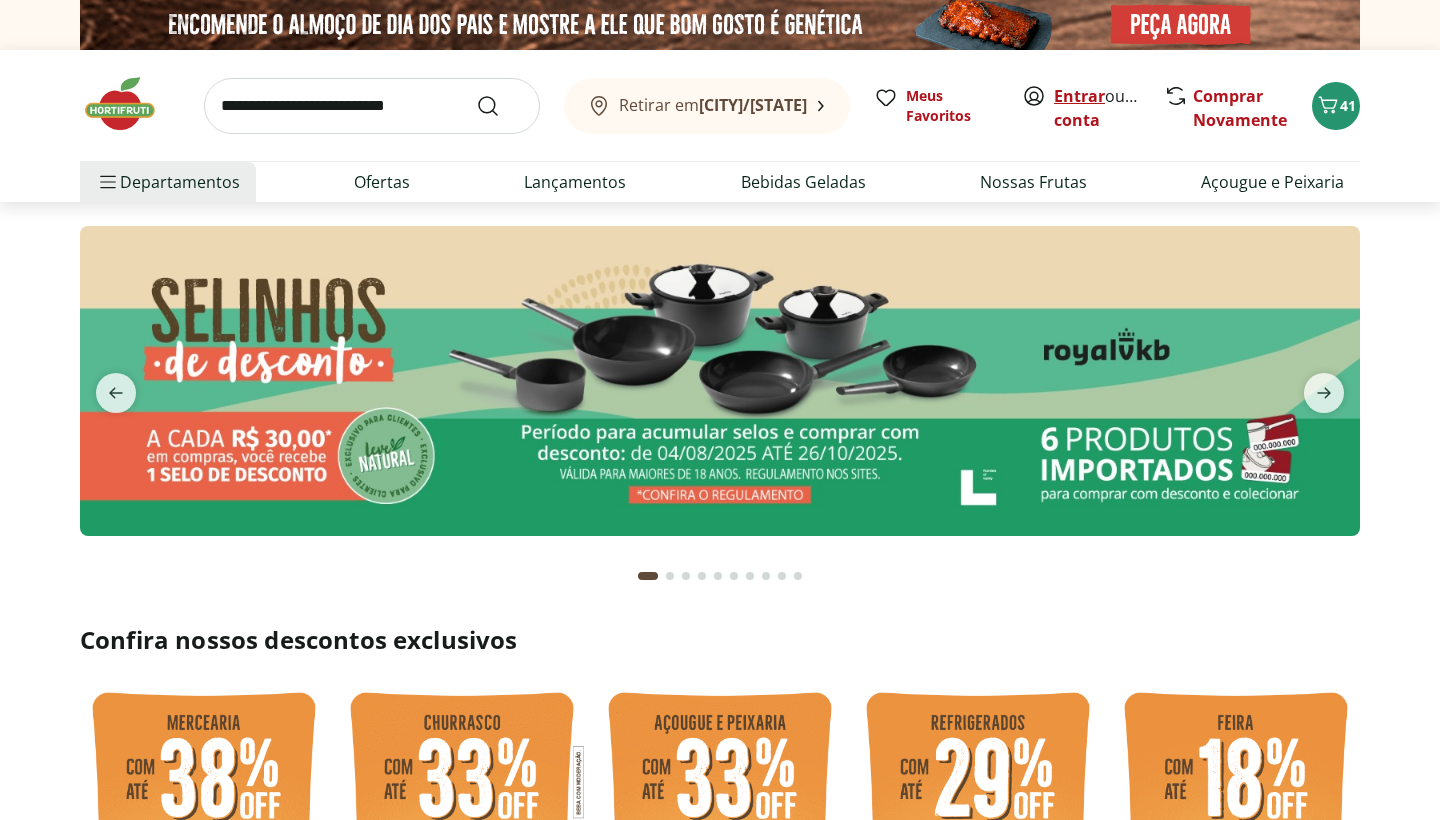 click on "Entrar" at bounding box center [1079, 96] 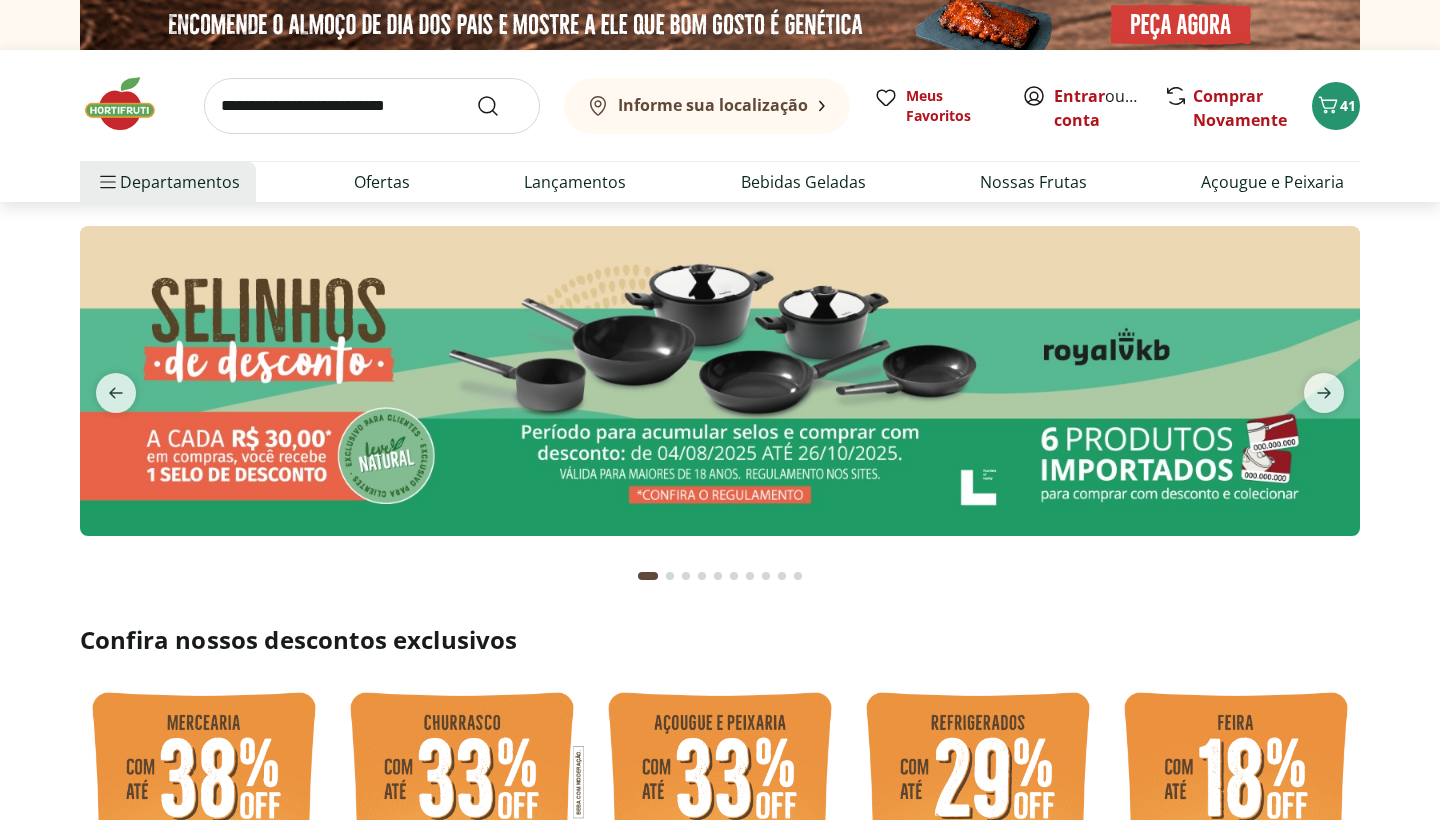 scroll, scrollTop: 0, scrollLeft: 0, axis: both 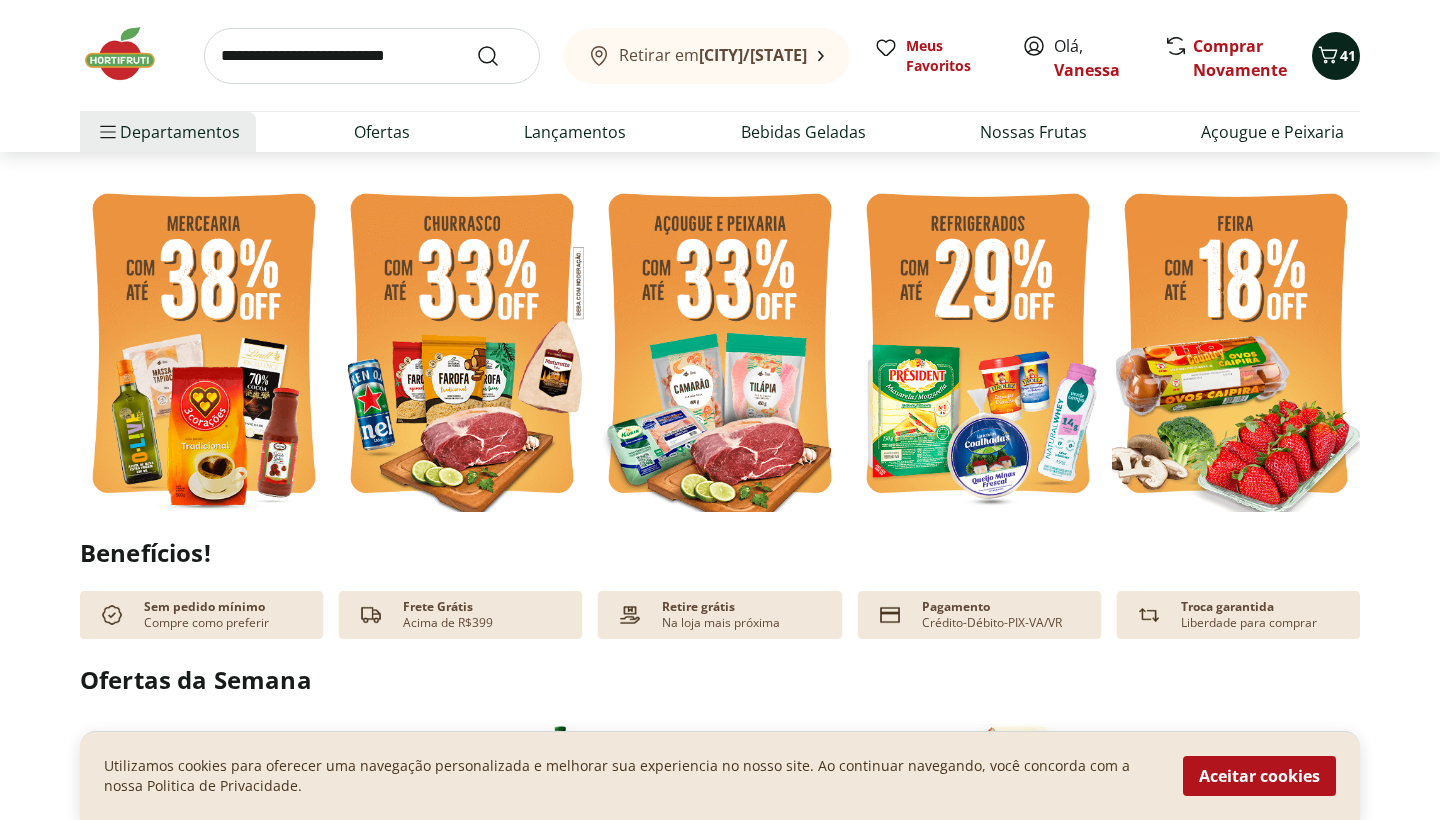 click 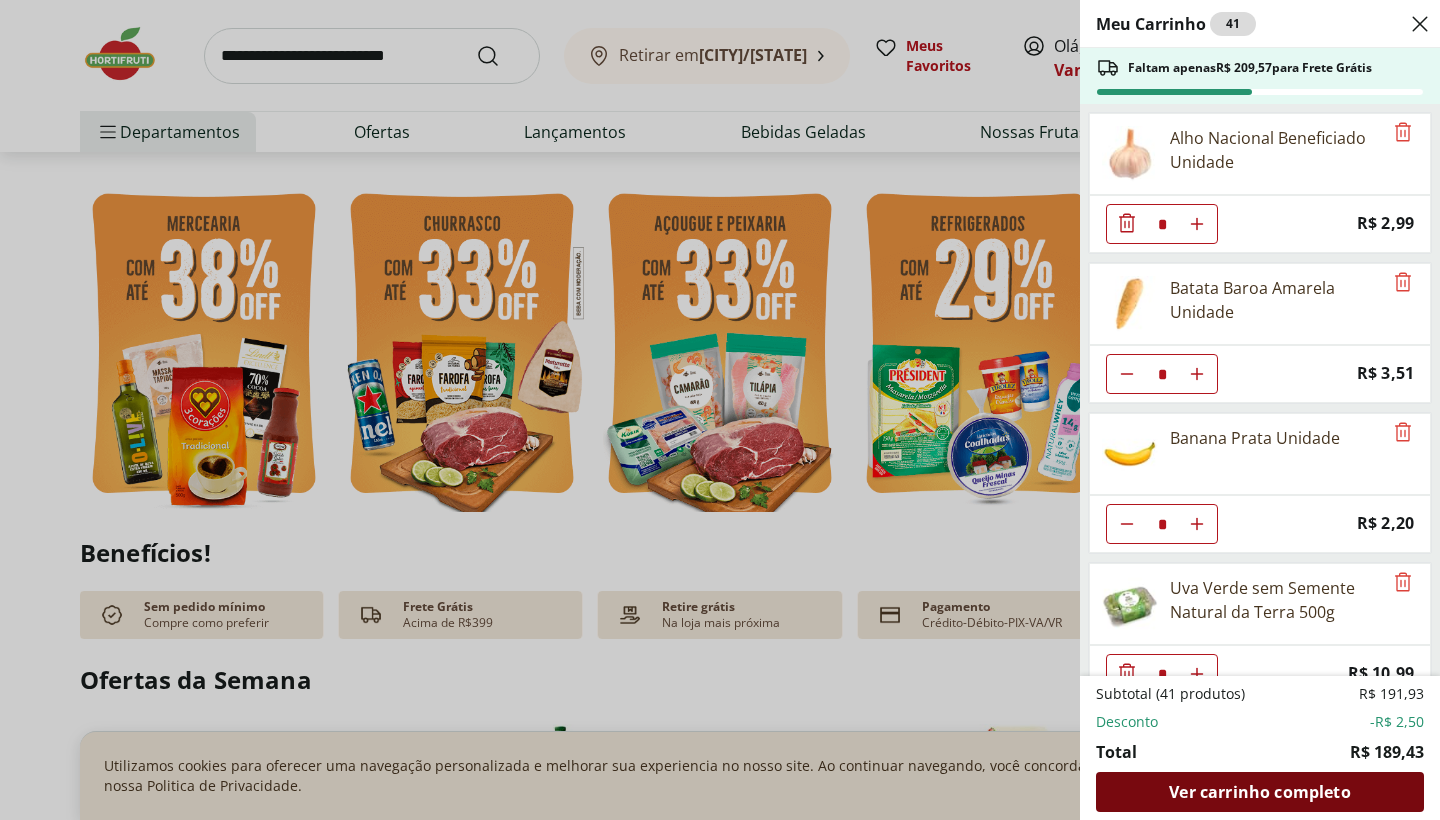 click on "Ver carrinho completo" at bounding box center (1259, 792) 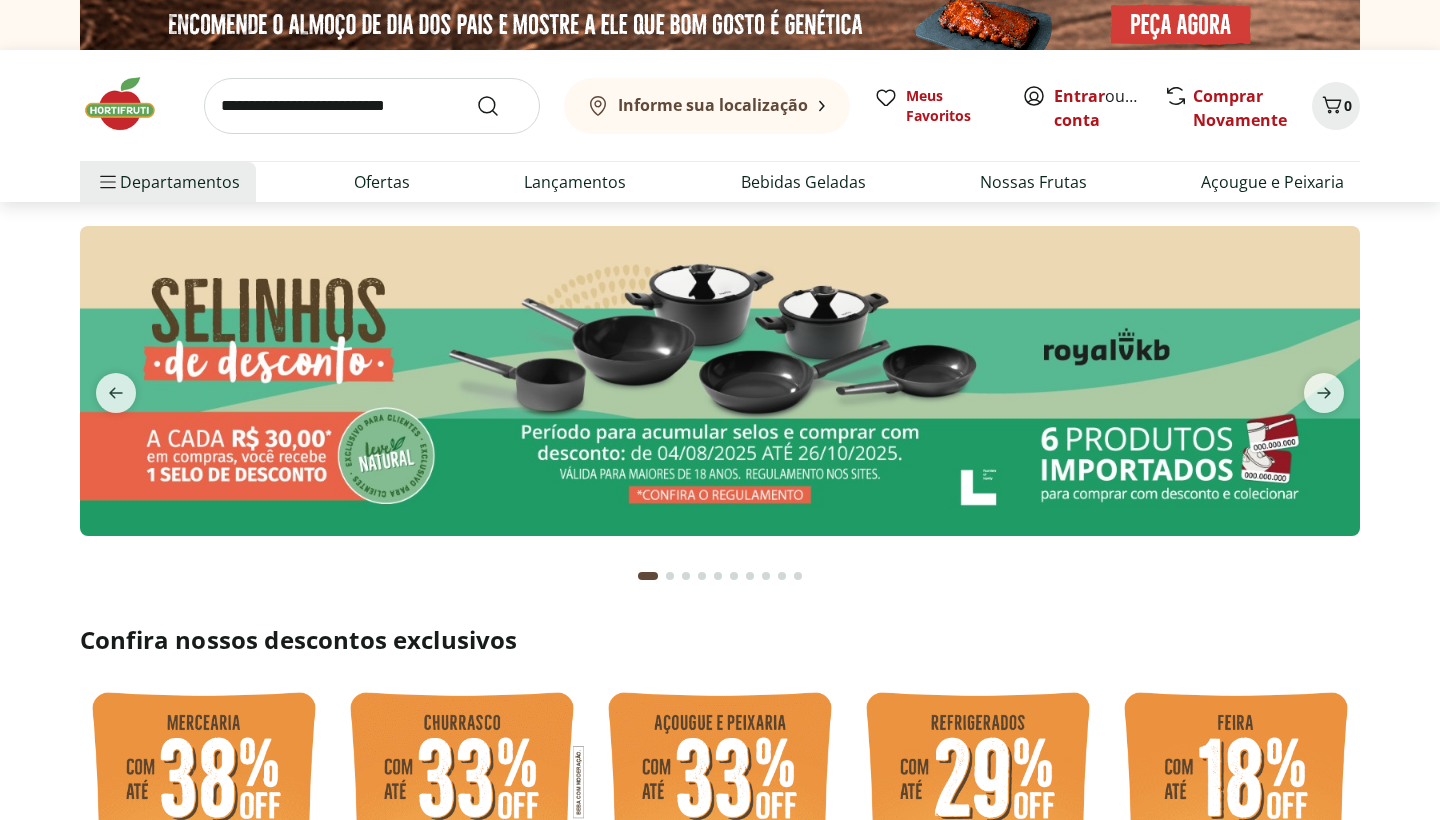 scroll, scrollTop: 0, scrollLeft: 0, axis: both 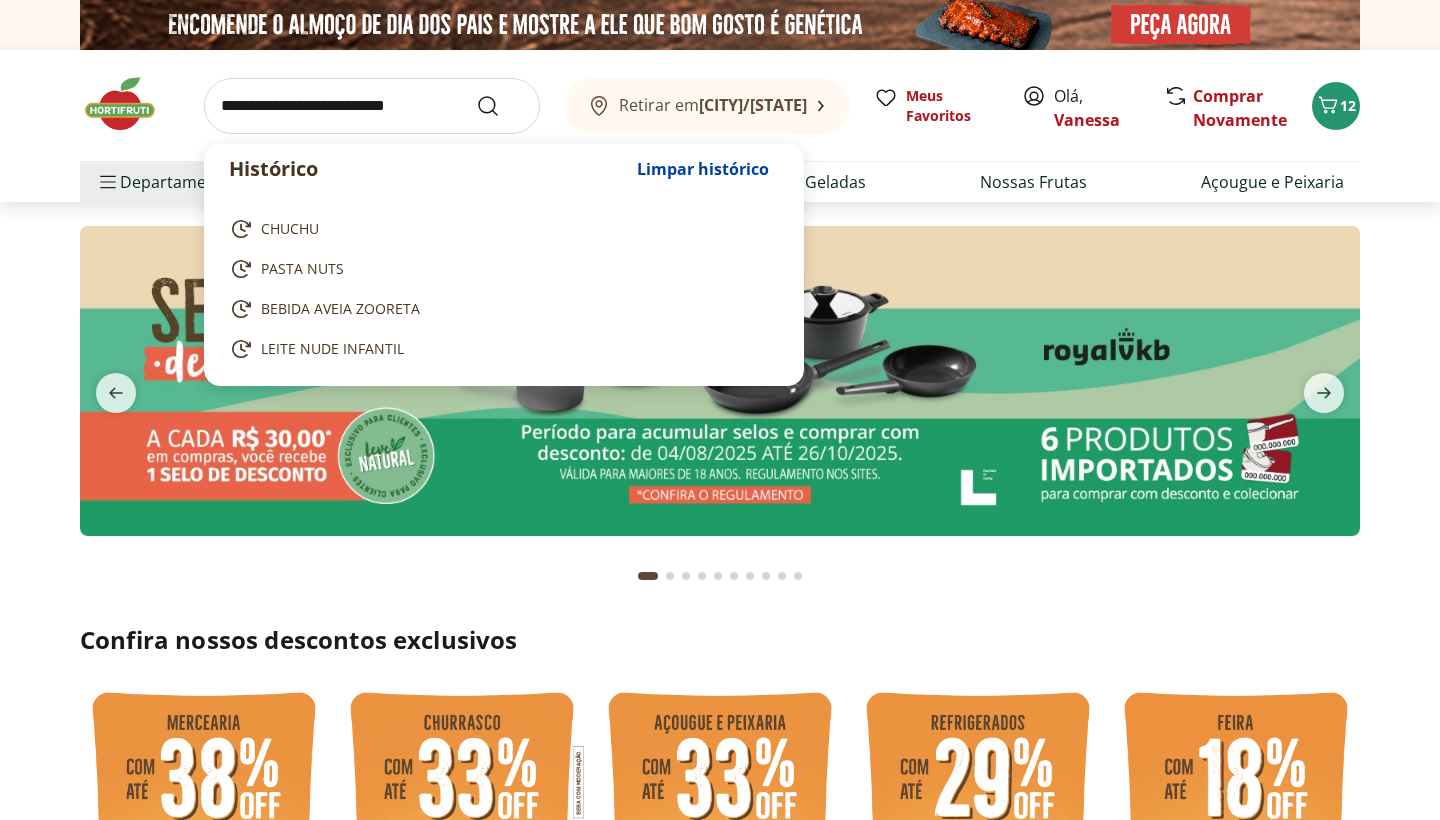 click at bounding box center (372, 106) 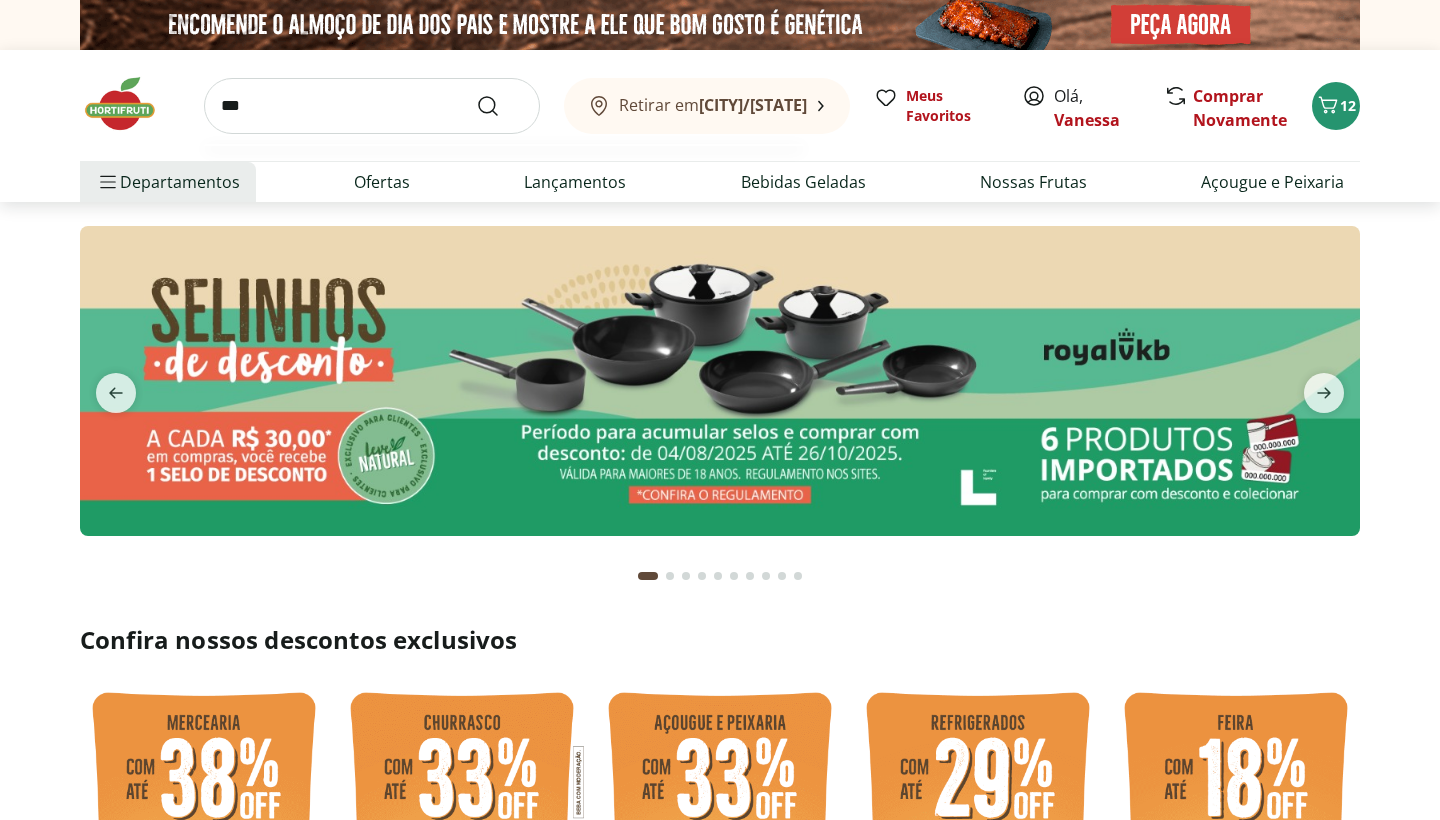 type on "***" 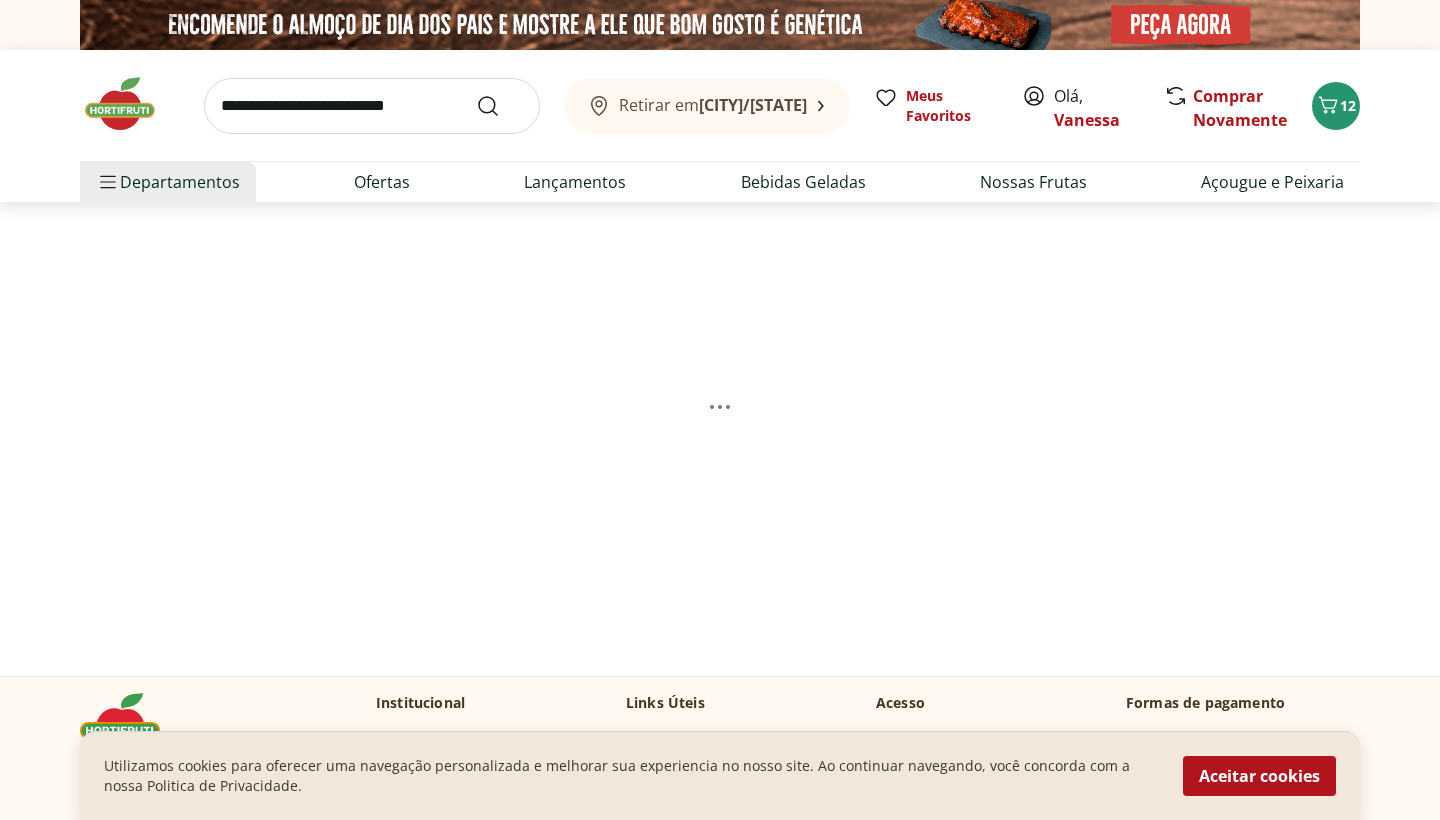 select on "**********" 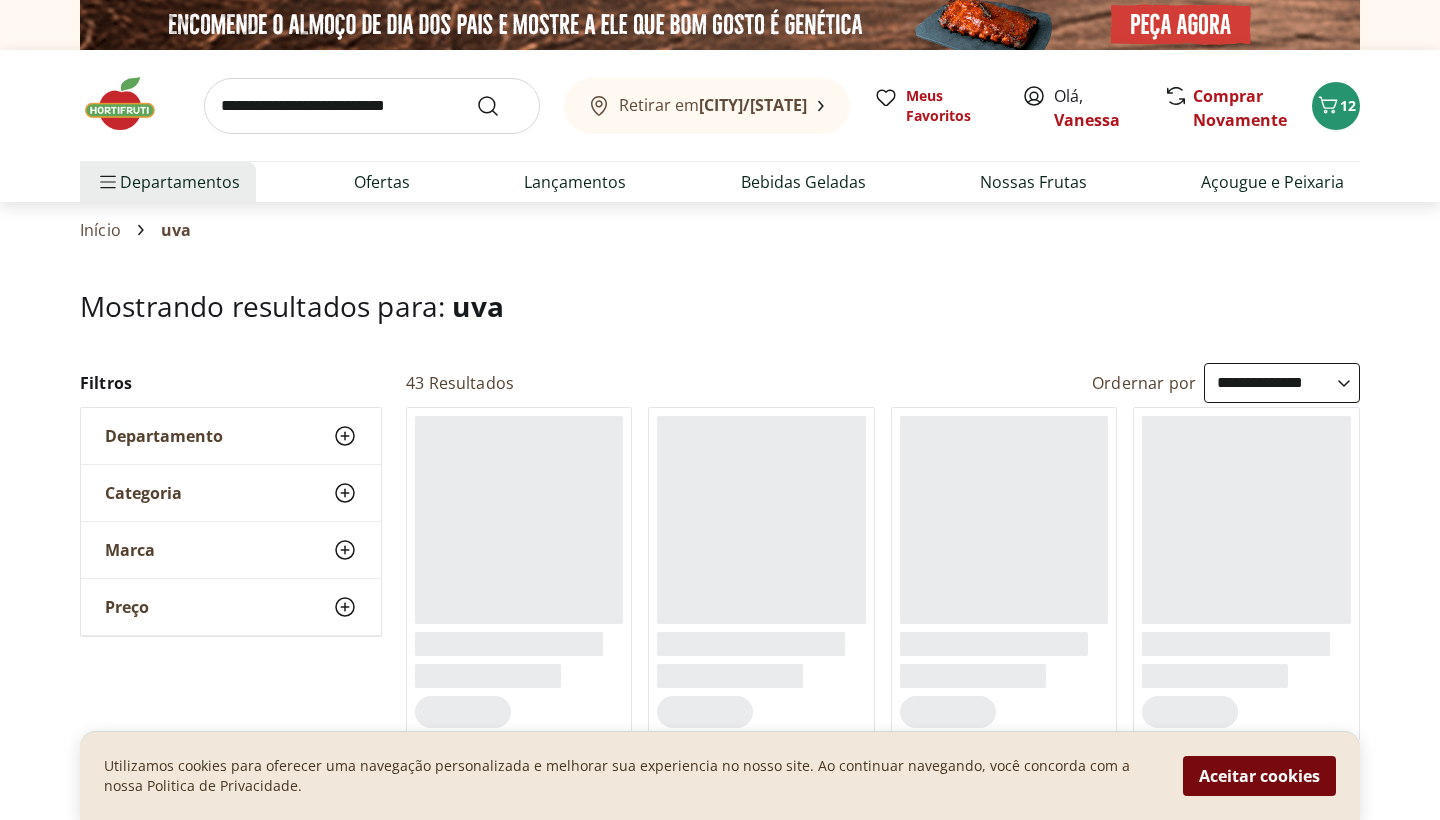 click on "Aceitar cookies" at bounding box center [1259, 776] 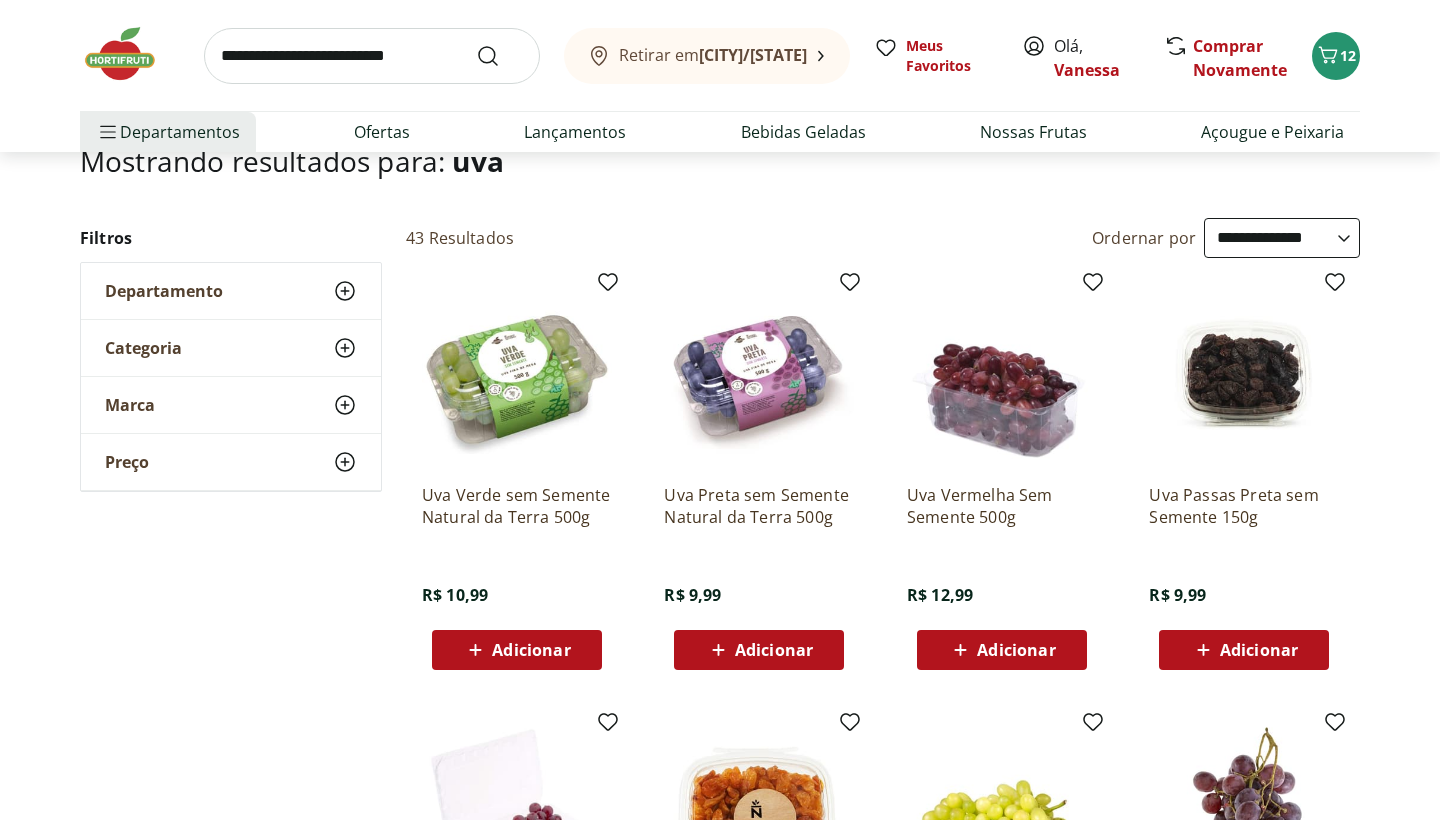 scroll, scrollTop: 149, scrollLeft: 0, axis: vertical 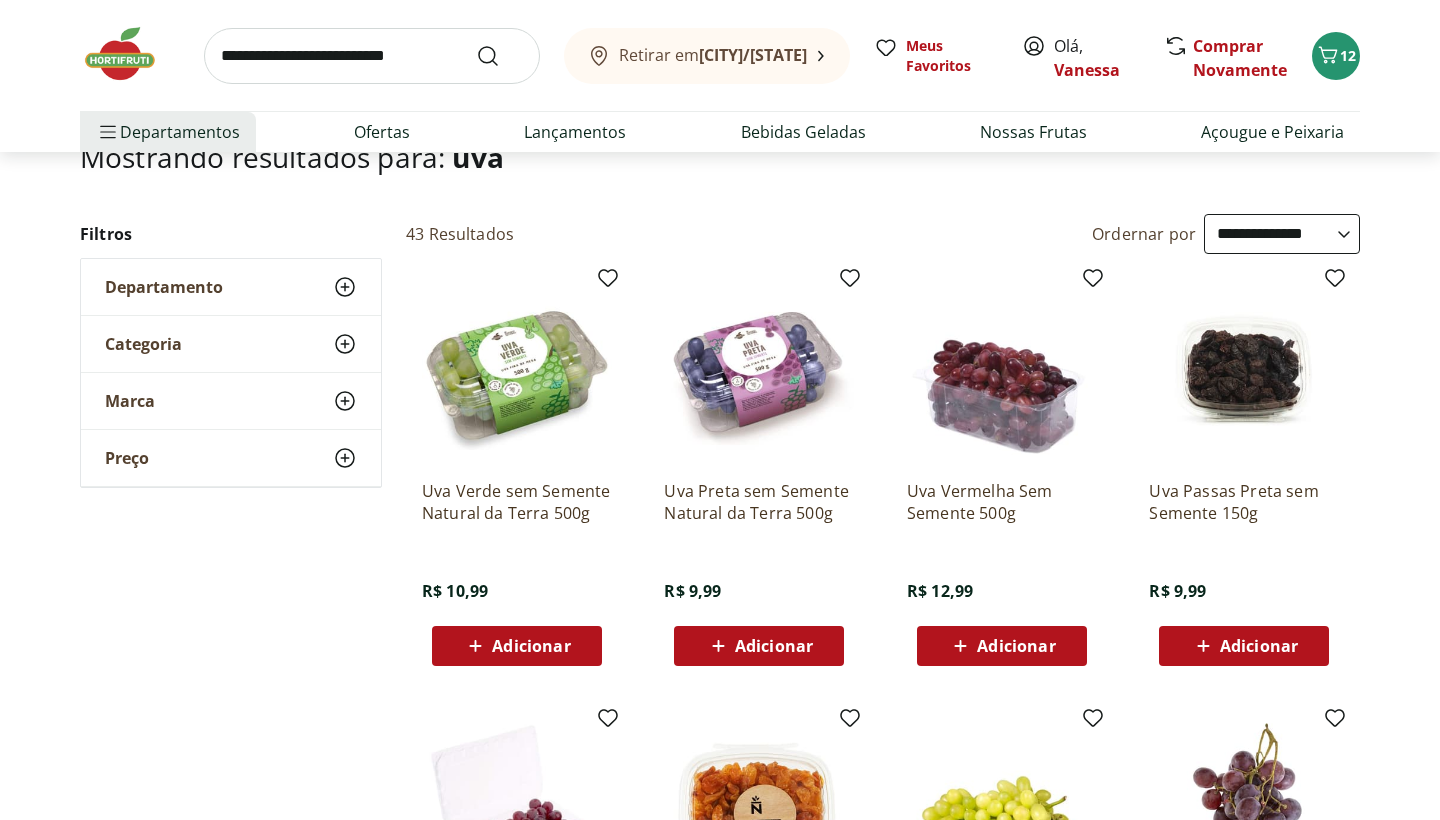 click on "Adicionar" at bounding box center (759, 646) 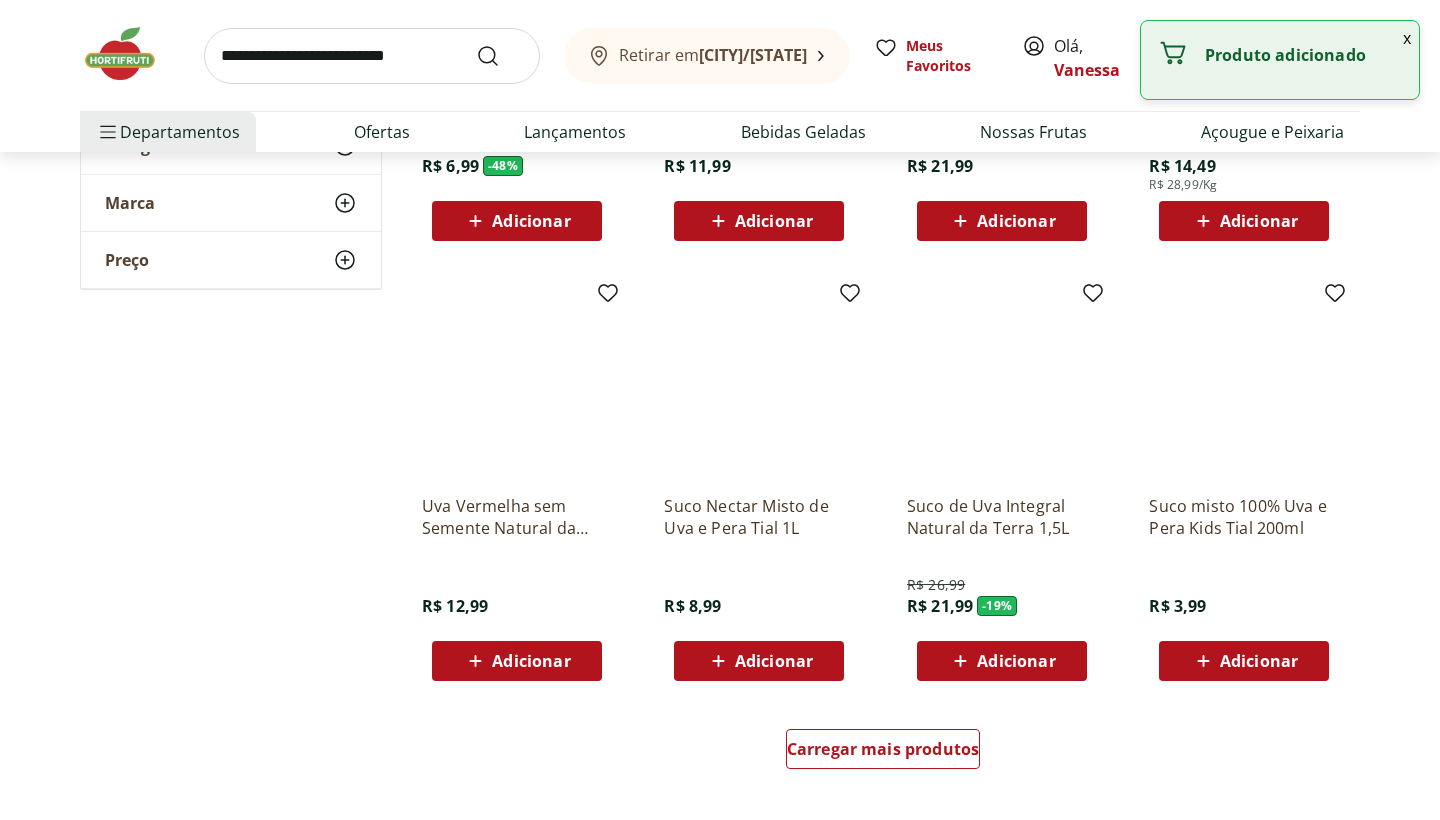 scroll, scrollTop: 1118, scrollLeft: 0, axis: vertical 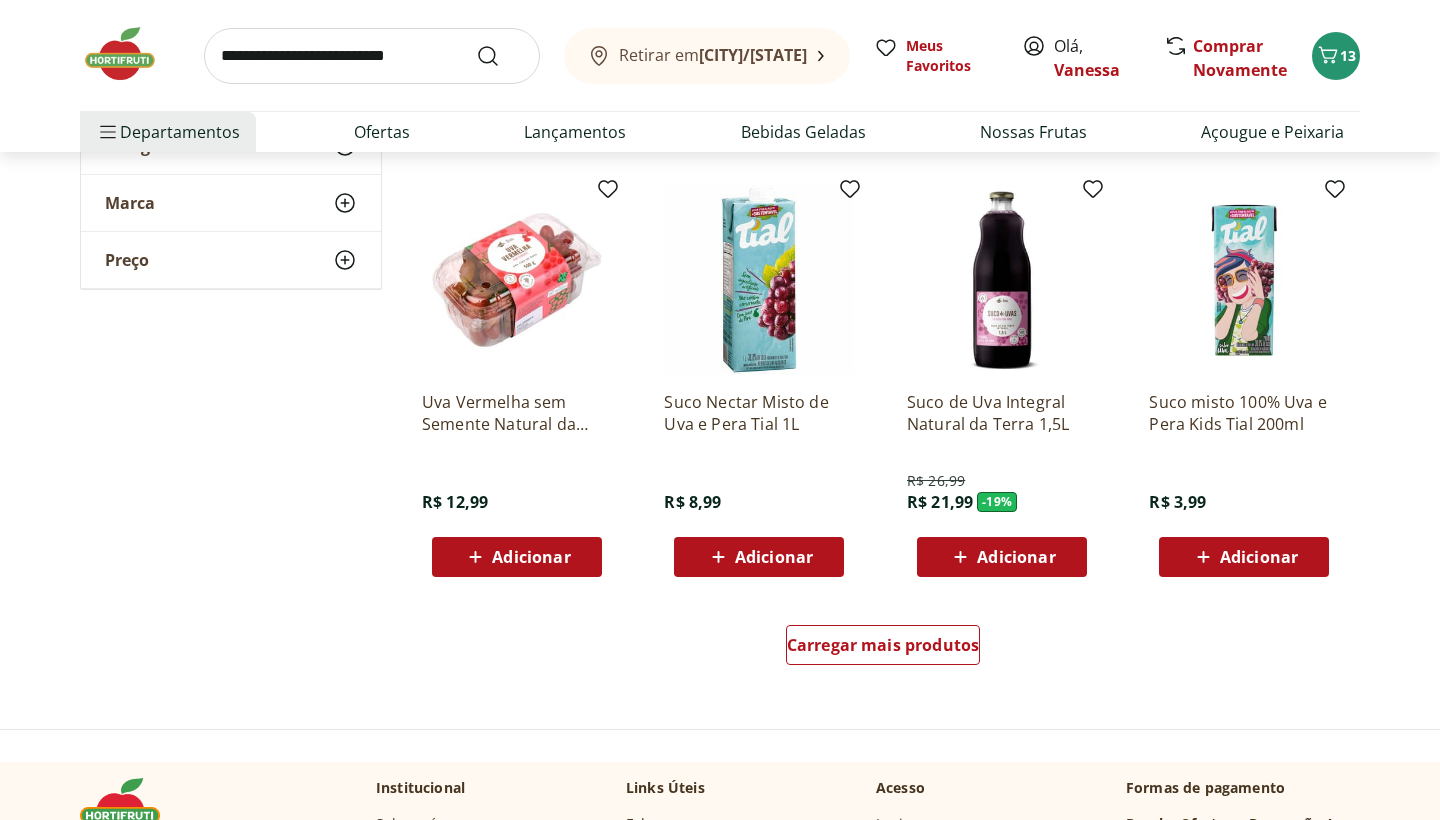click at bounding box center [372, 56] 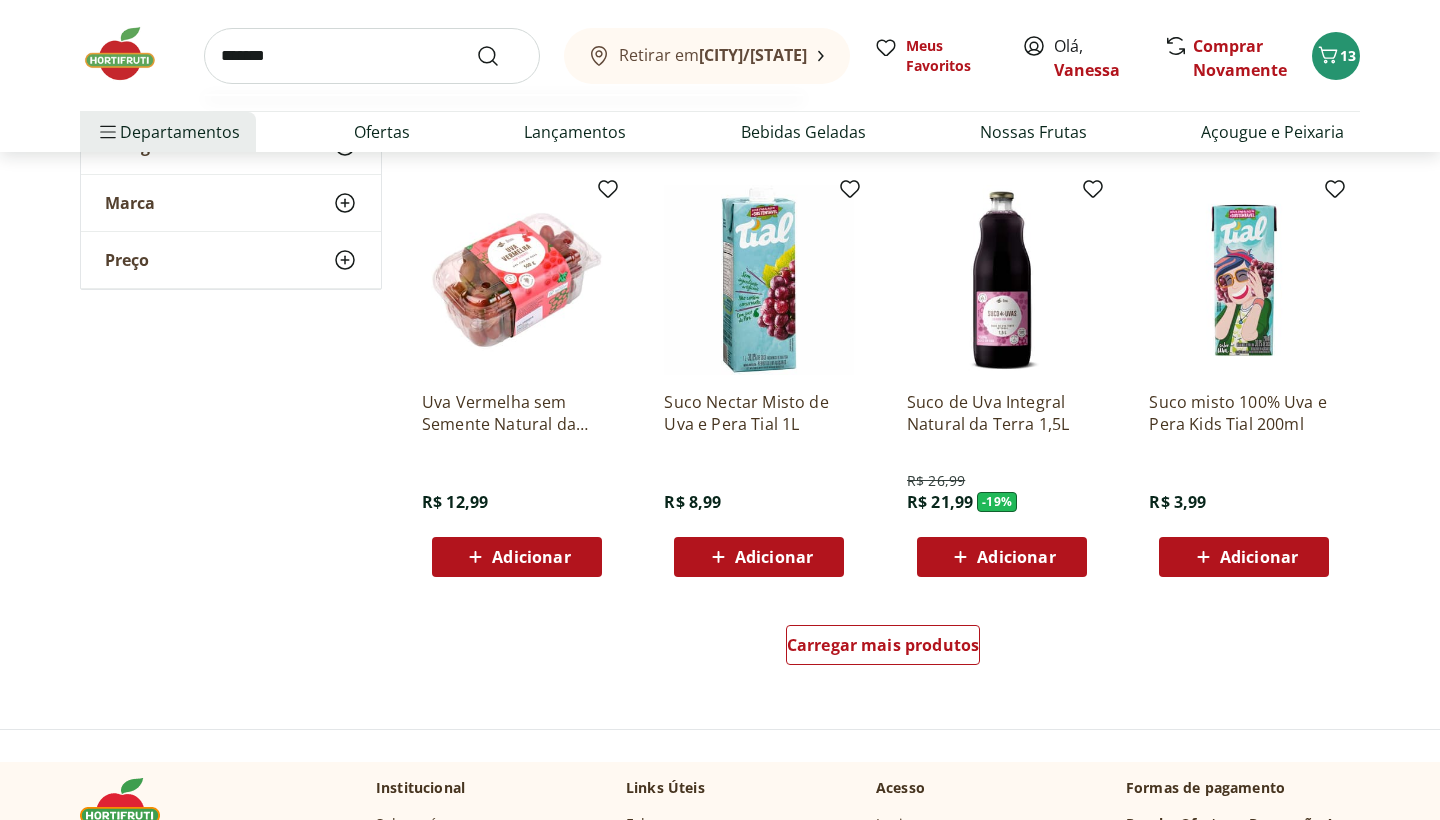 type on "*******" 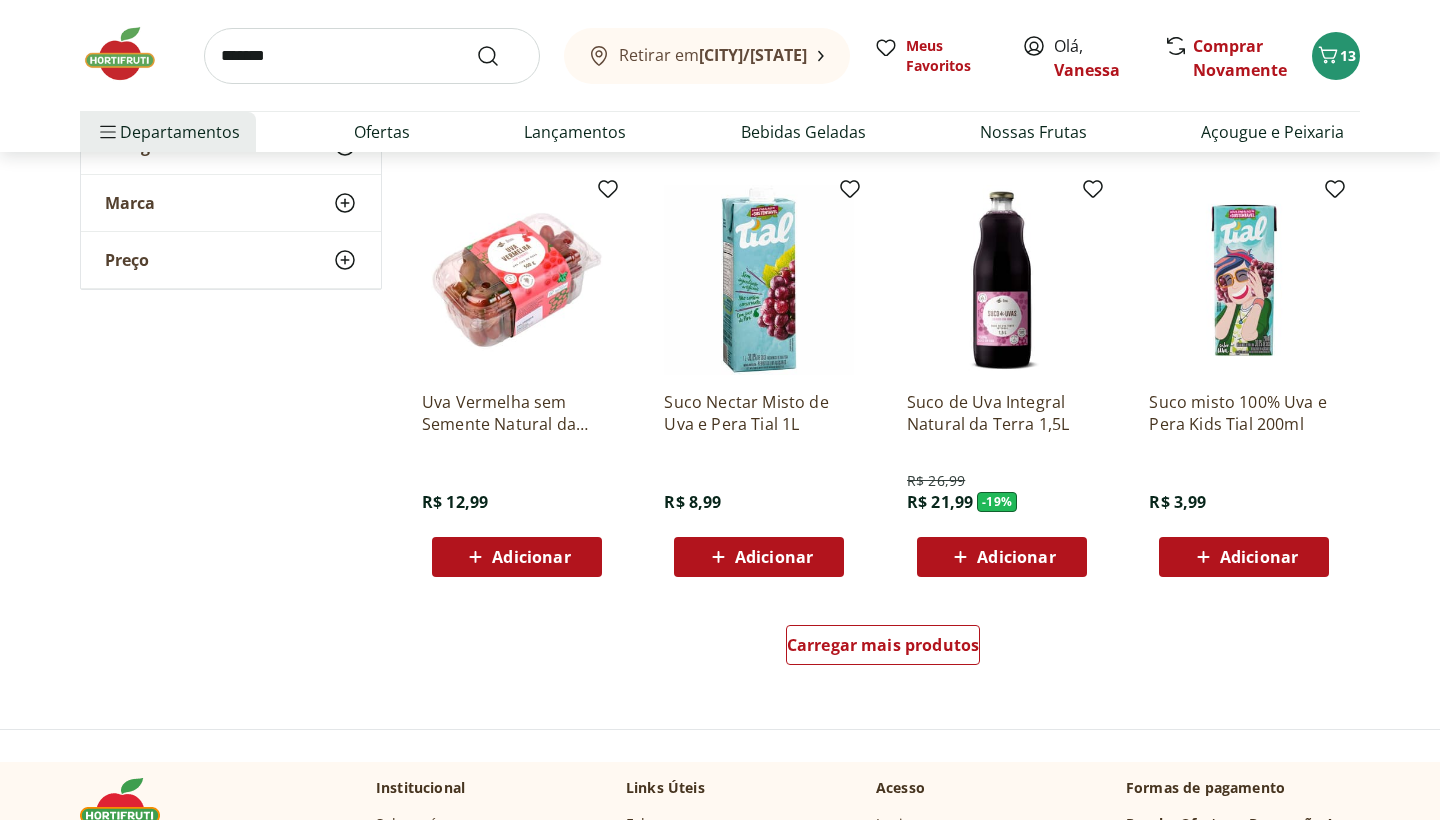 scroll, scrollTop: 0, scrollLeft: 0, axis: both 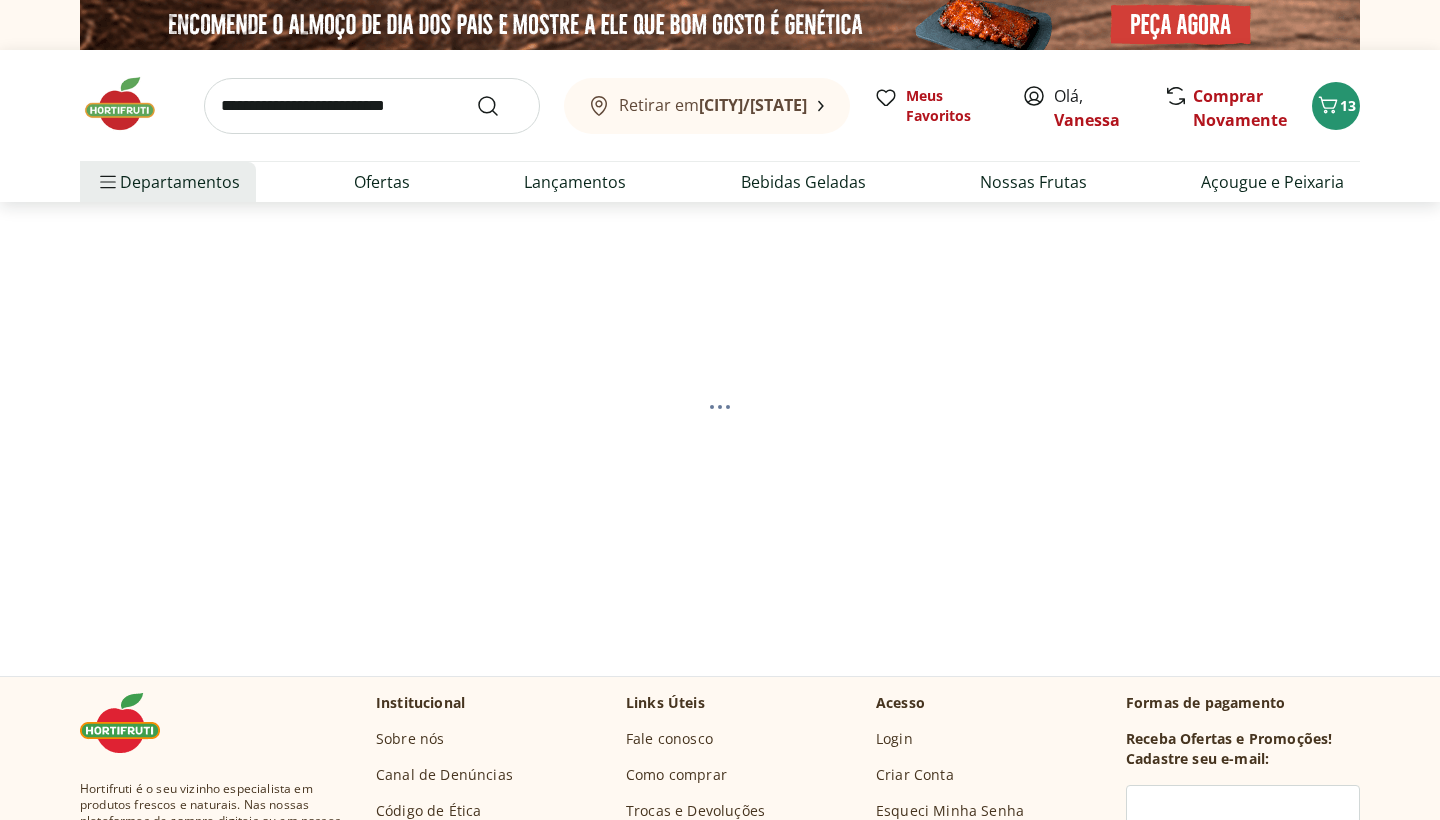 select on "**********" 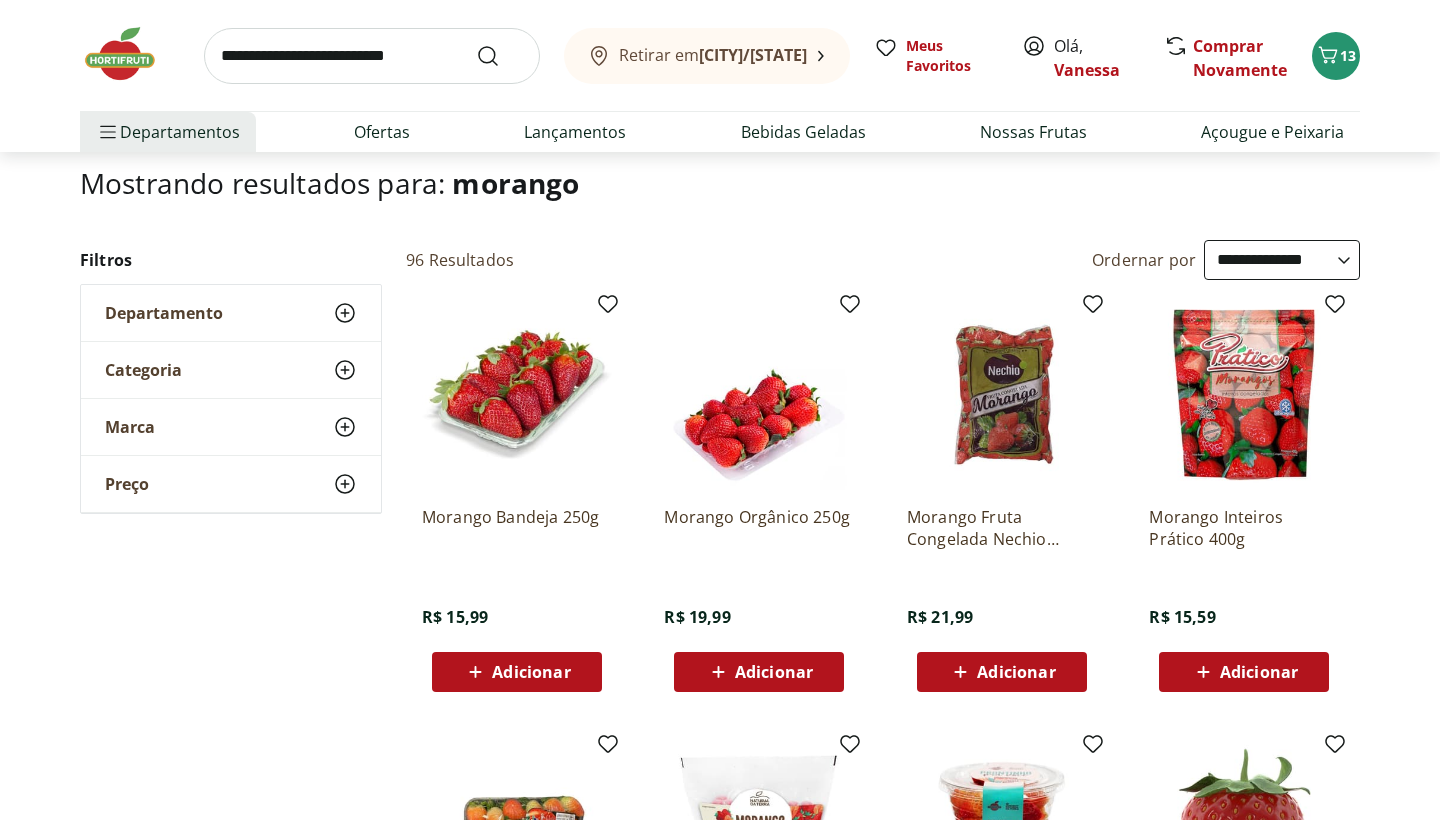 scroll, scrollTop: 124, scrollLeft: 0, axis: vertical 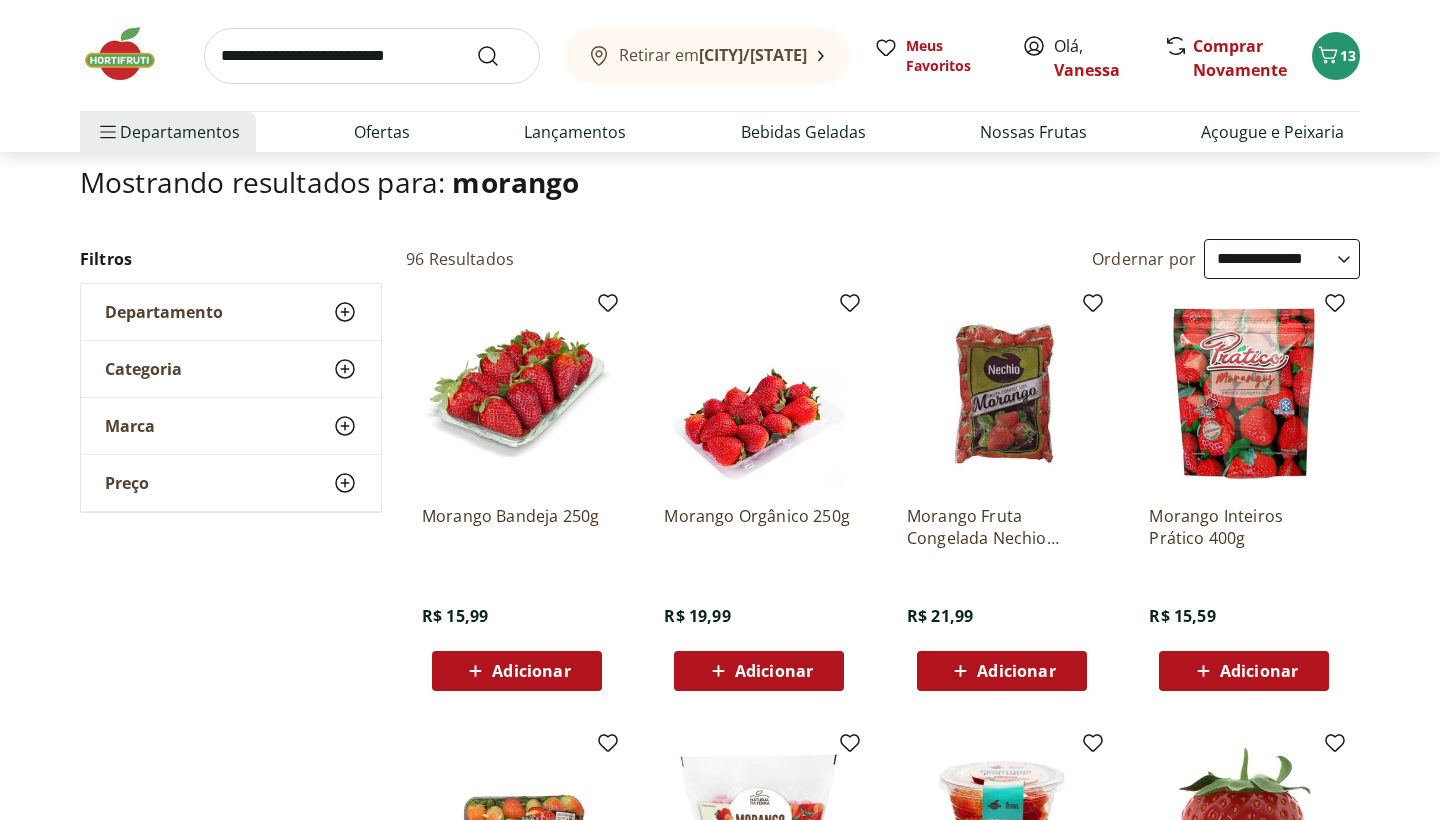 click at bounding box center (372, 56) 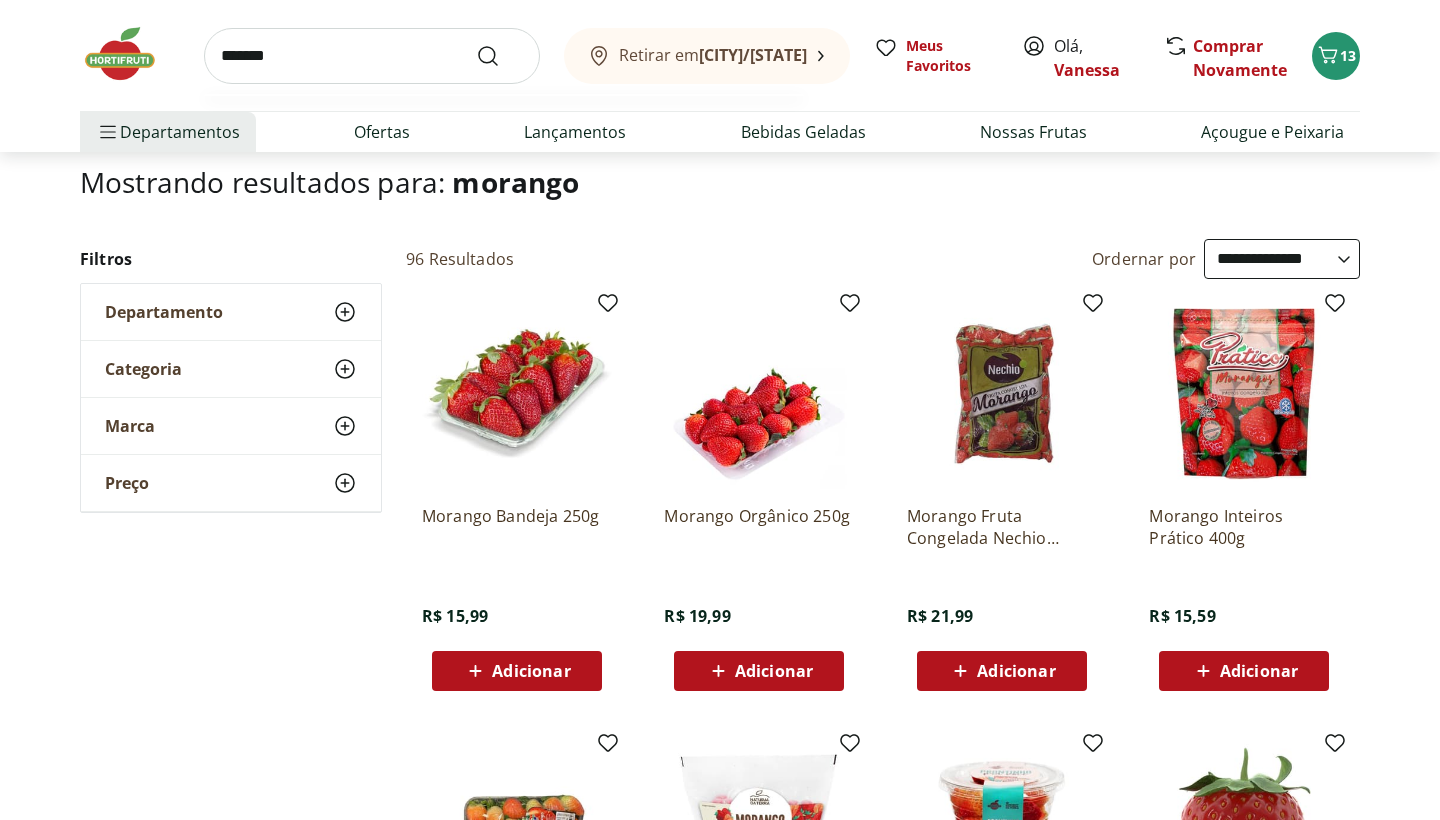type on "*******" 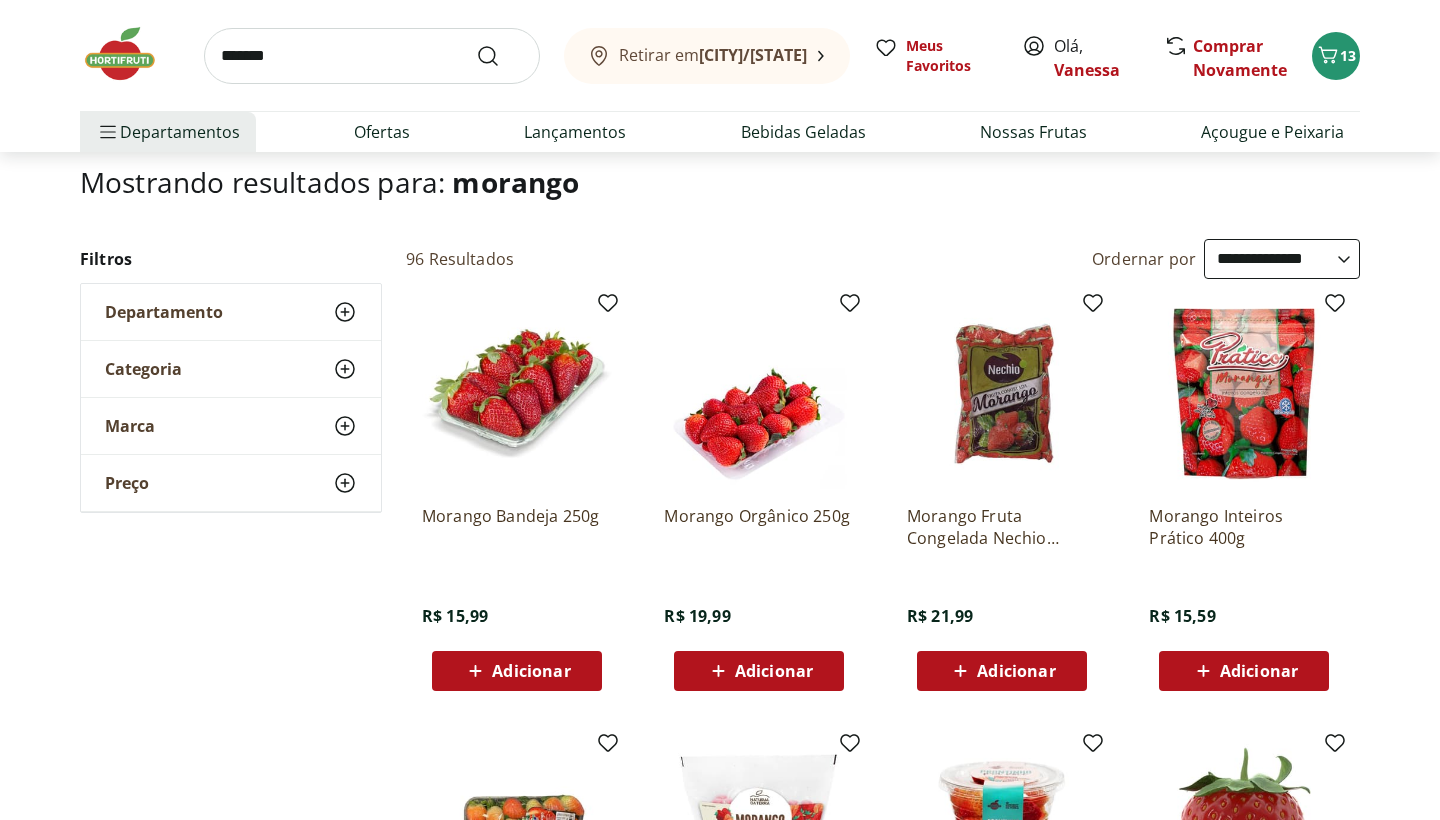 scroll, scrollTop: 0, scrollLeft: 0, axis: both 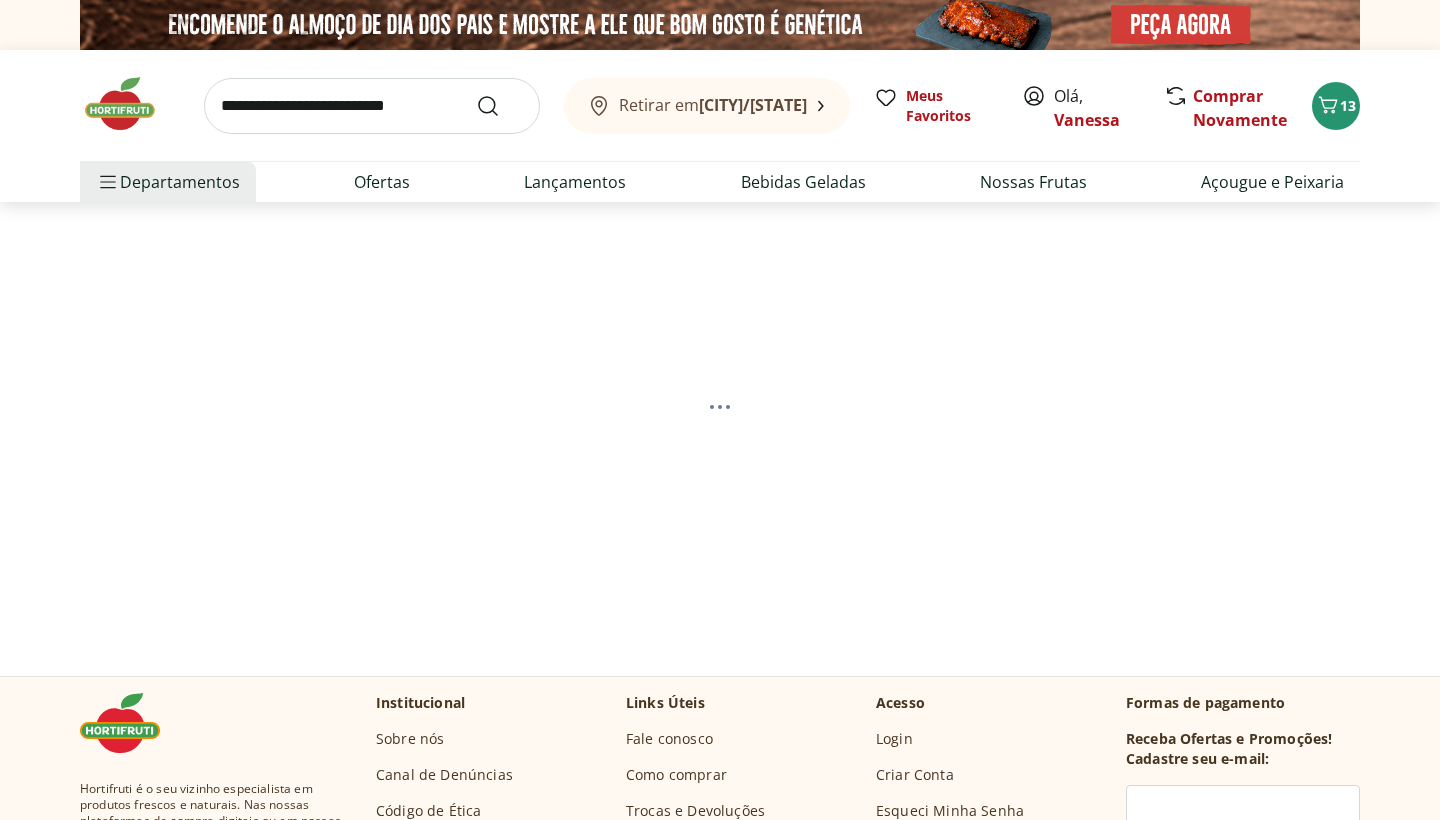 select on "**********" 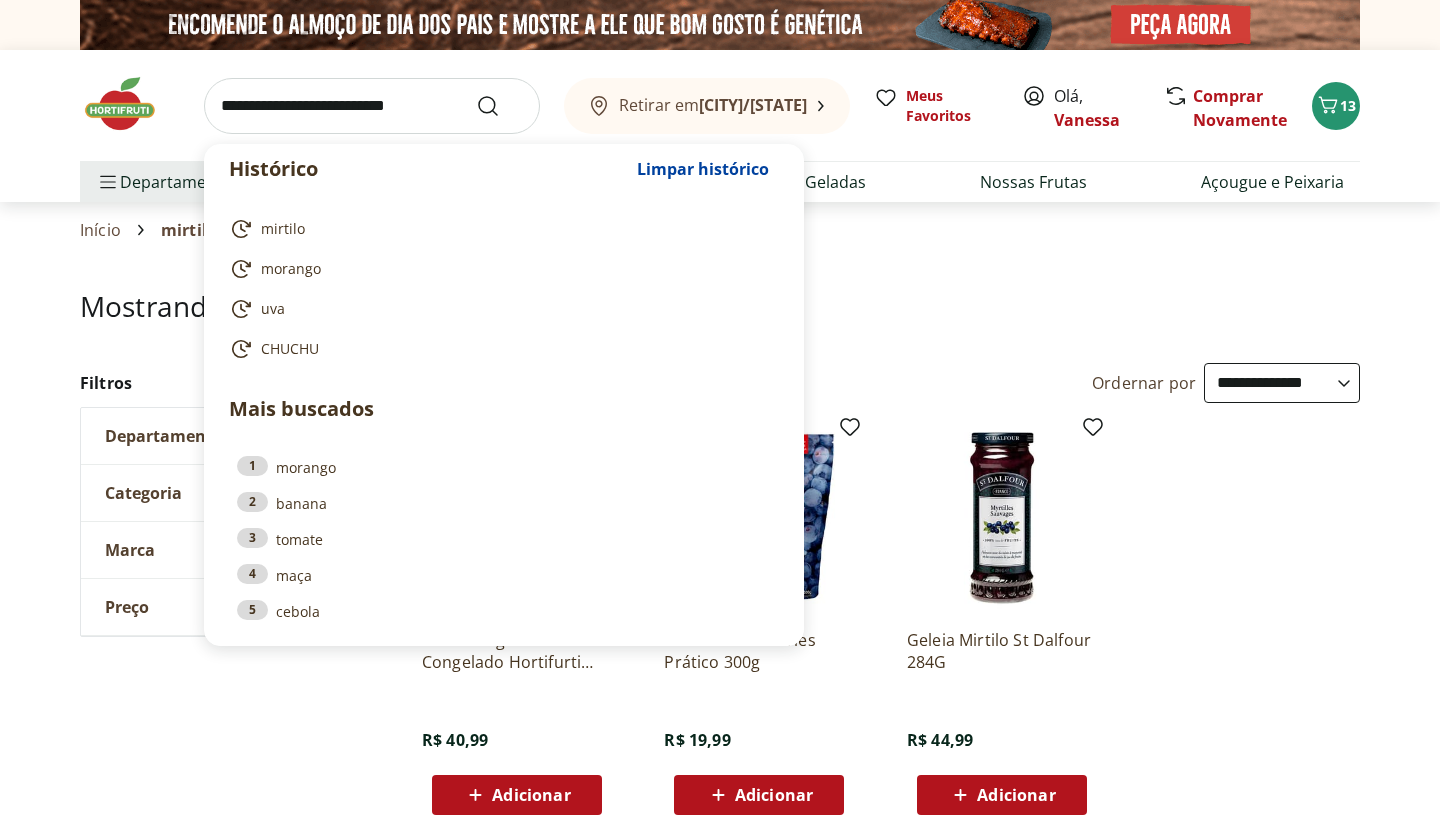 click at bounding box center (372, 106) 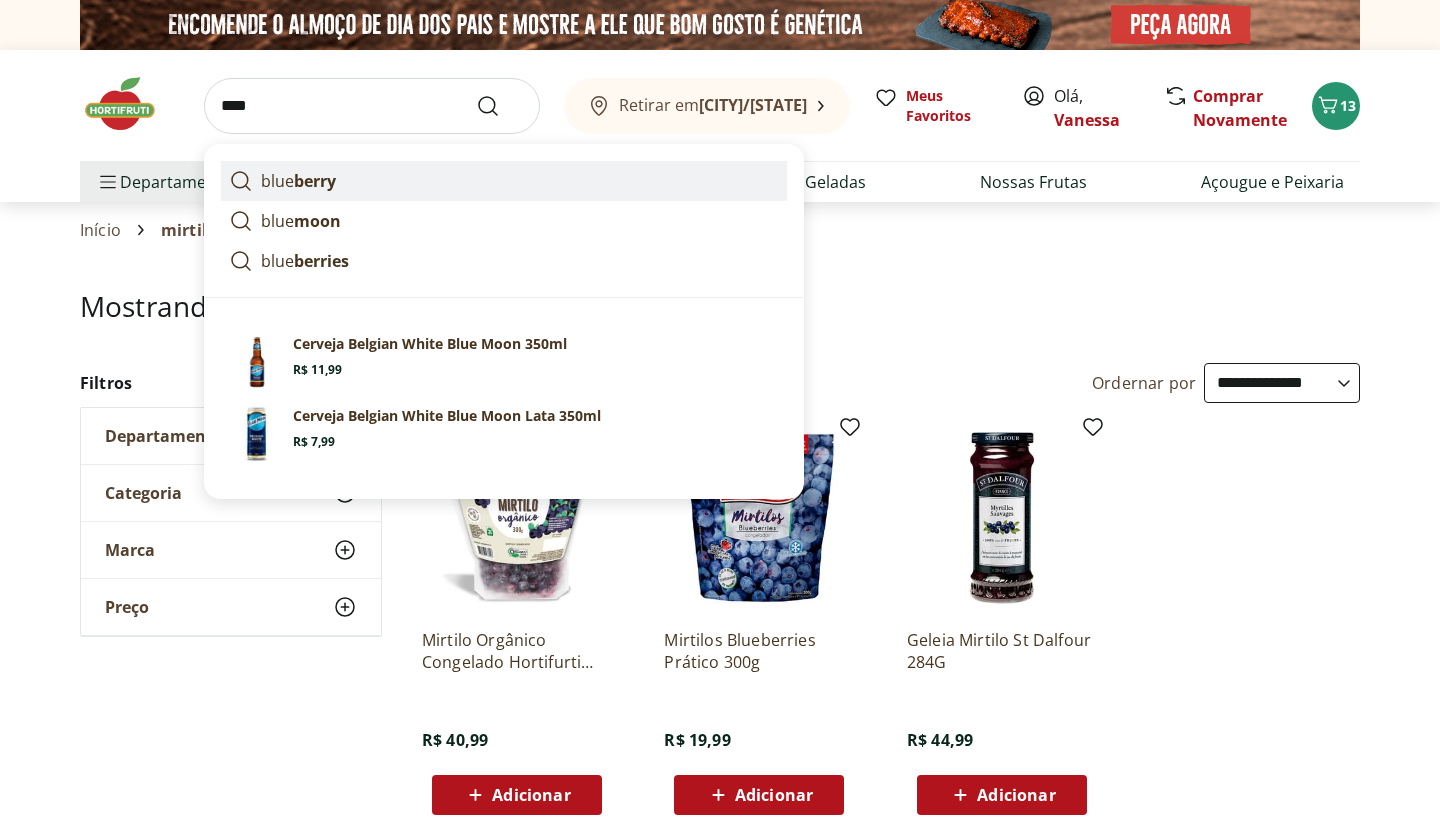 click on "blue berry" at bounding box center [298, 181] 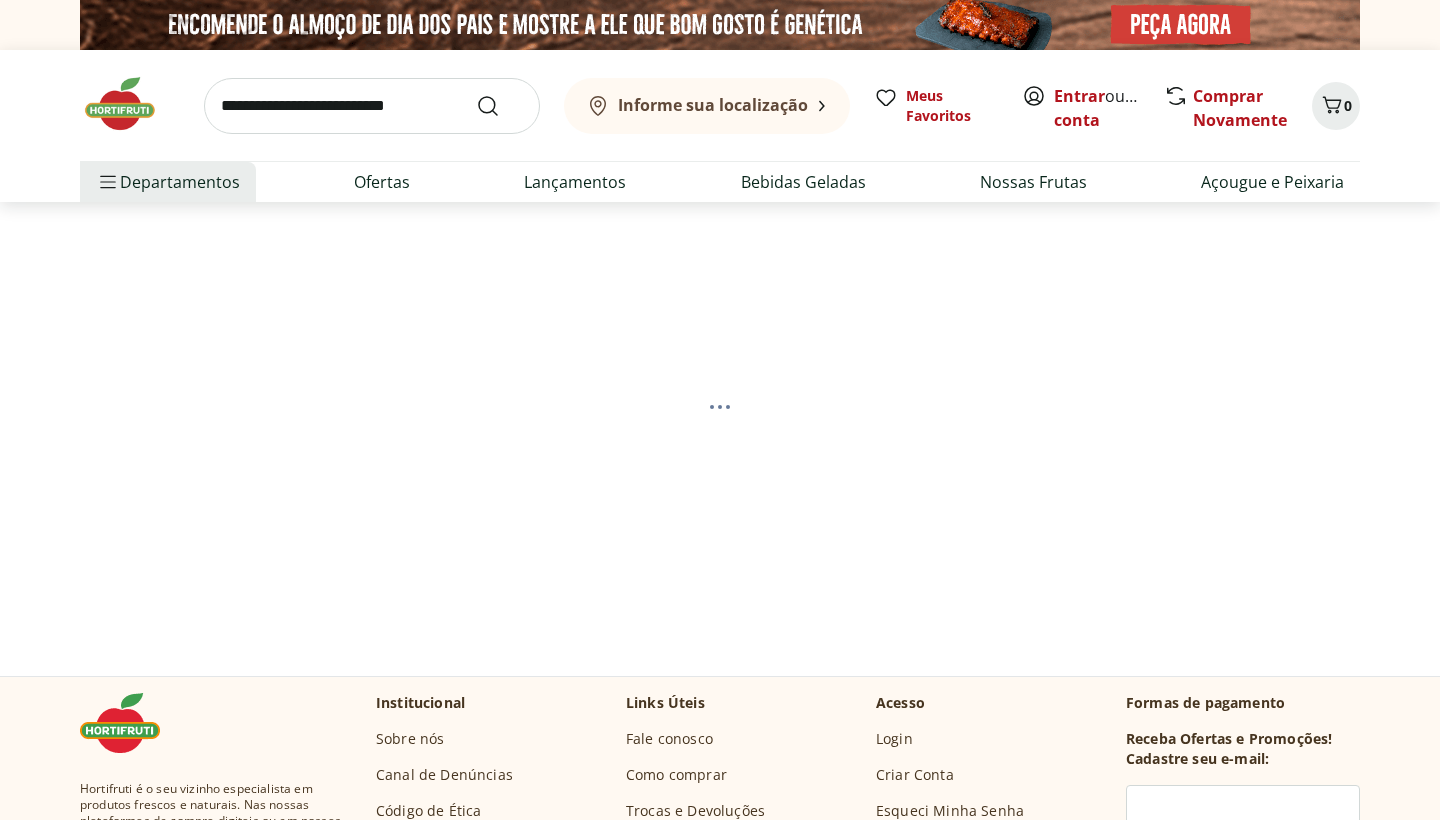 scroll, scrollTop: 0, scrollLeft: 0, axis: both 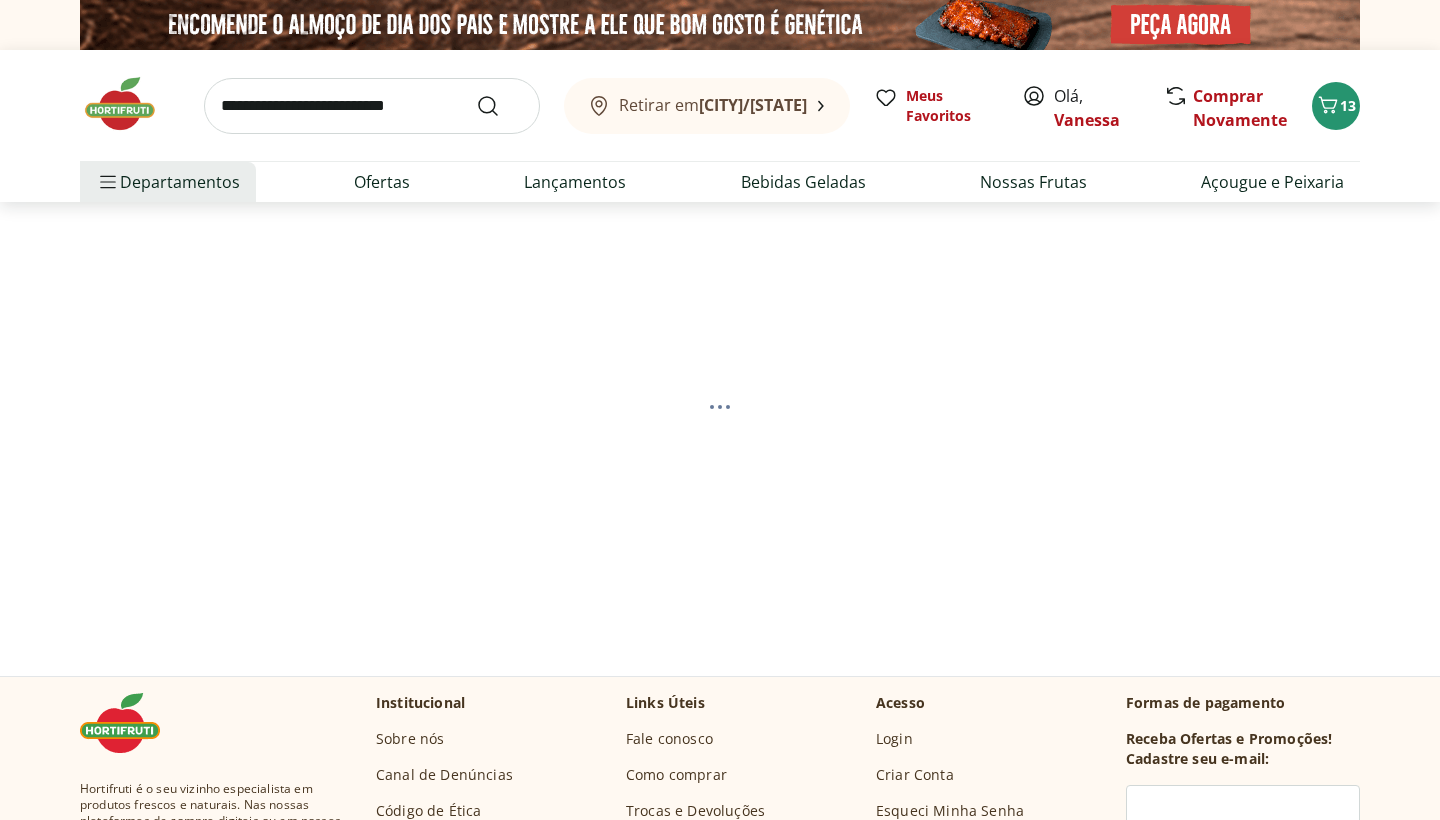 select on "**********" 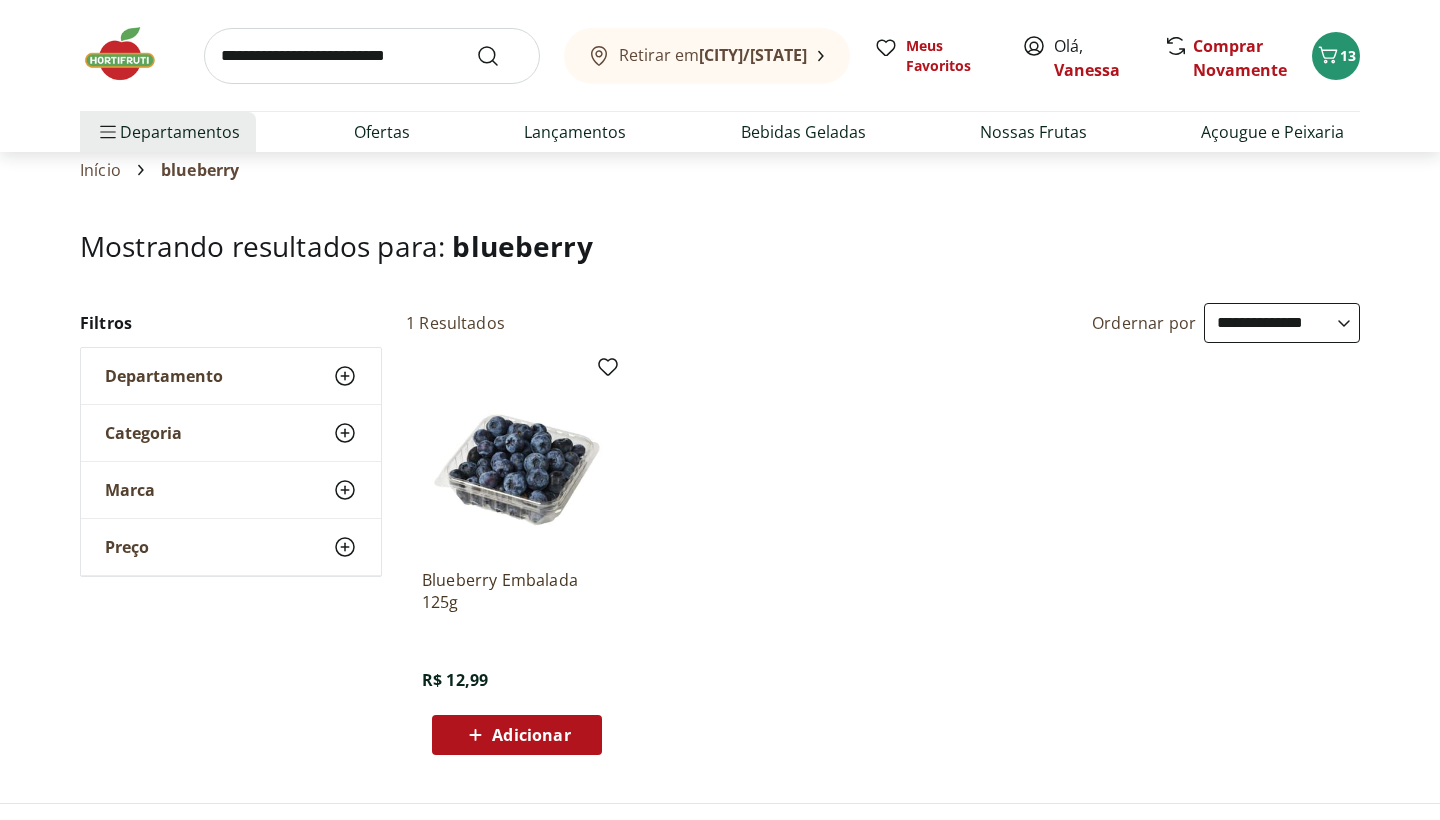 scroll, scrollTop: 64, scrollLeft: 0, axis: vertical 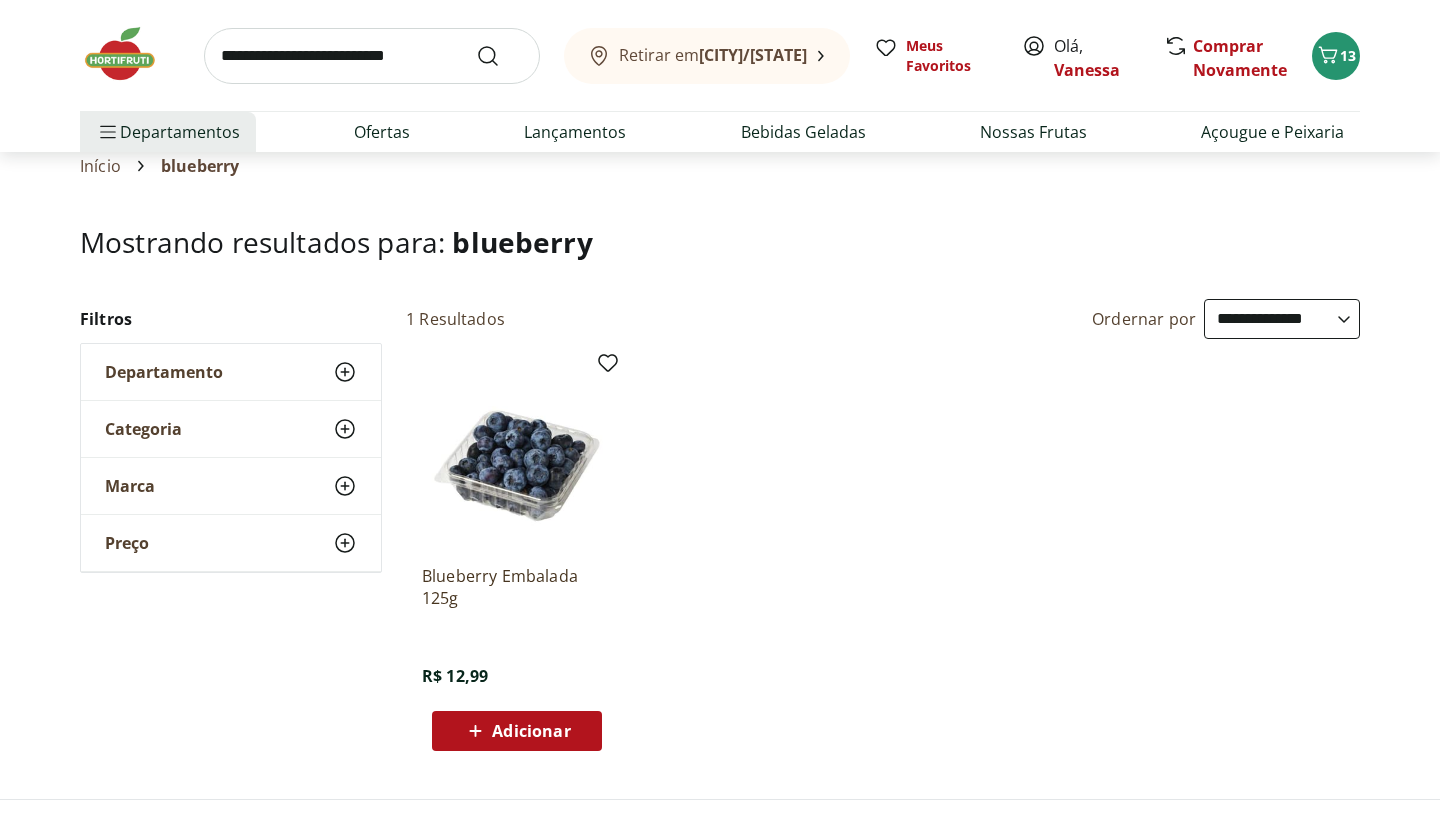 click on "Adicionar" at bounding box center [531, 731] 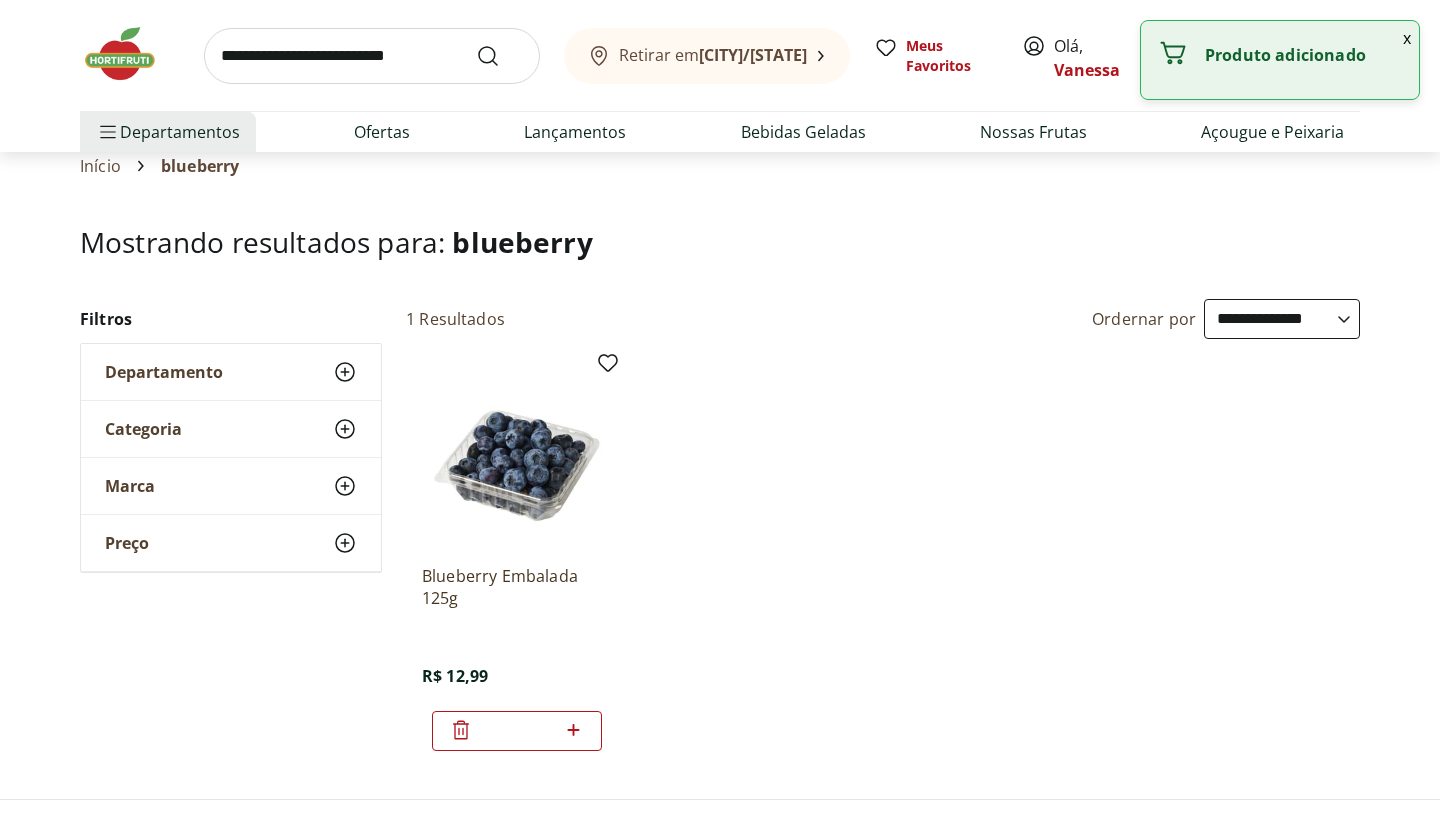 click at bounding box center [372, 56] 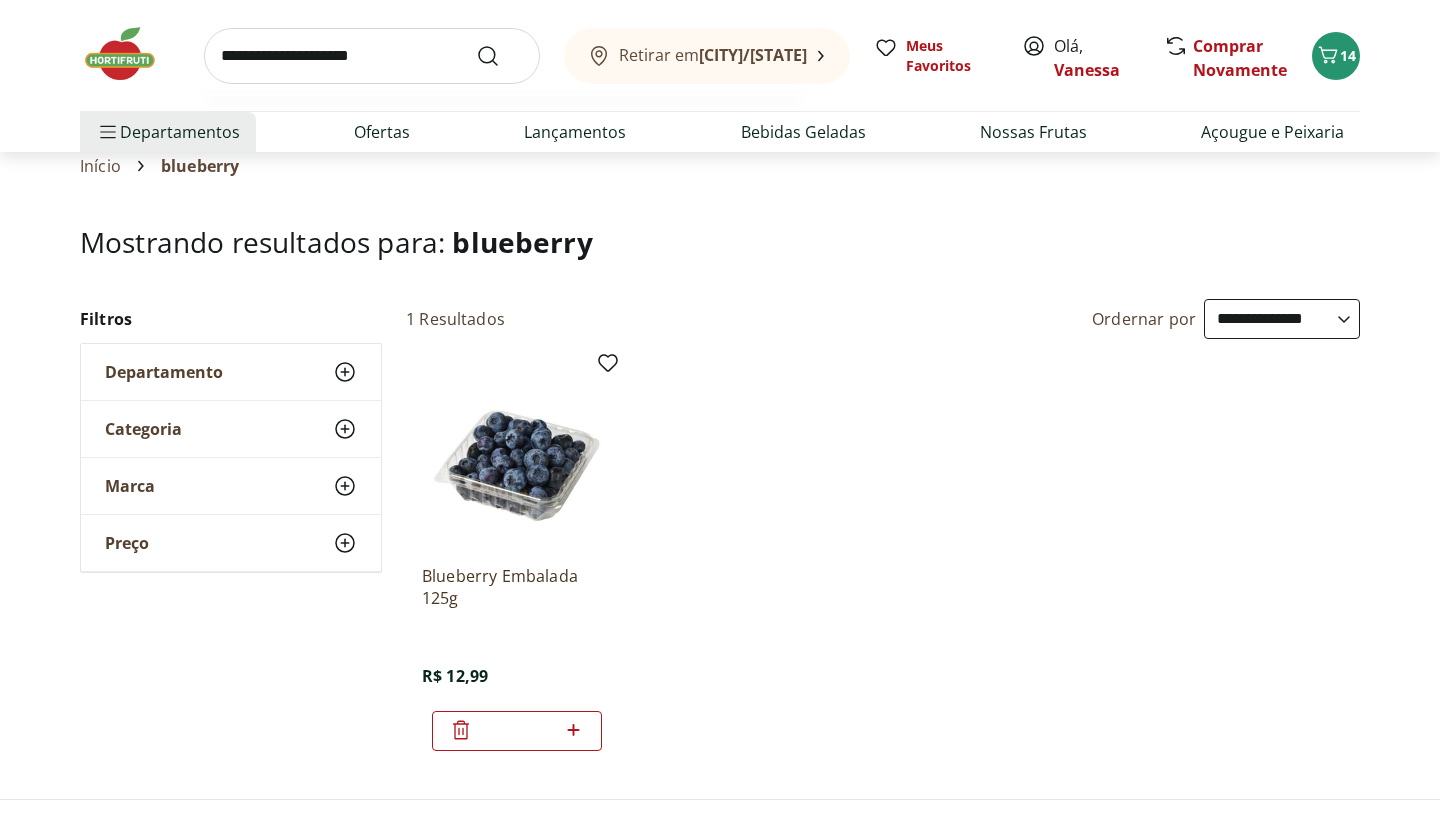 type on "**********" 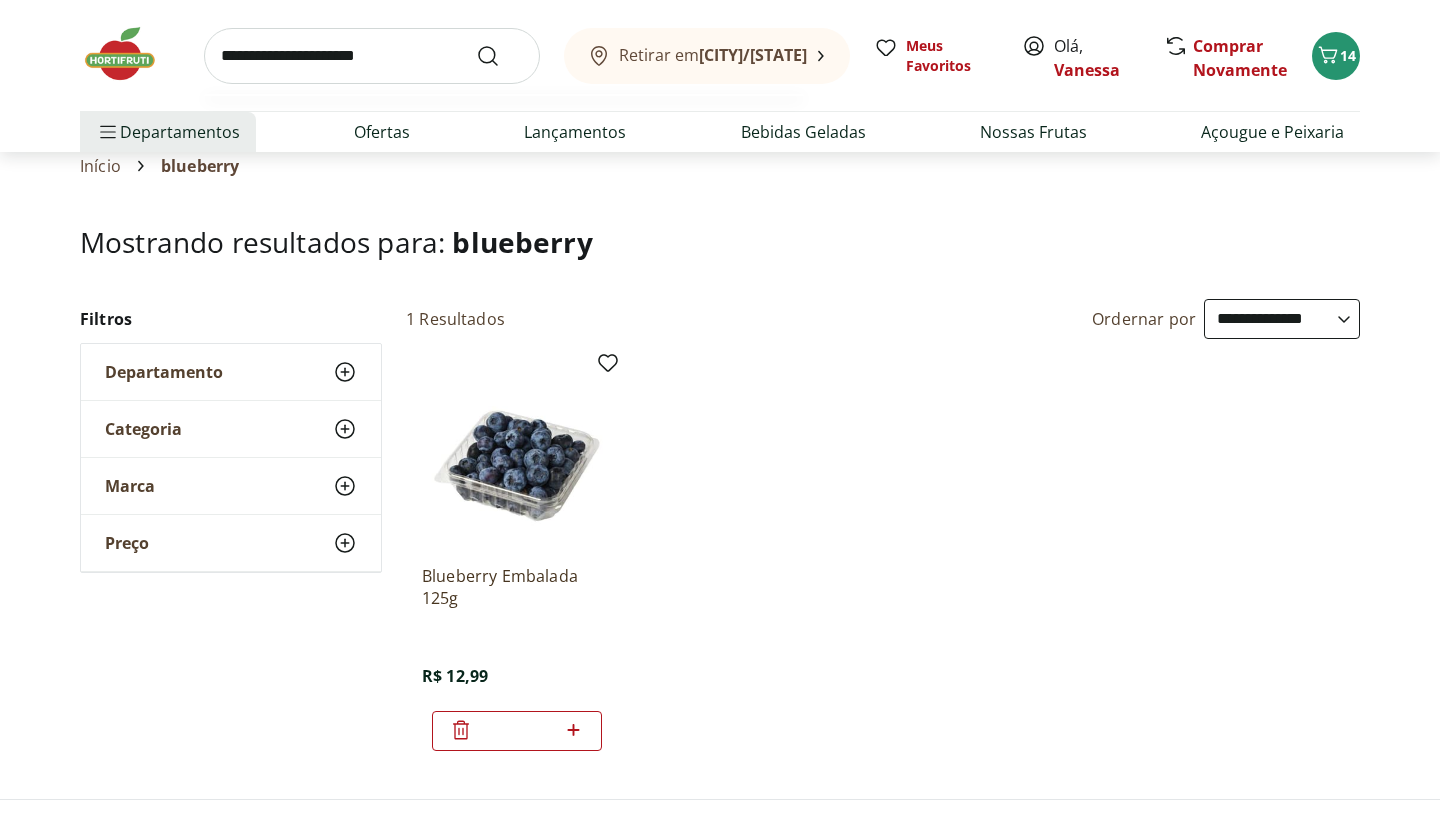 click at bounding box center [500, 56] 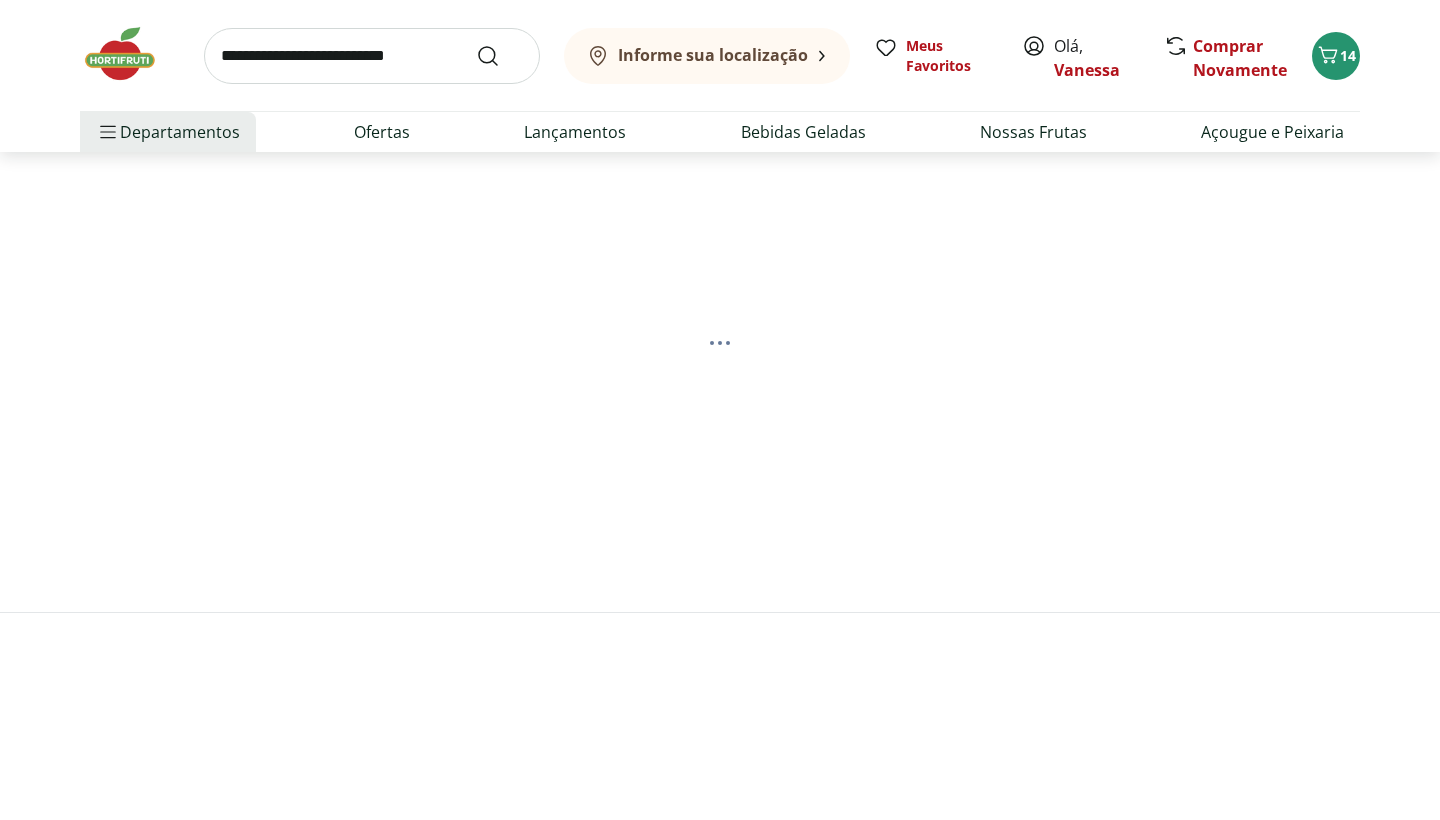 scroll, scrollTop: 0, scrollLeft: 0, axis: both 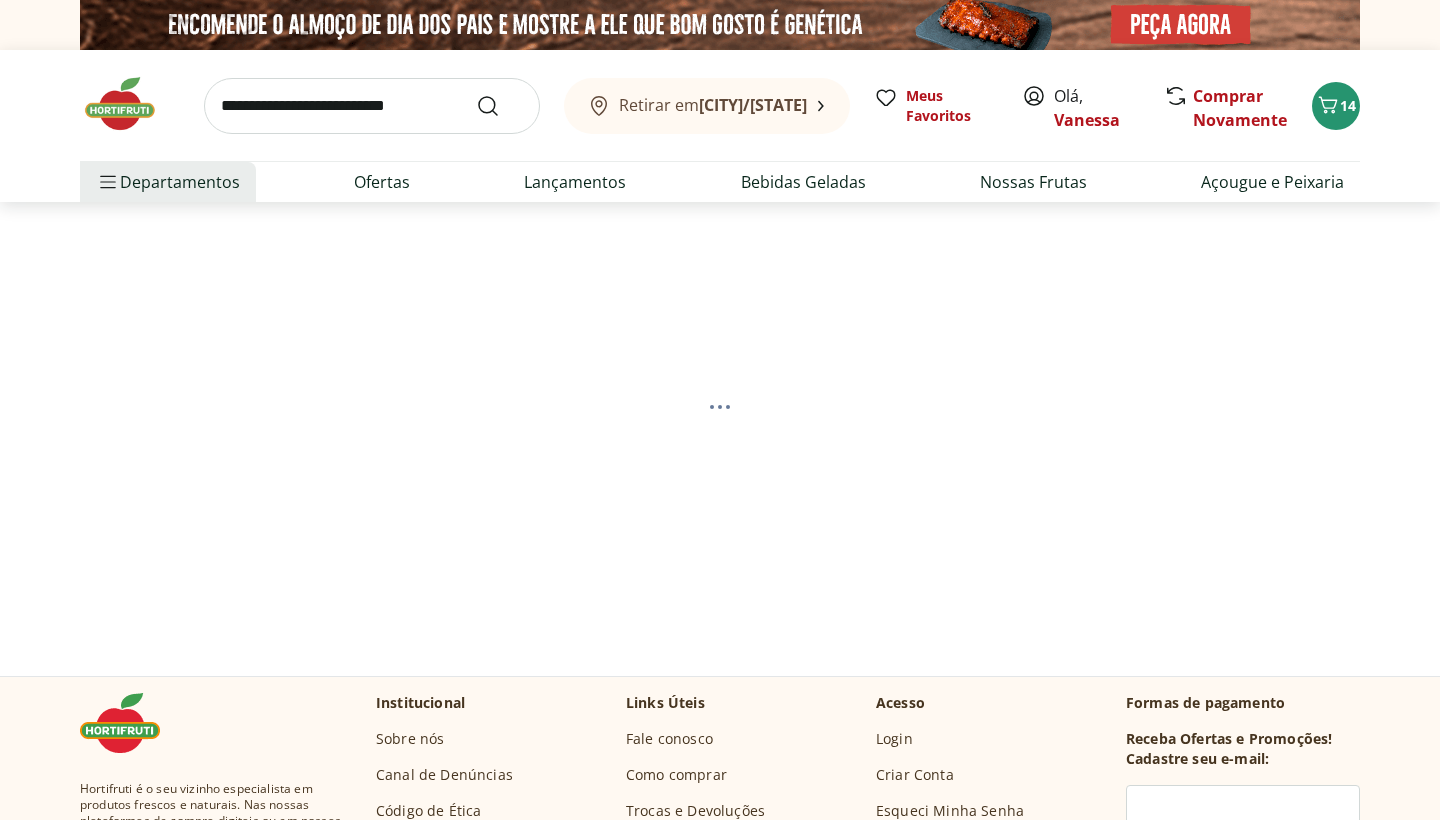 select on "**********" 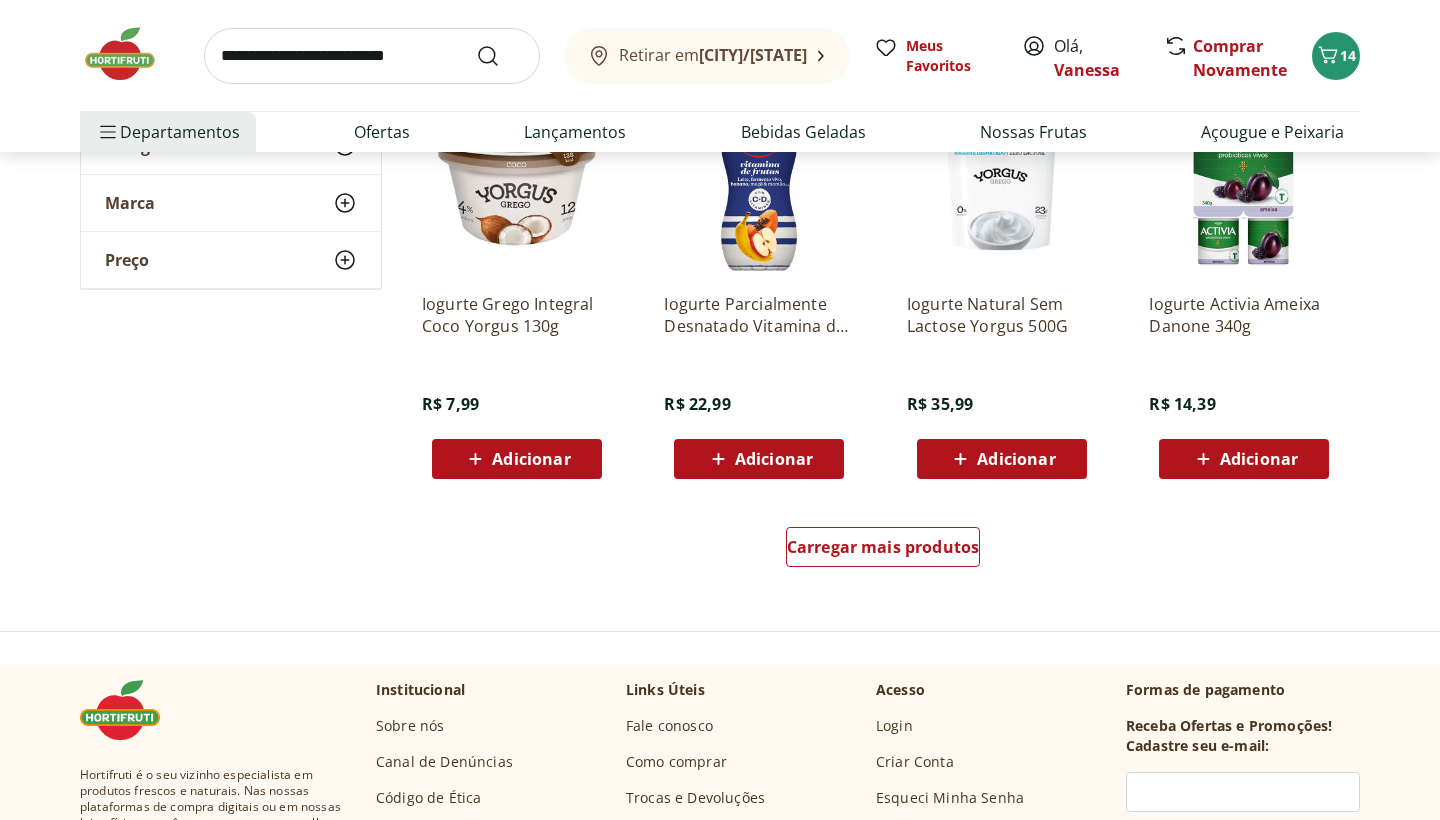 scroll, scrollTop: 1292, scrollLeft: 0, axis: vertical 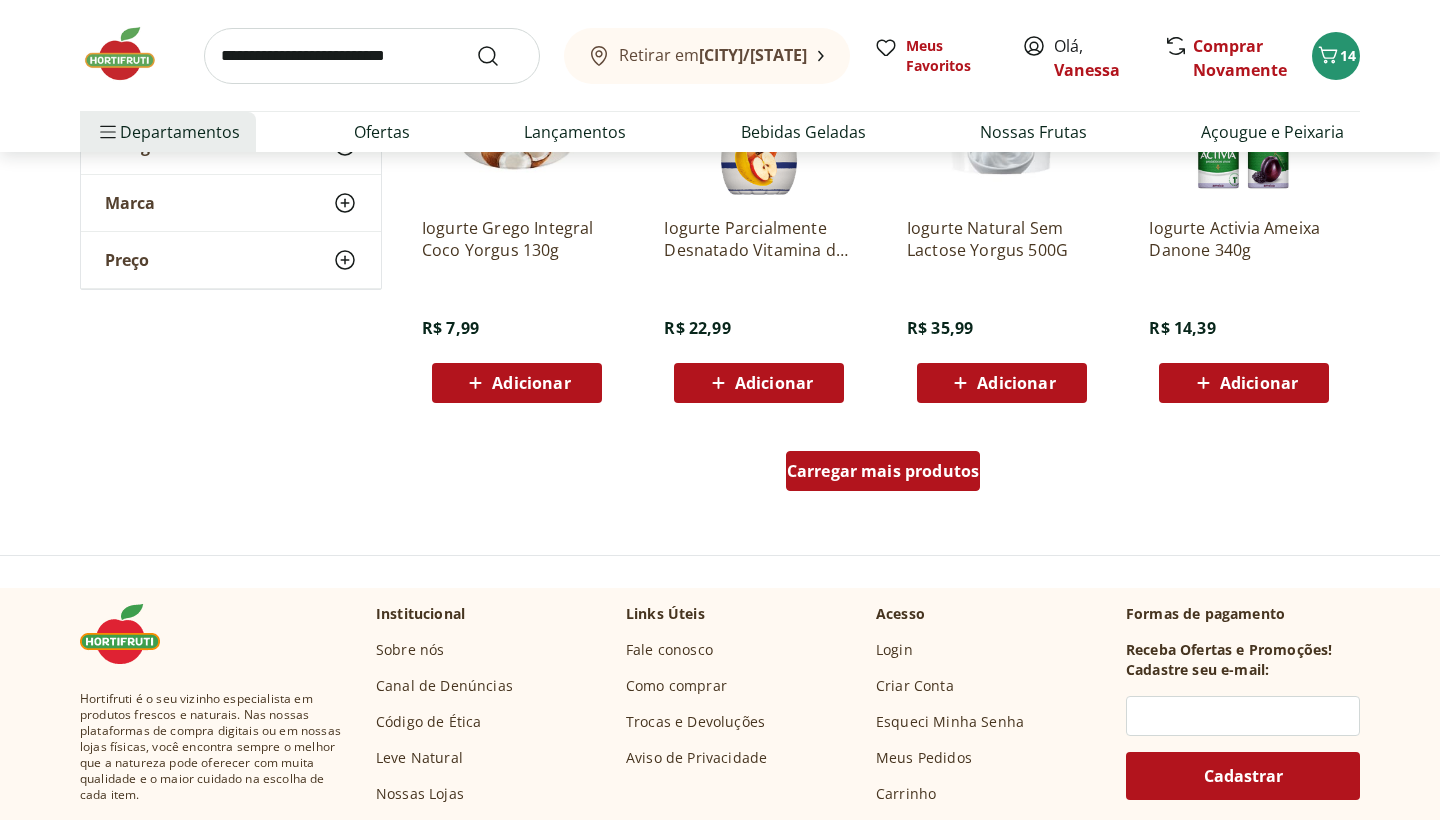 click on "Carregar mais produtos" at bounding box center (883, 471) 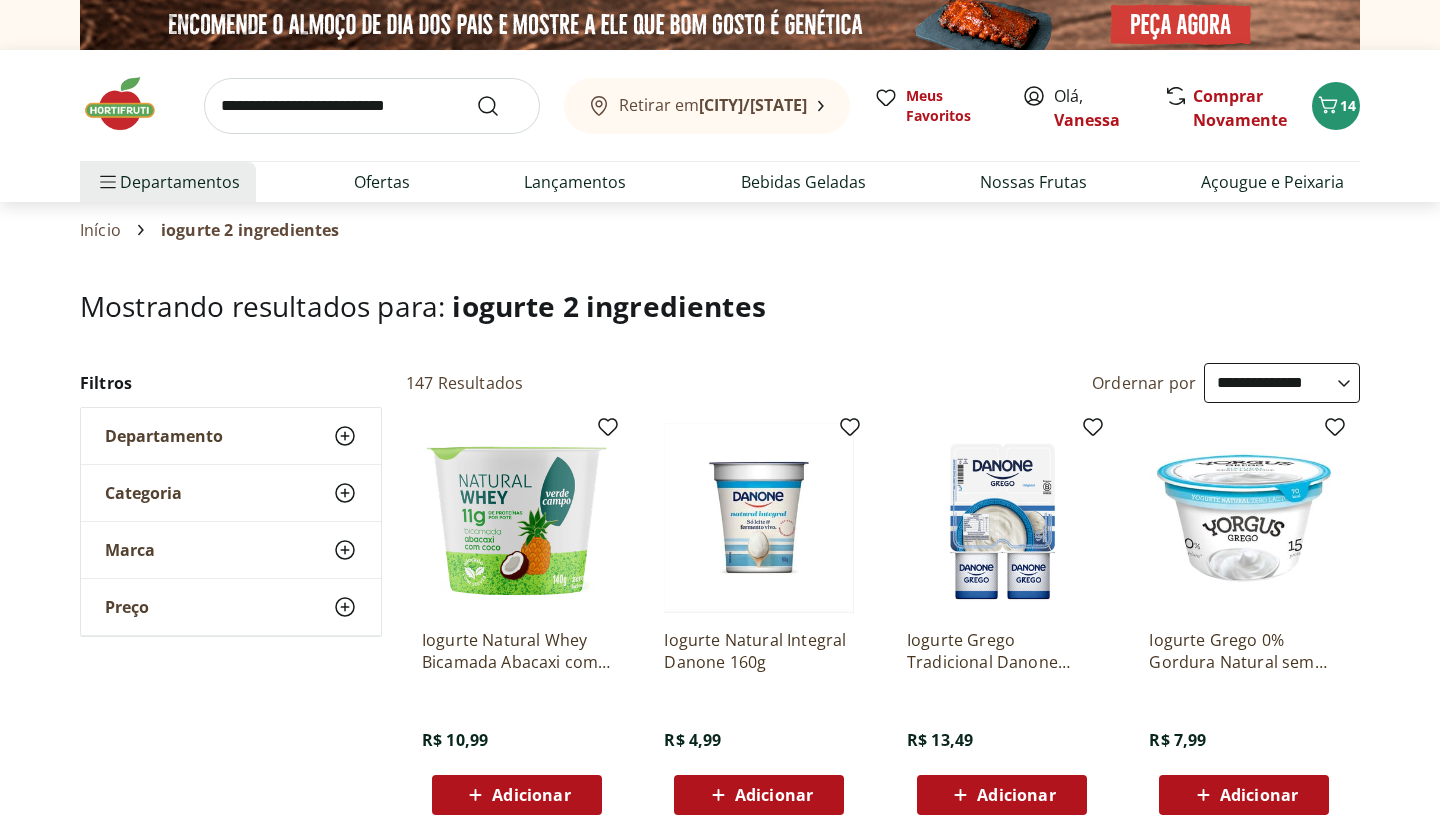 scroll, scrollTop: 0, scrollLeft: 0, axis: both 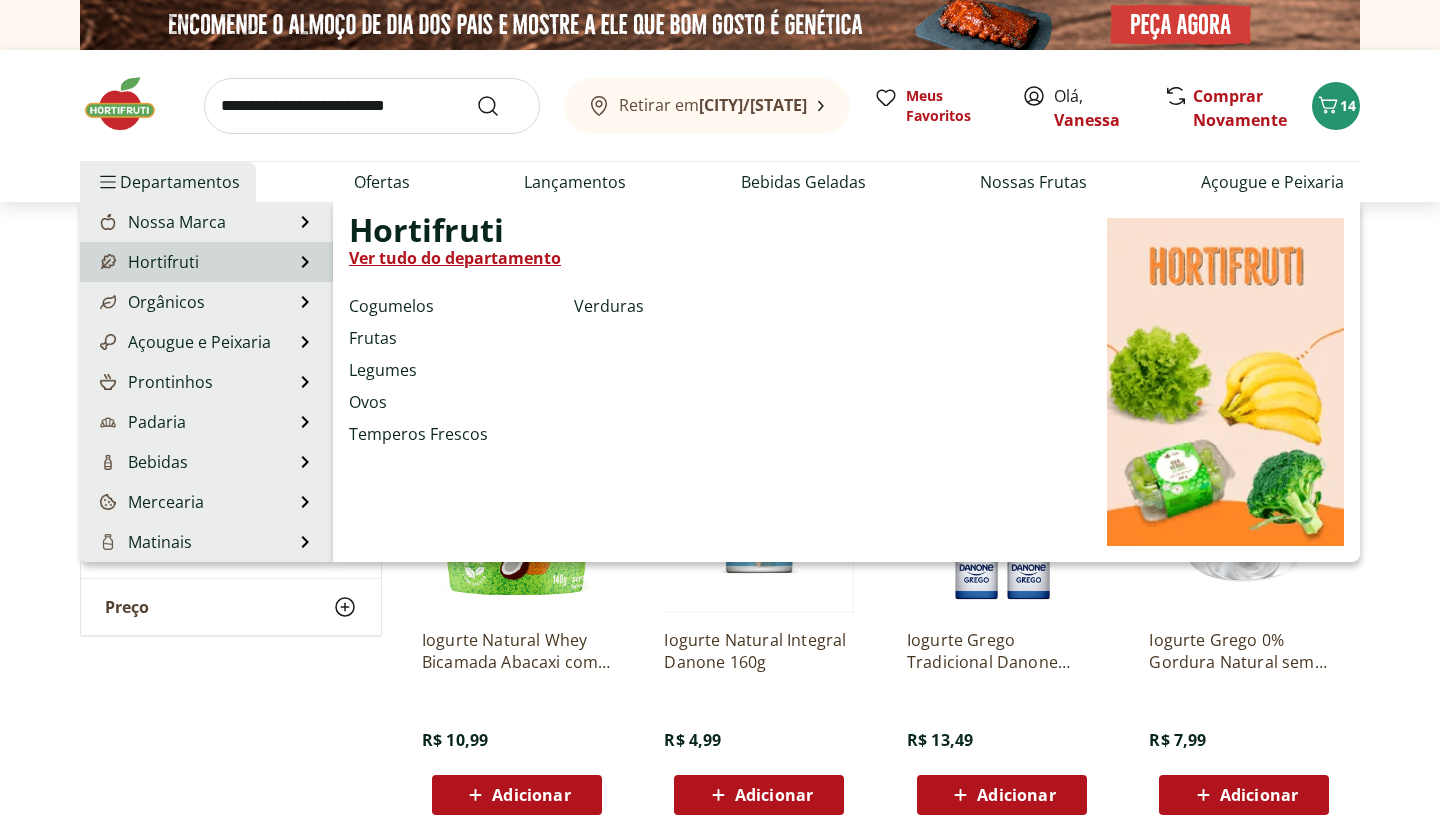 click on "Hortifruti Hortifruti Ver tudo do departamento Cogumelos Frutas Legumes Ovos Temperos Frescos Verduras" at bounding box center (206, 262) 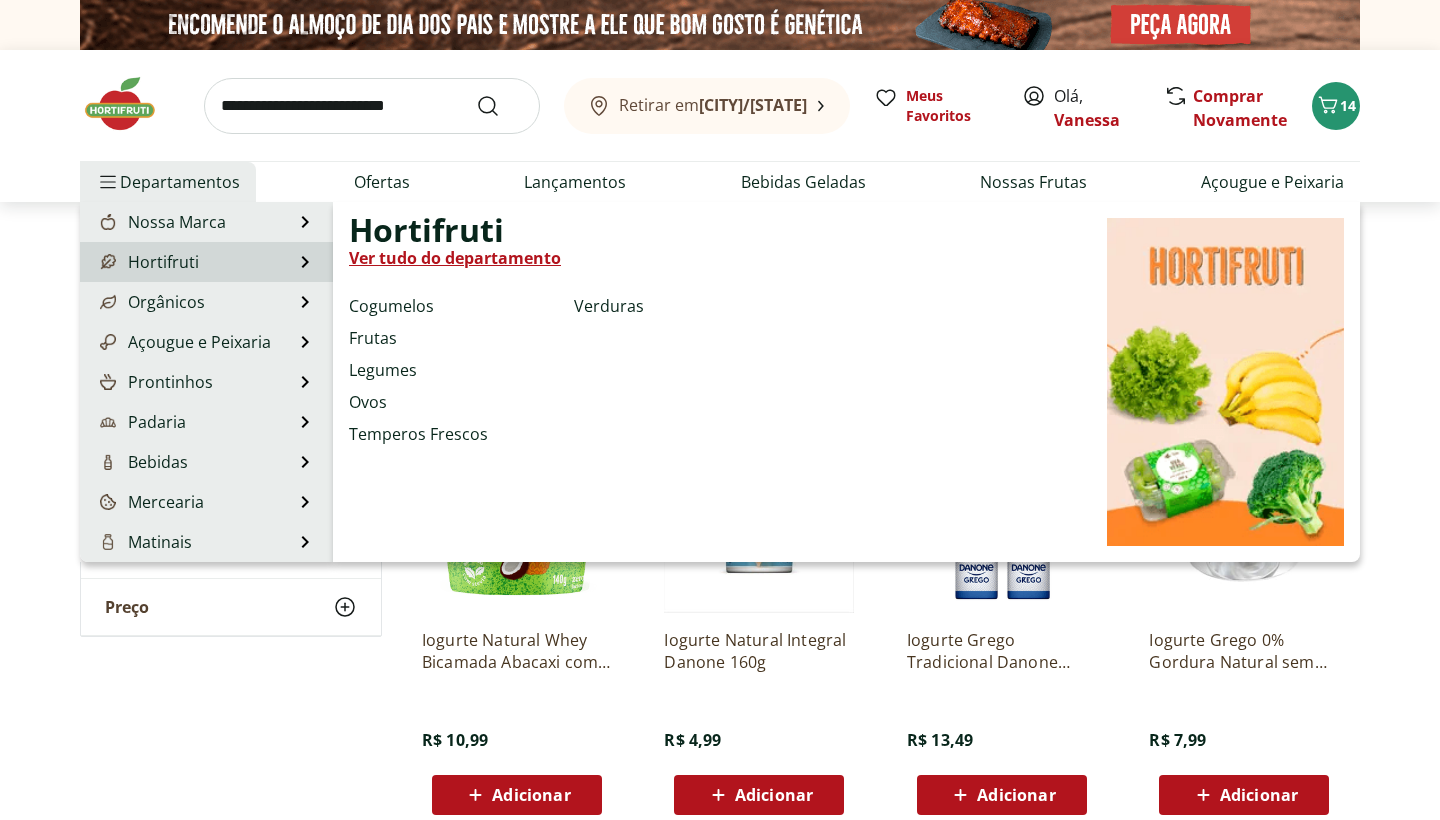 click on "Hortifruti Hortifruti Ver tudo do departamento Cogumelos Frutas Legumes Ovos Temperos Frescos Verduras" at bounding box center [206, 262] 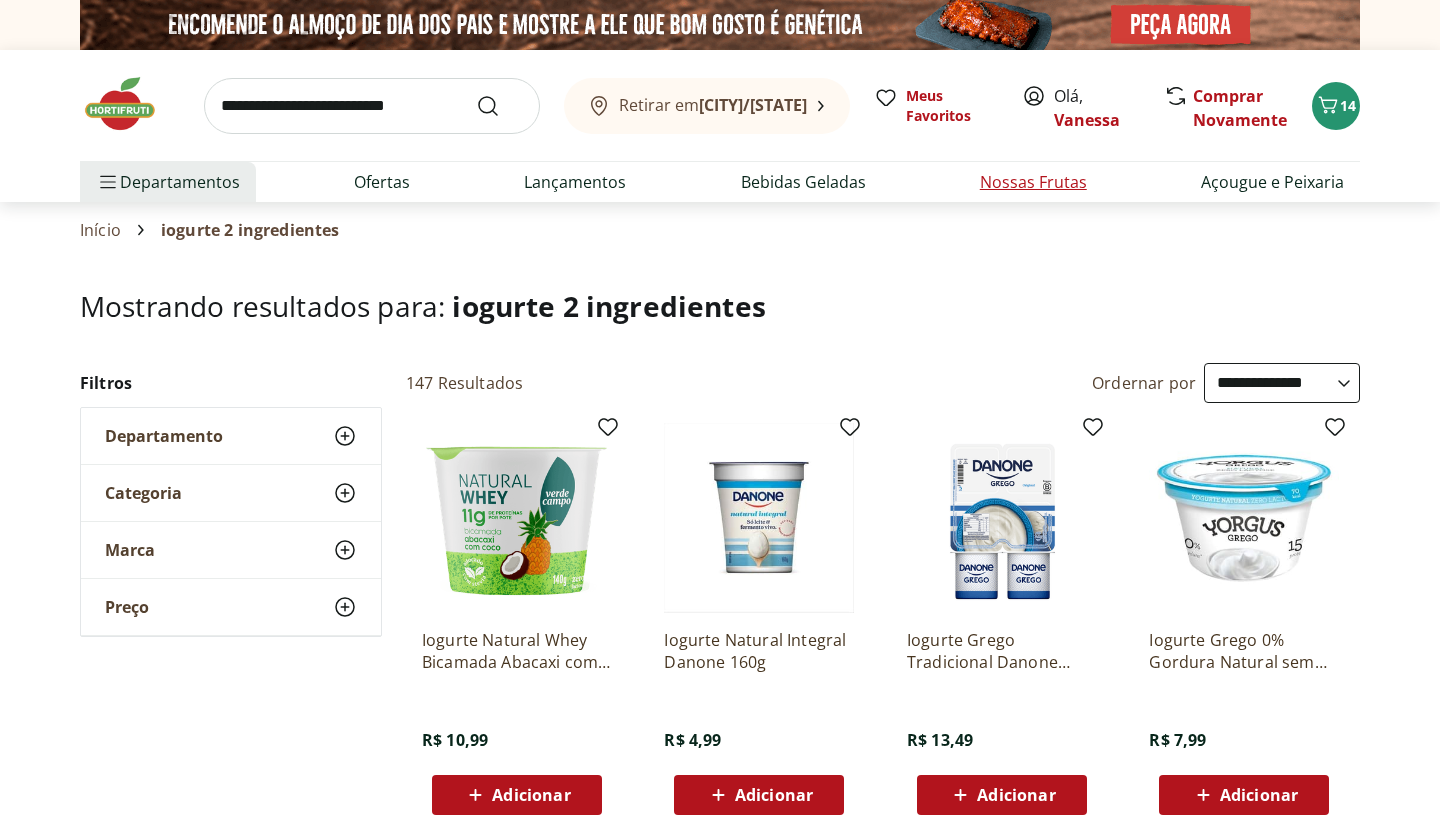 click on "Nossas Frutas" at bounding box center [1033, 182] 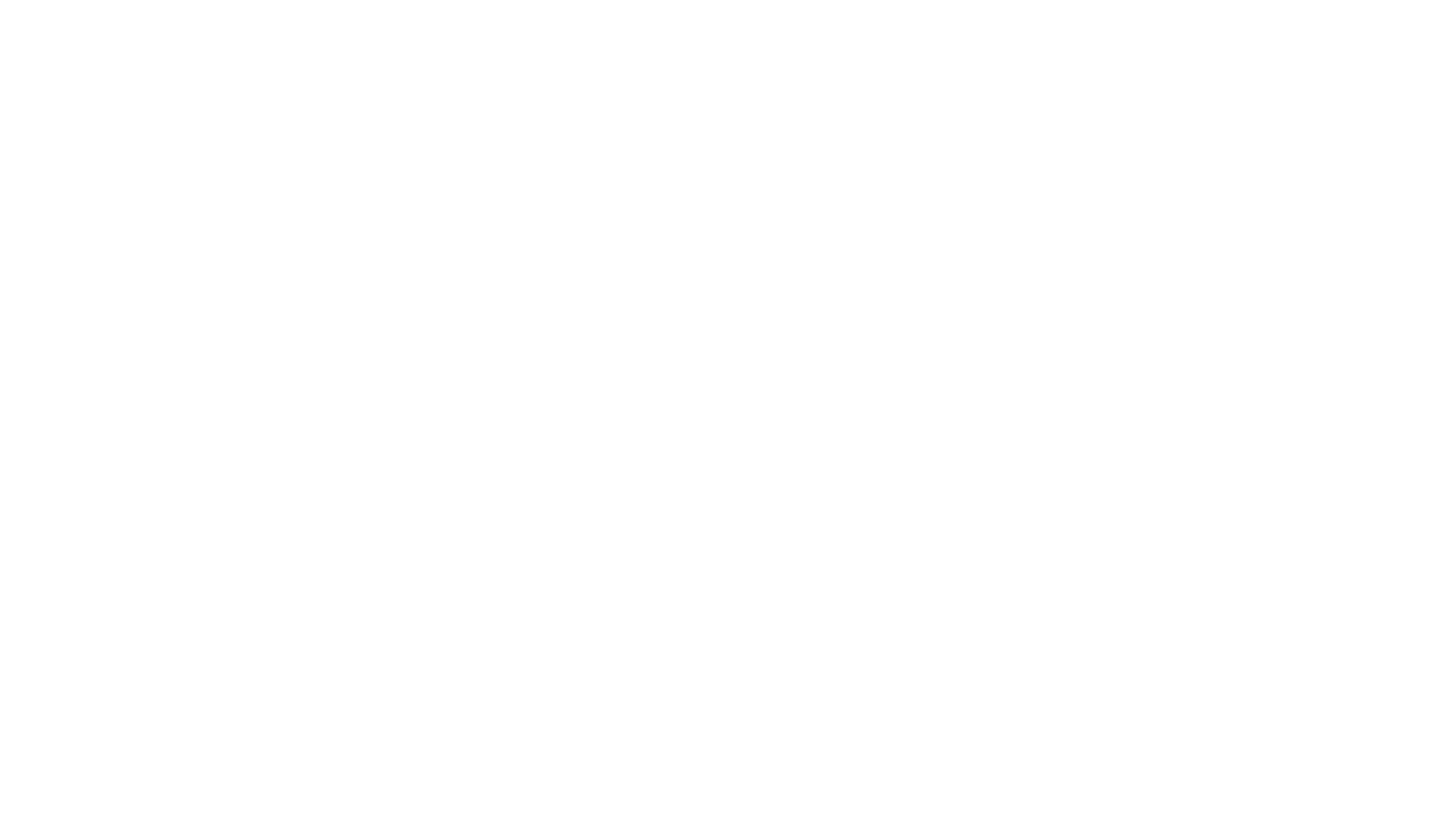 select on "**********" 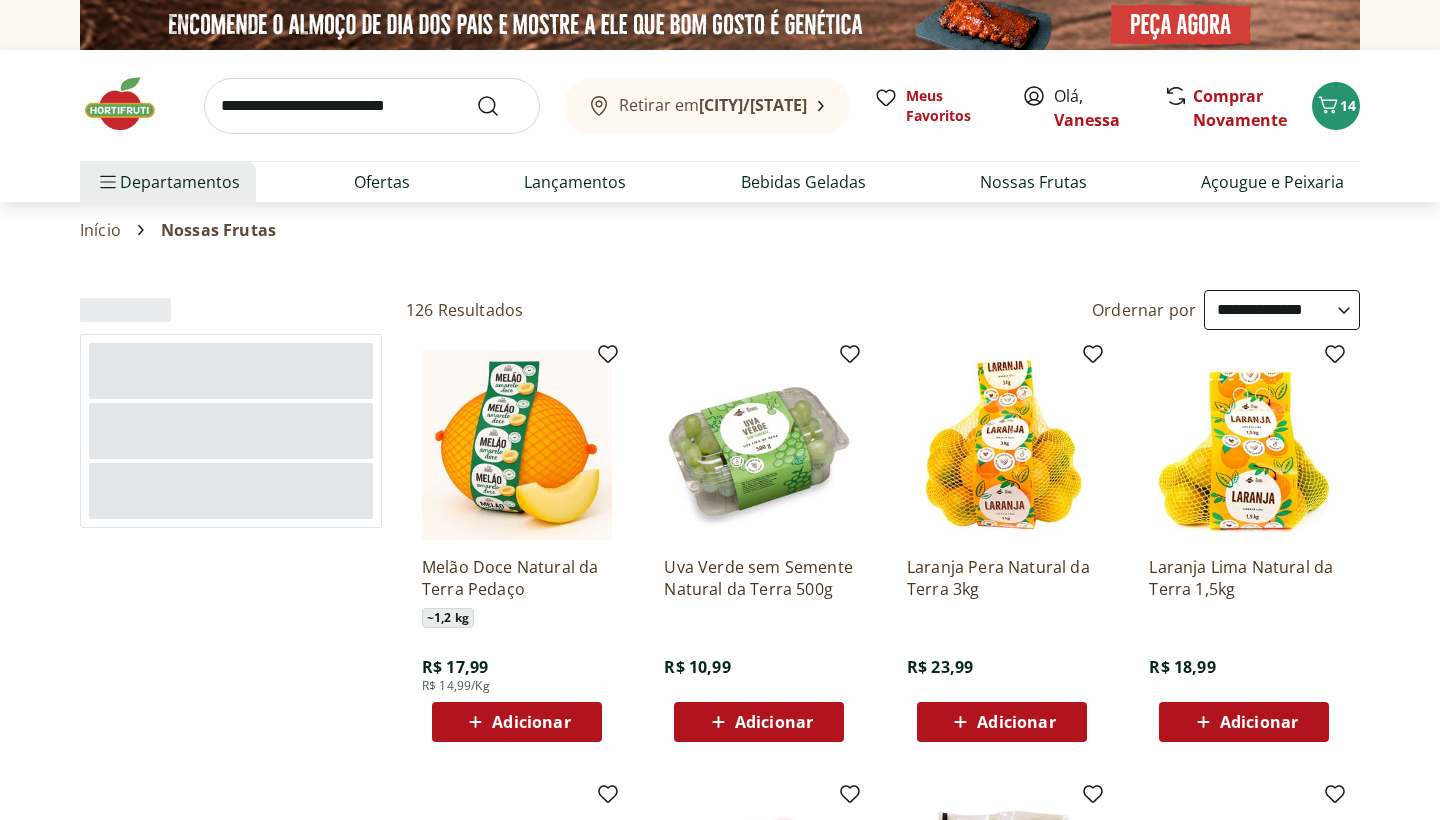 type on "*" 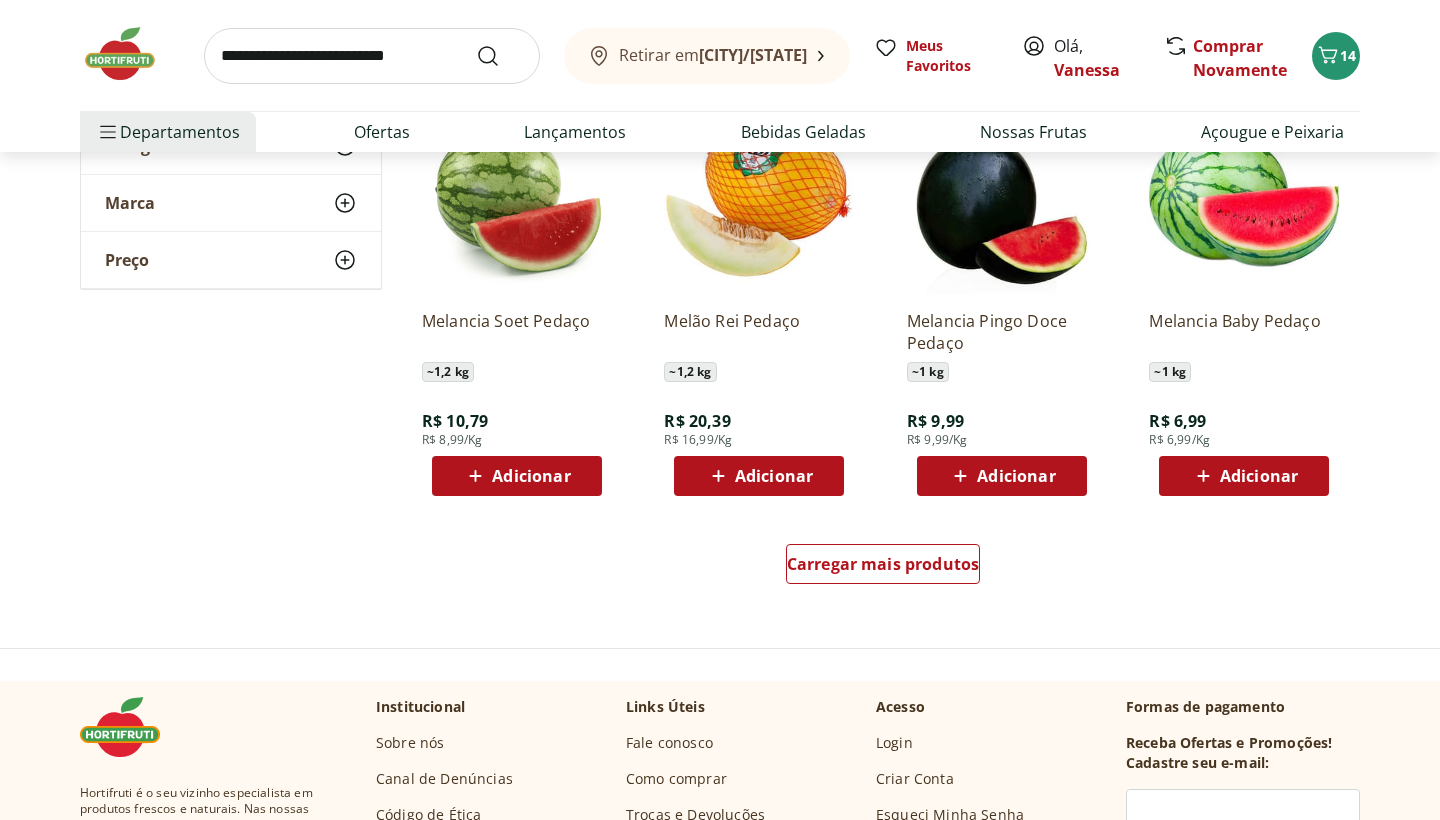 scroll, scrollTop: 1131, scrollLeft: 0, axis: vertical 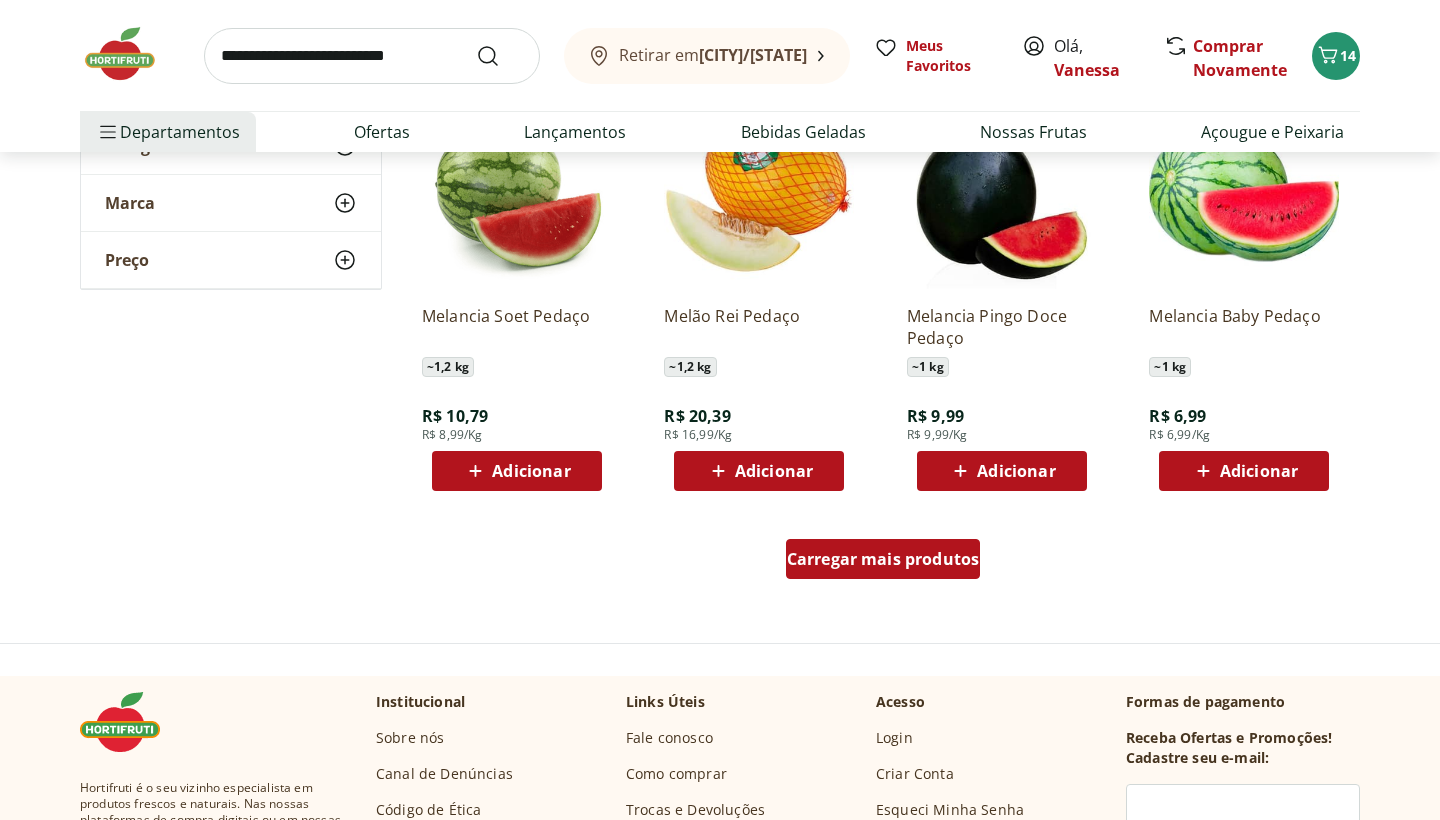 click on "Carregar mais produtos" at bounding box center (883, 559) 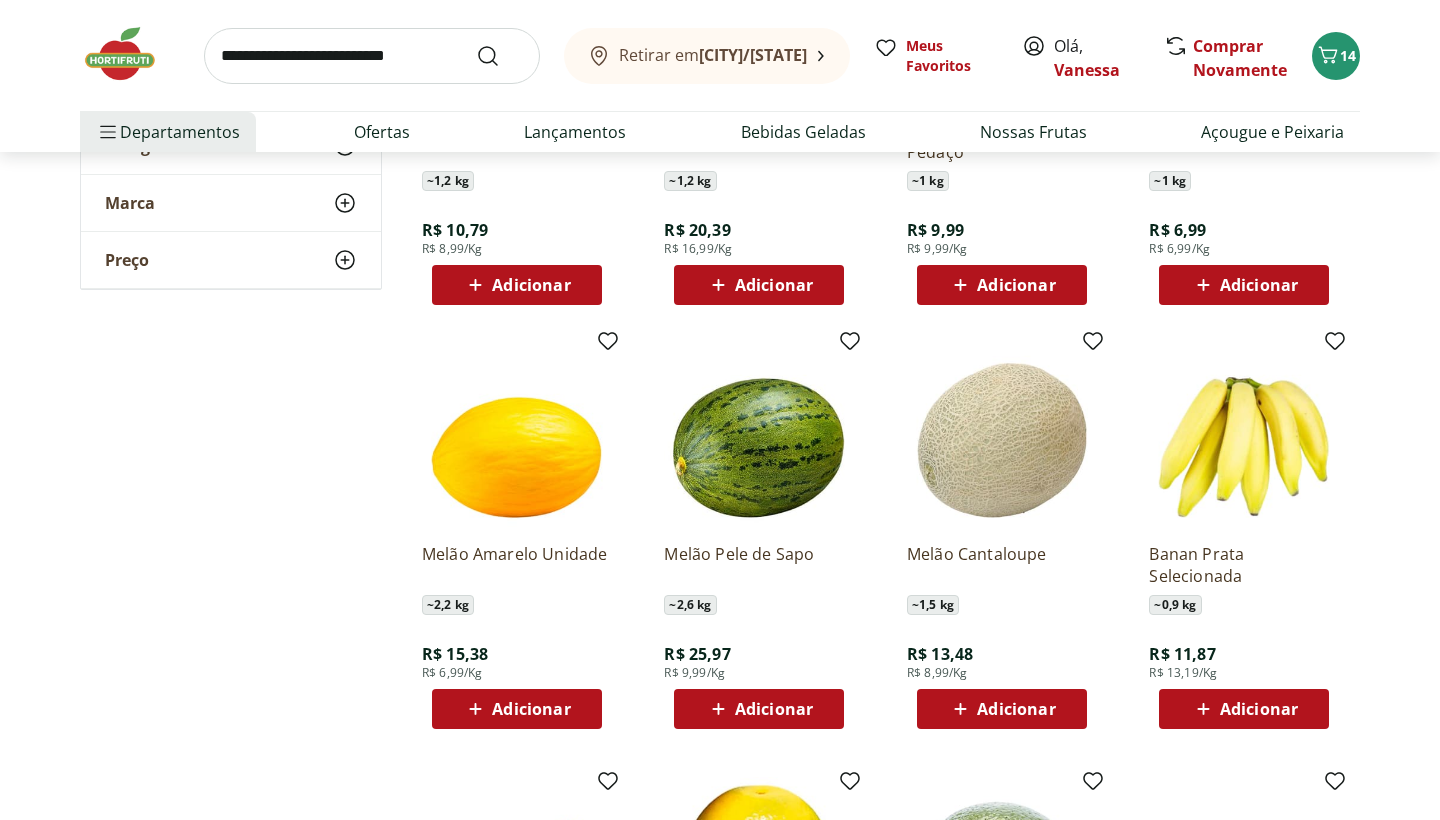 scroll, scrollTop: 1323, scrollLeft: 0, axis: vertical 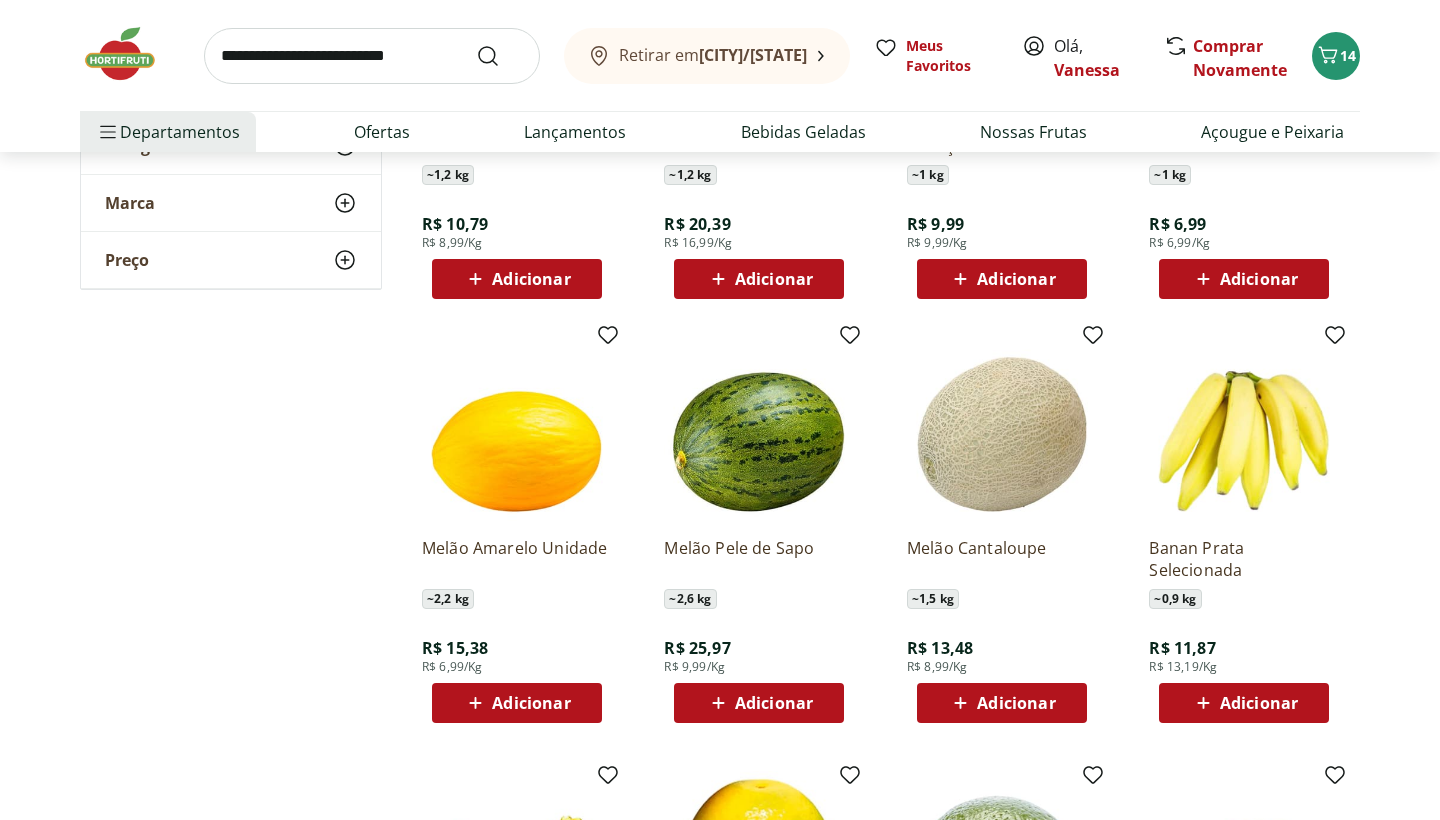 click 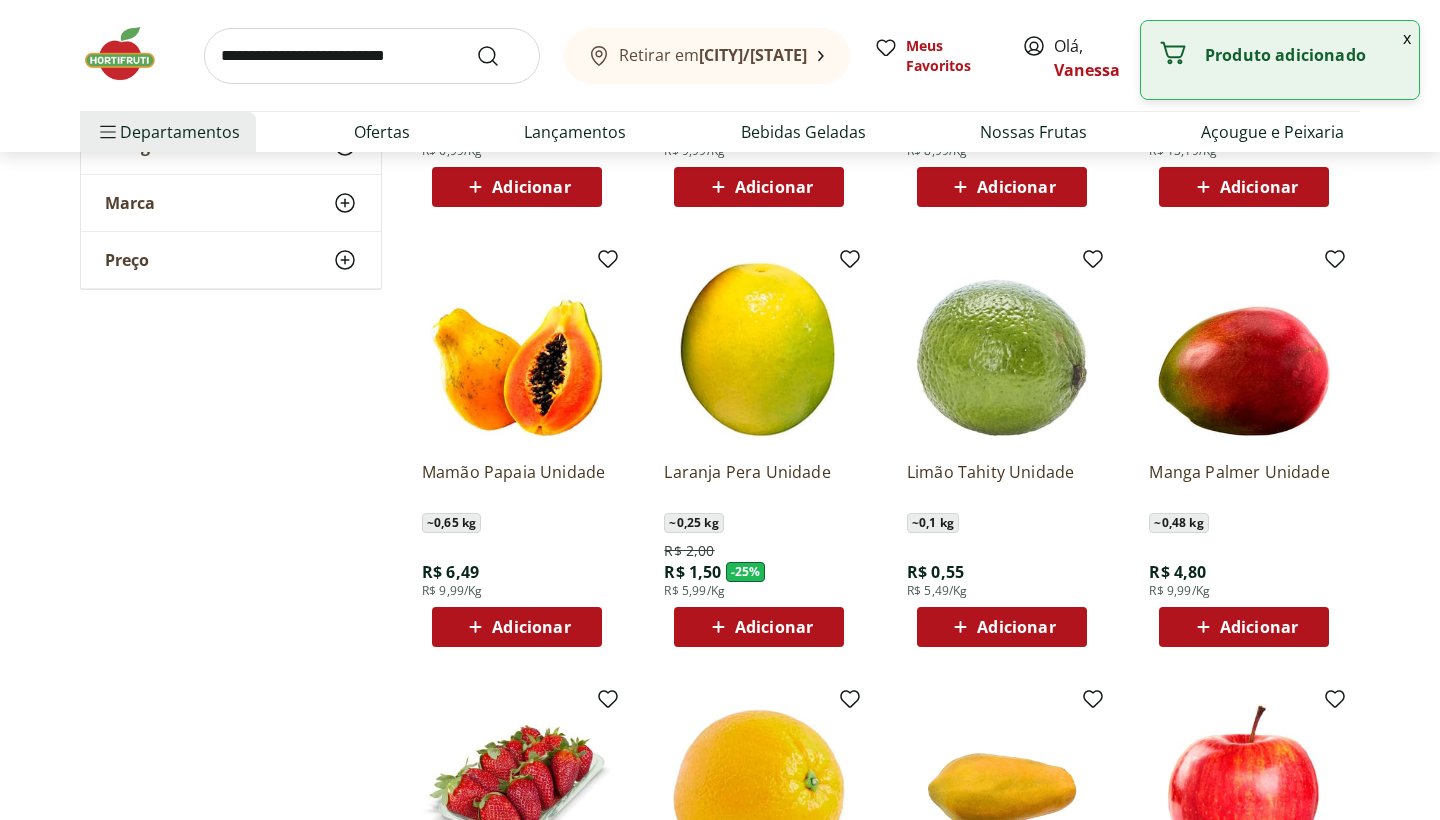 scroll, scrollTop: 1862, scrollLeft: 0, axis: vertical 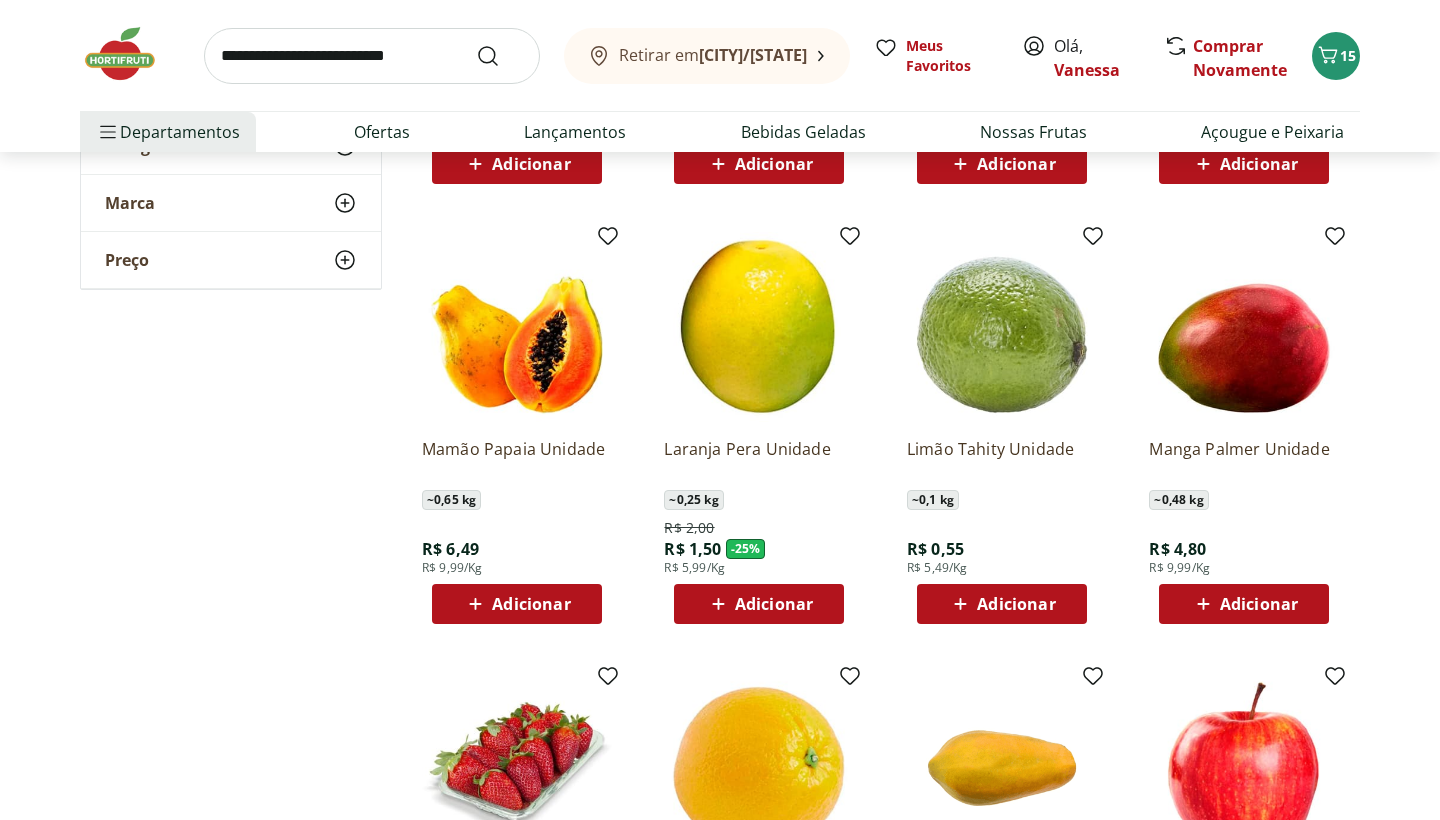 click 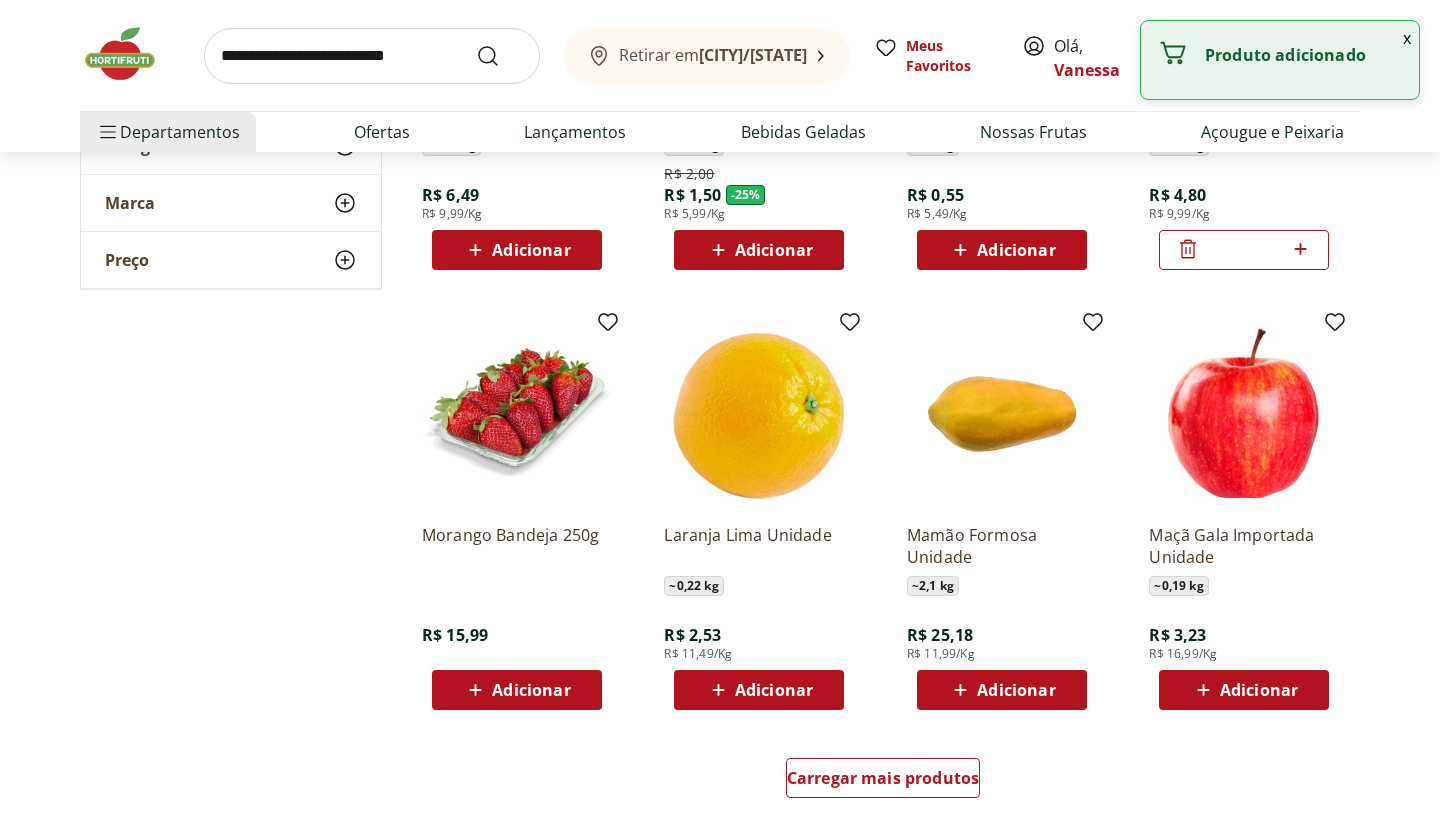 scroll, scrollTop: 2222, scrollLeft: 0, axis: vertical 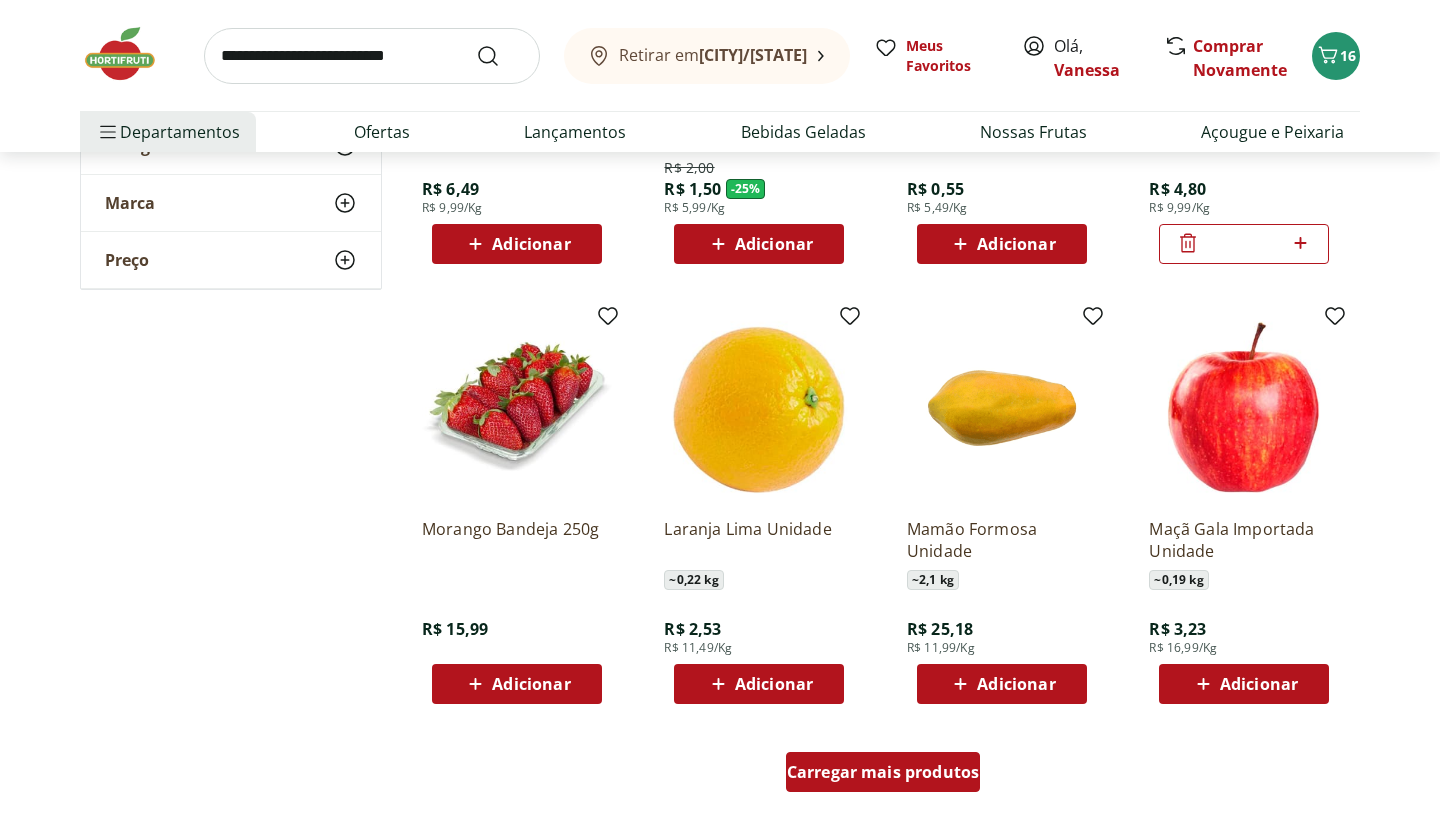 click on "Carregar mais produtos" at bounding box center [883, 772] 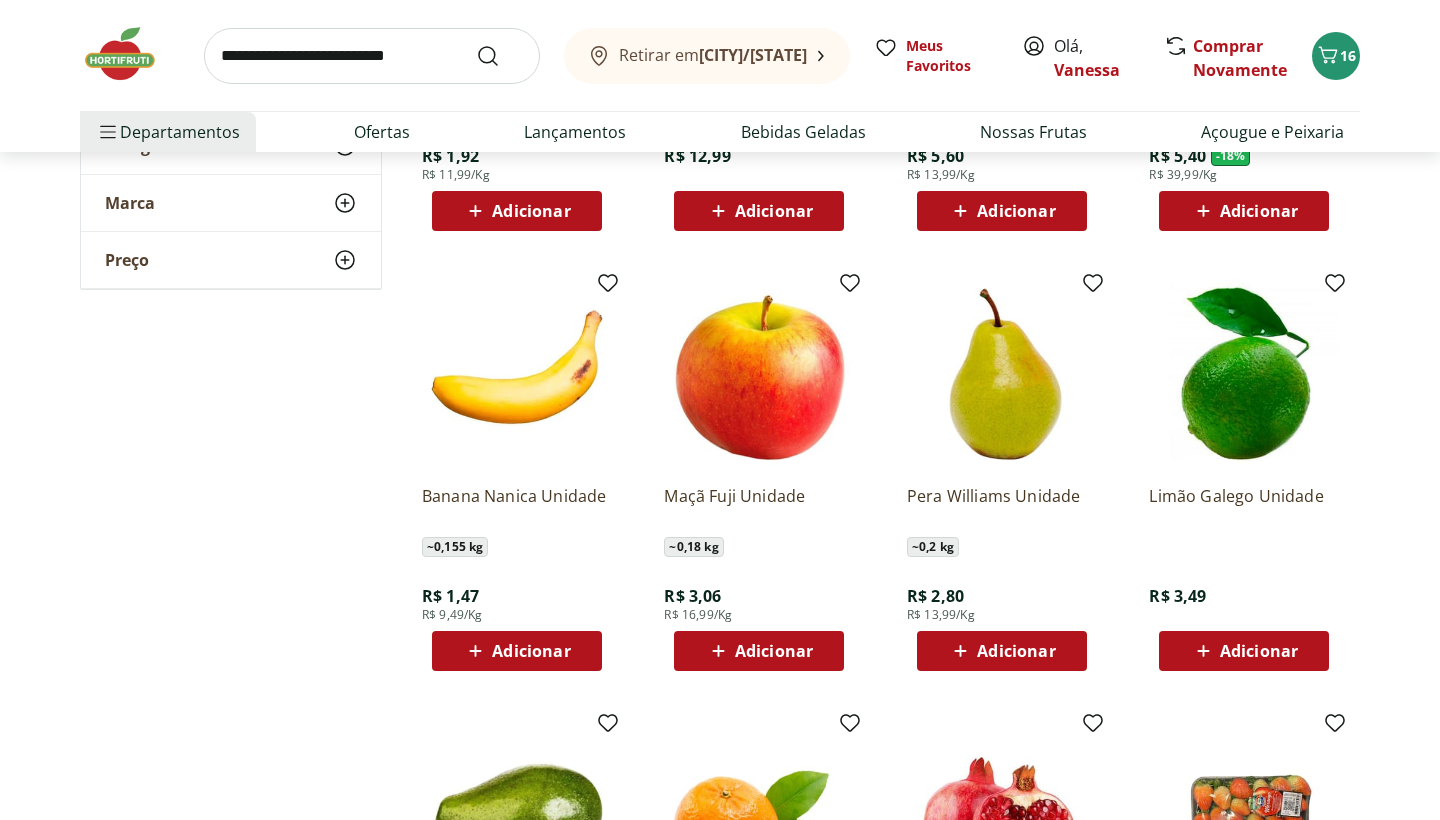 scroll, scrollTop: 3157, scrollLeft: 0, axis: vertical 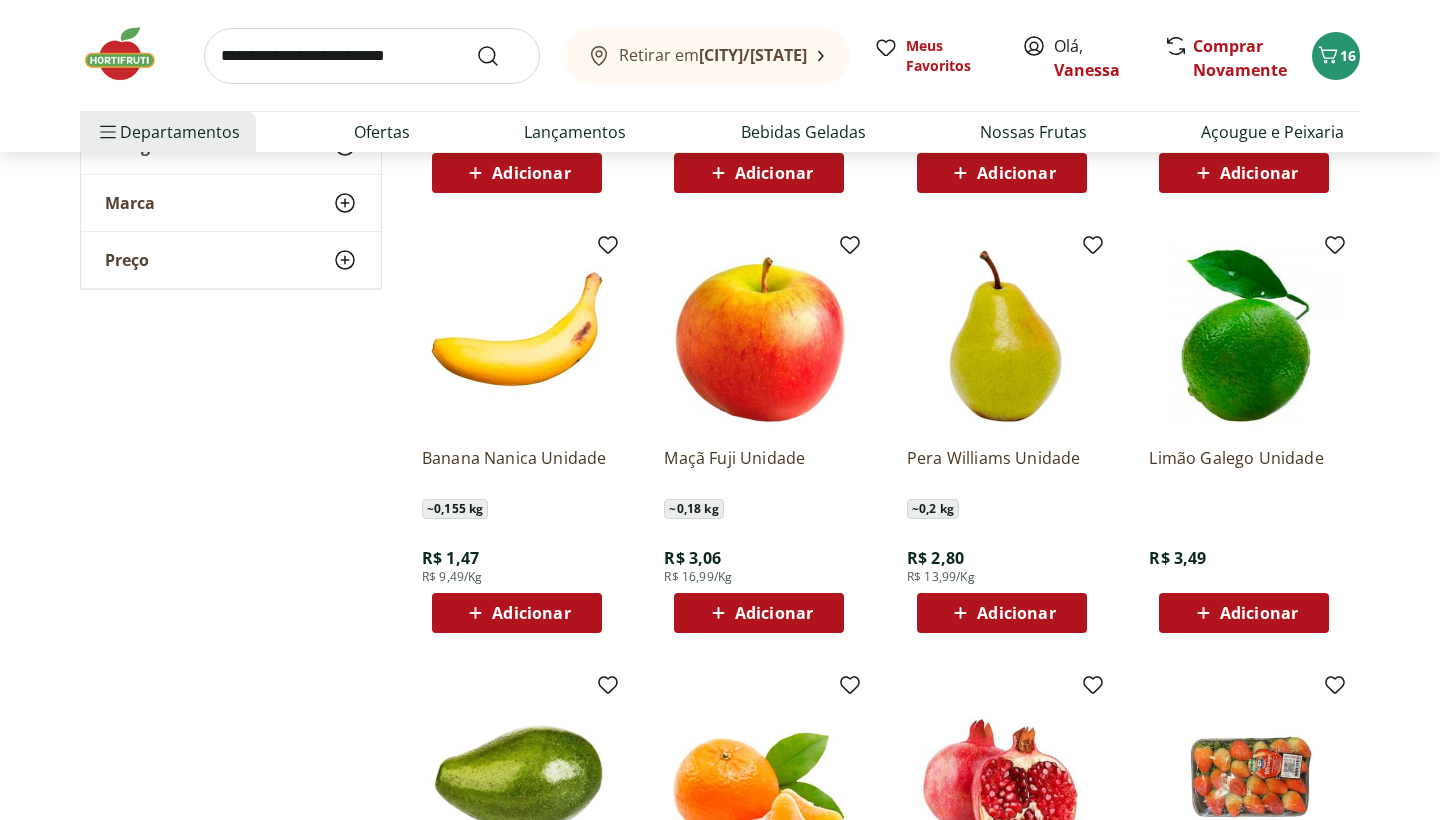click on "Adicionar" at bounding box center [1016, 613] 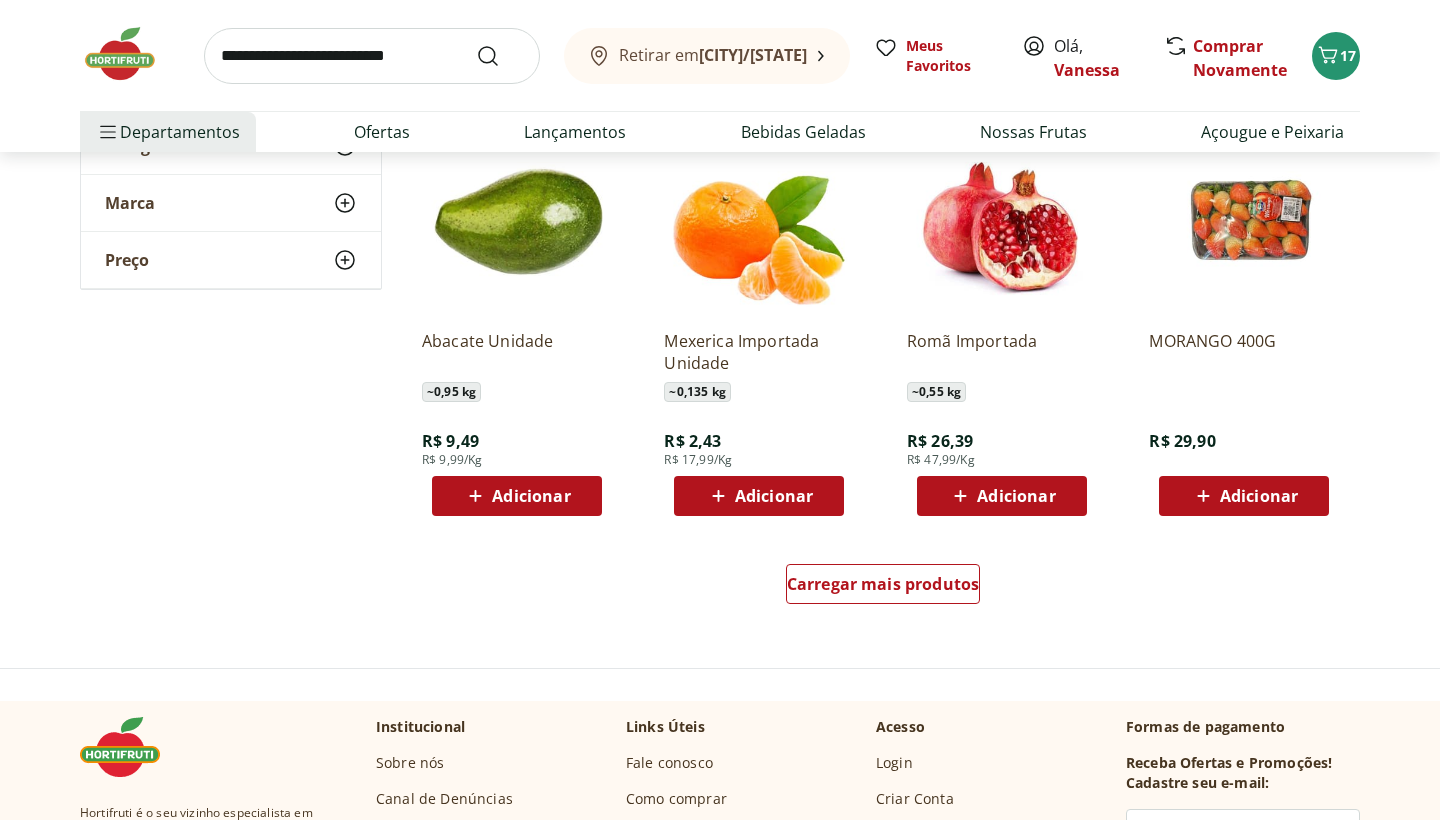 scroll, scrollTop: 3725, scrollLeft: 0, axis: vertical 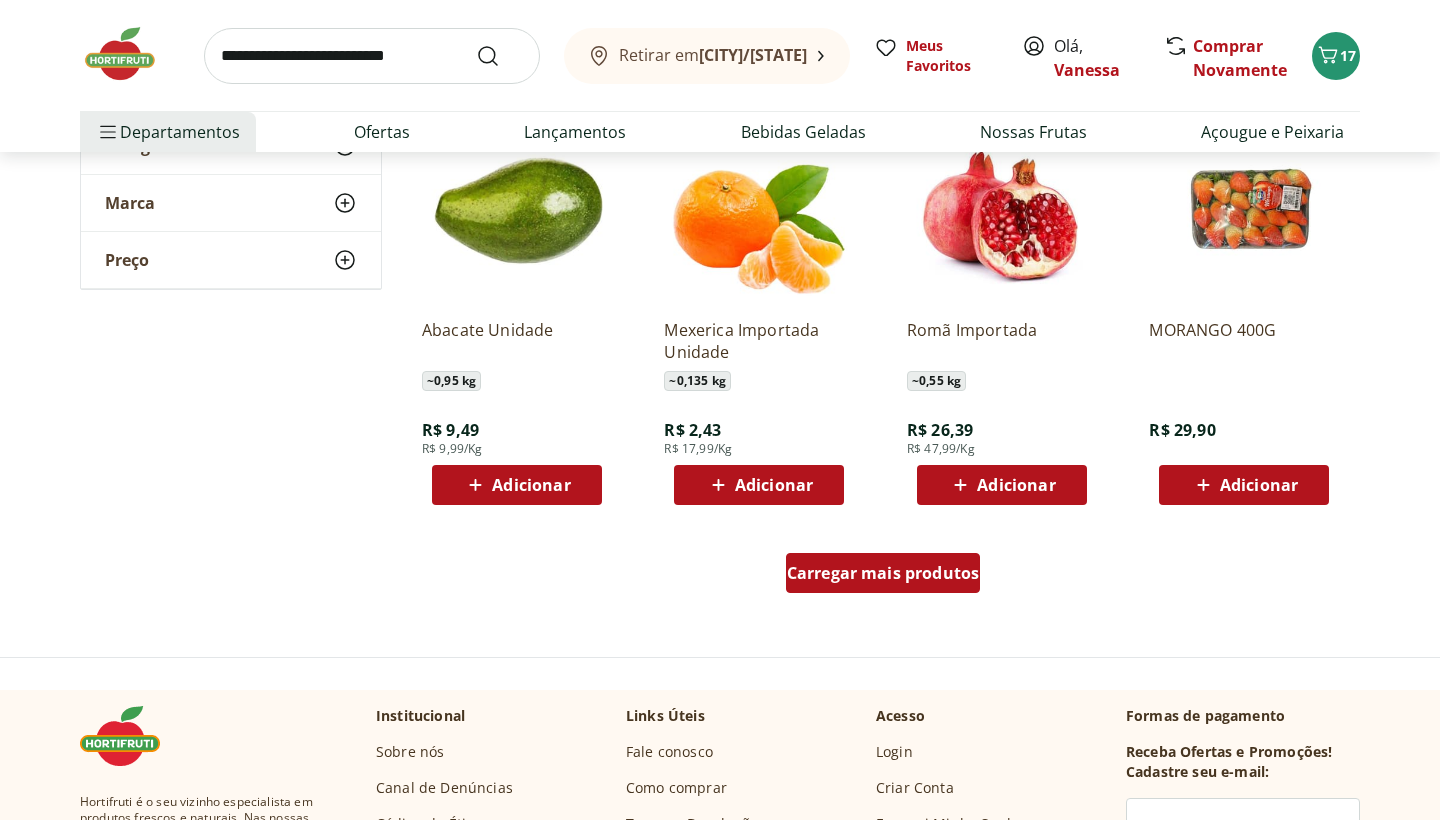 click on "Carregar mais produtos" at bounding box center [883, 573] 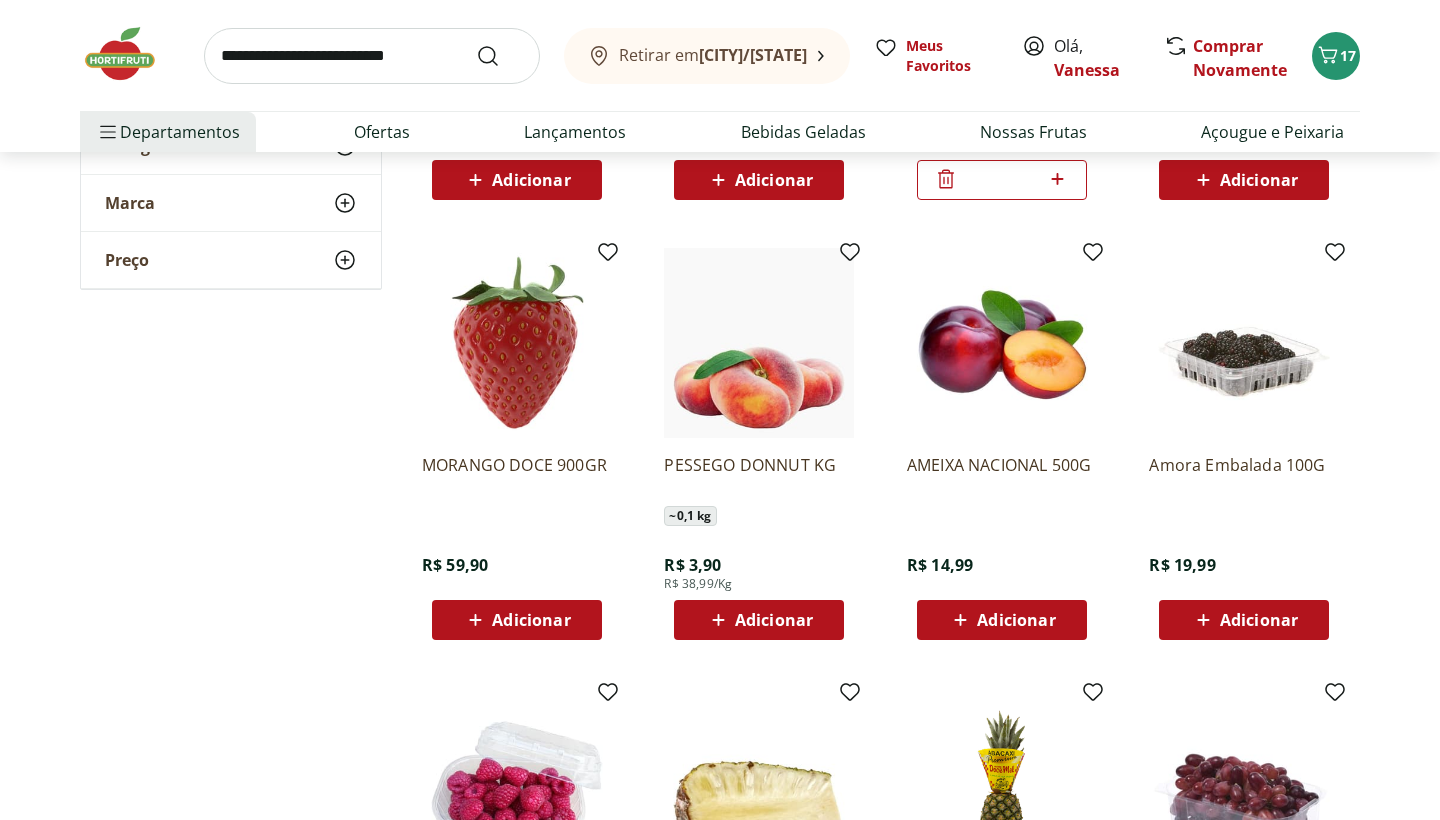 scroll, scrollTop: 4471, scrollLeft: 0, axis: vertical 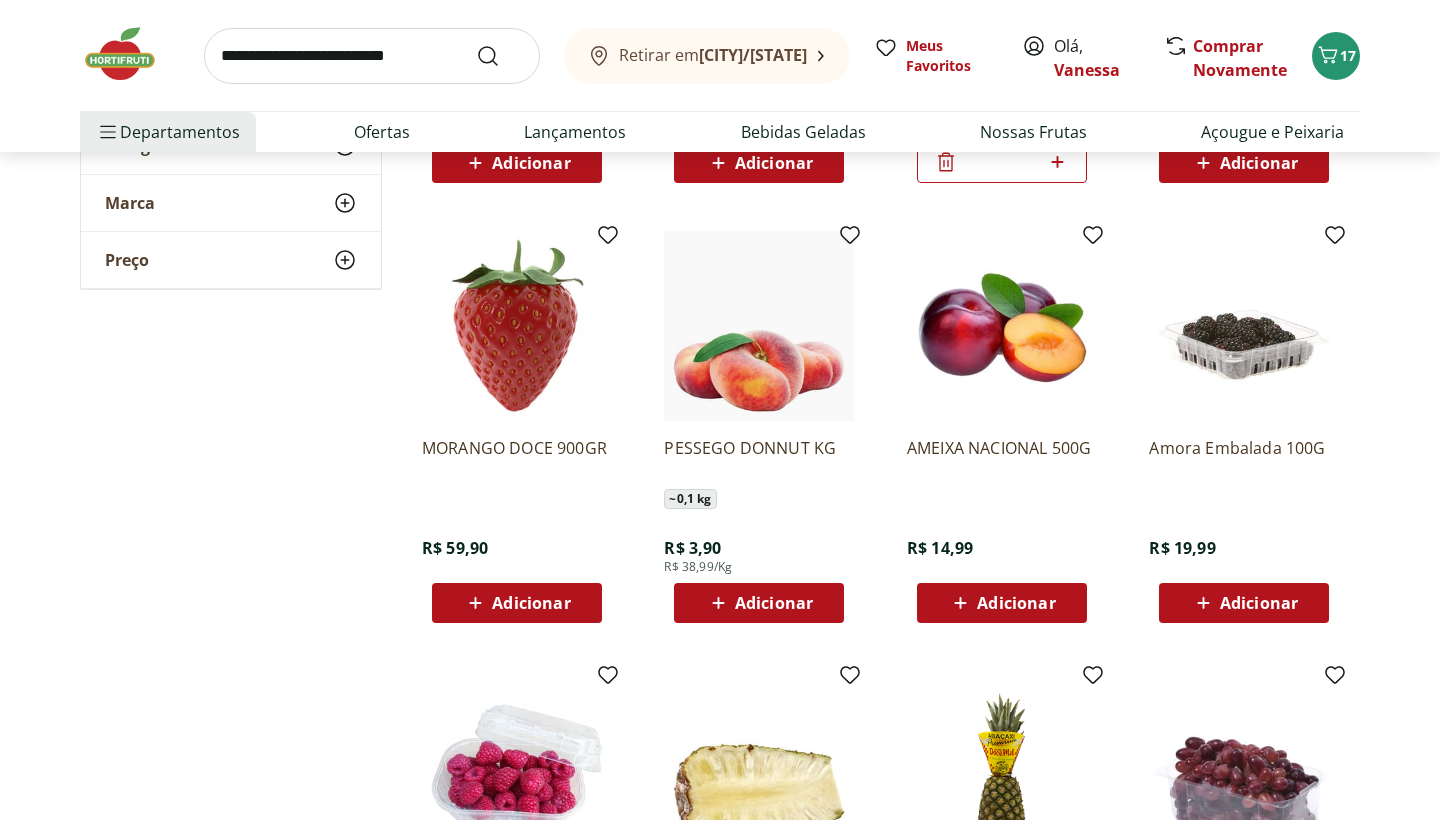 click on "Adicionar" at bounding box center [759, 603] 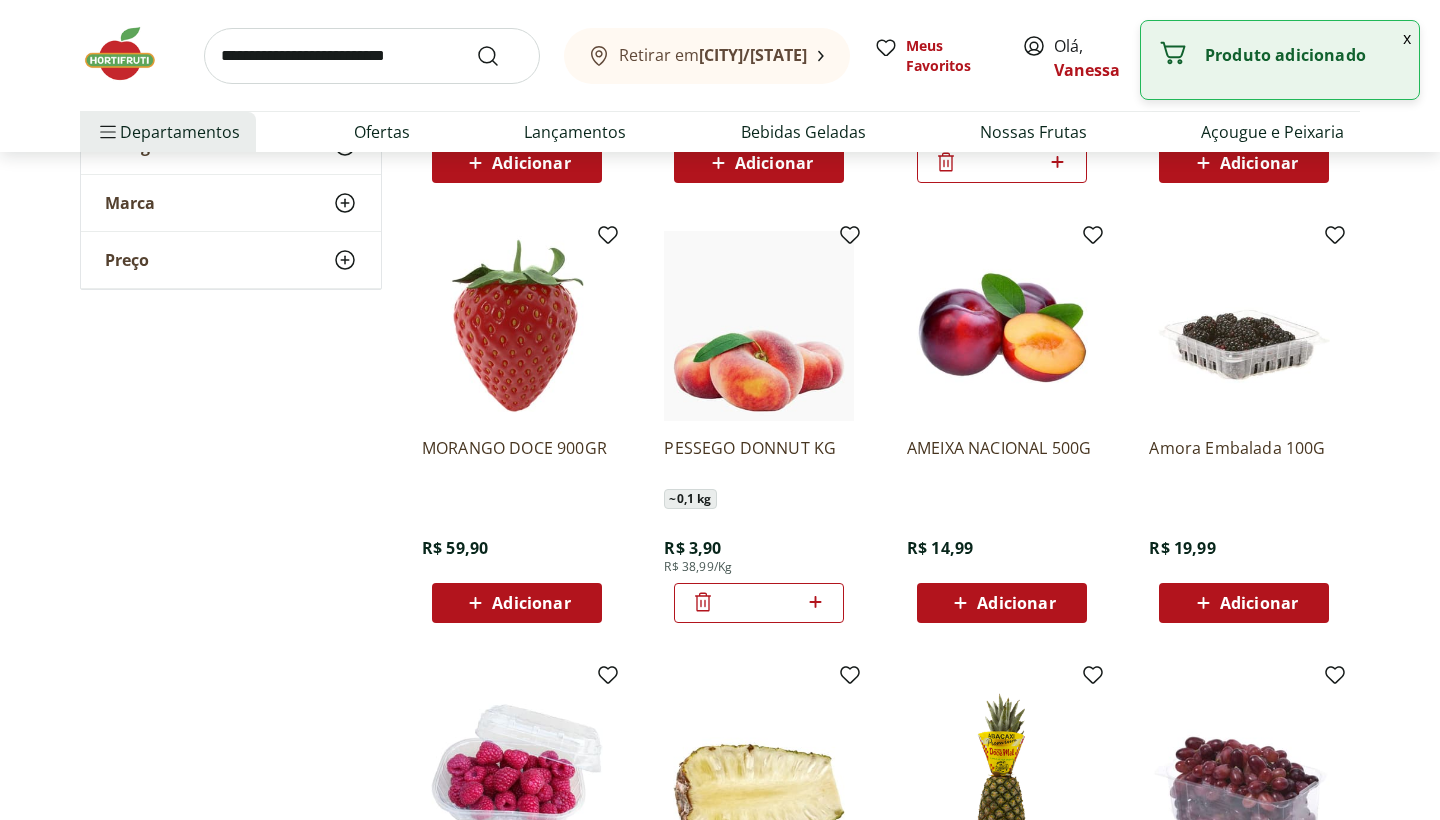 click 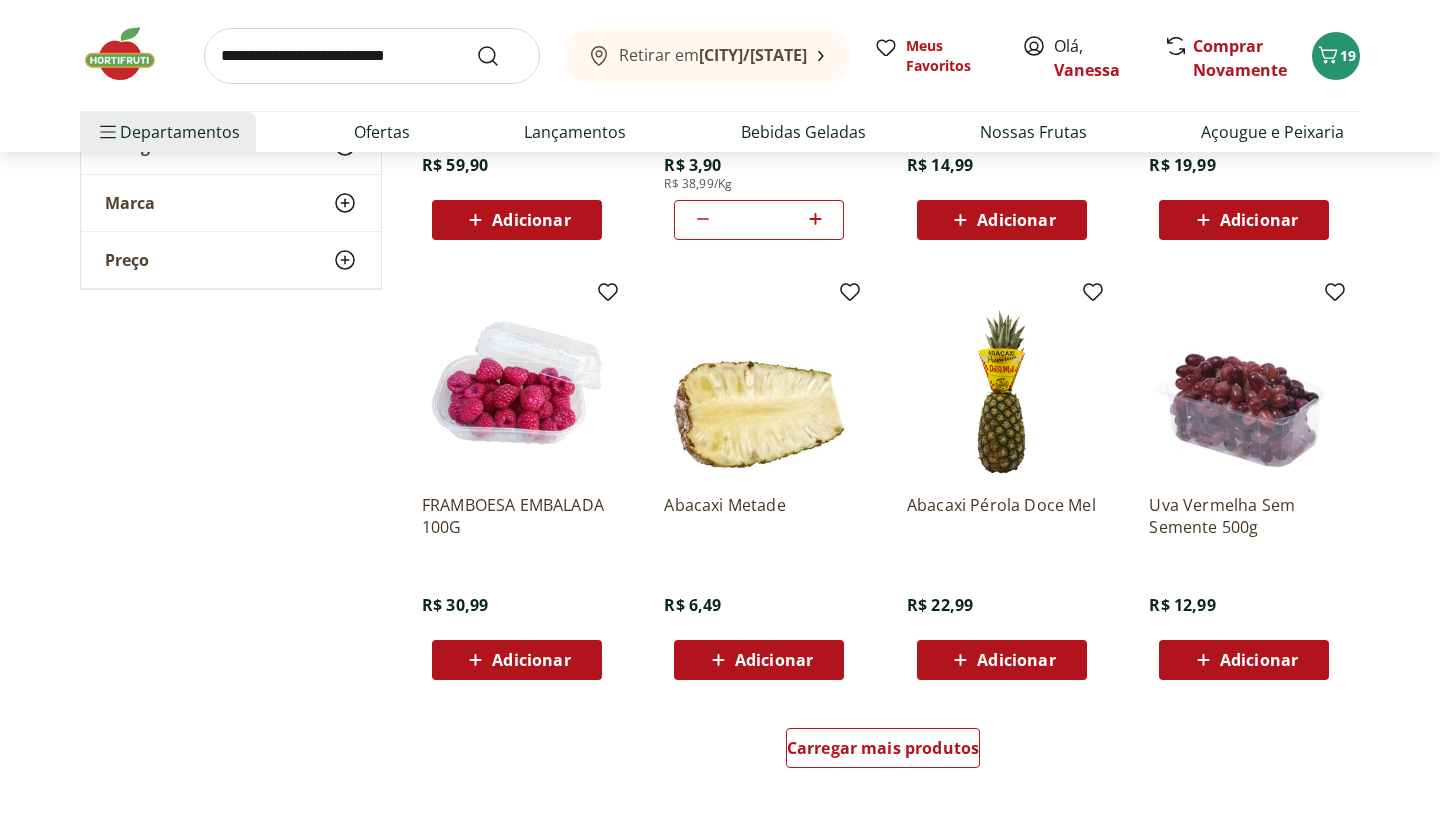 scroll, scrollTop: 4844, scrollLeft: 0, axis: vertical 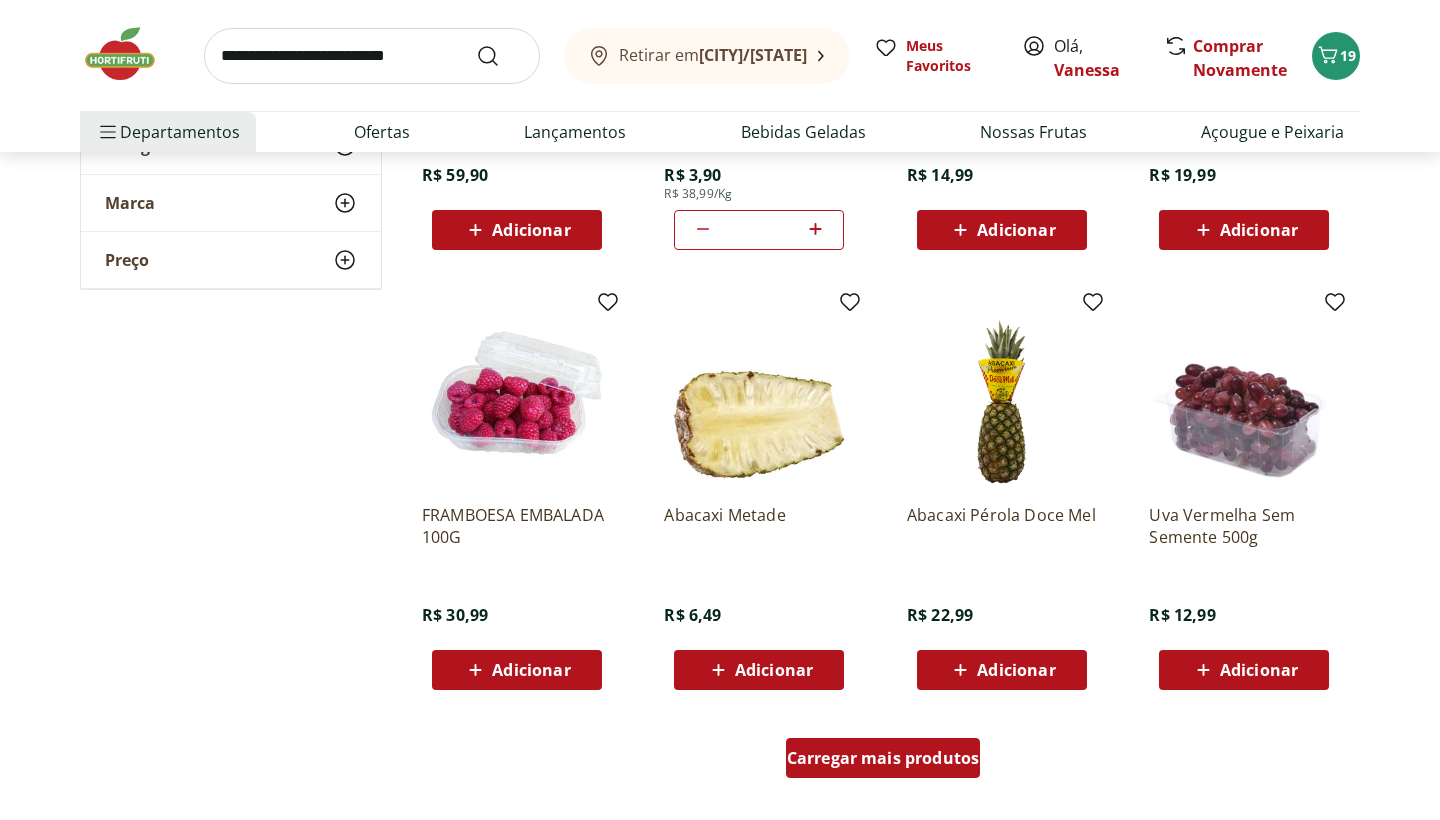 click on "Carregar mais produtos" at bounding box center [883, 758] 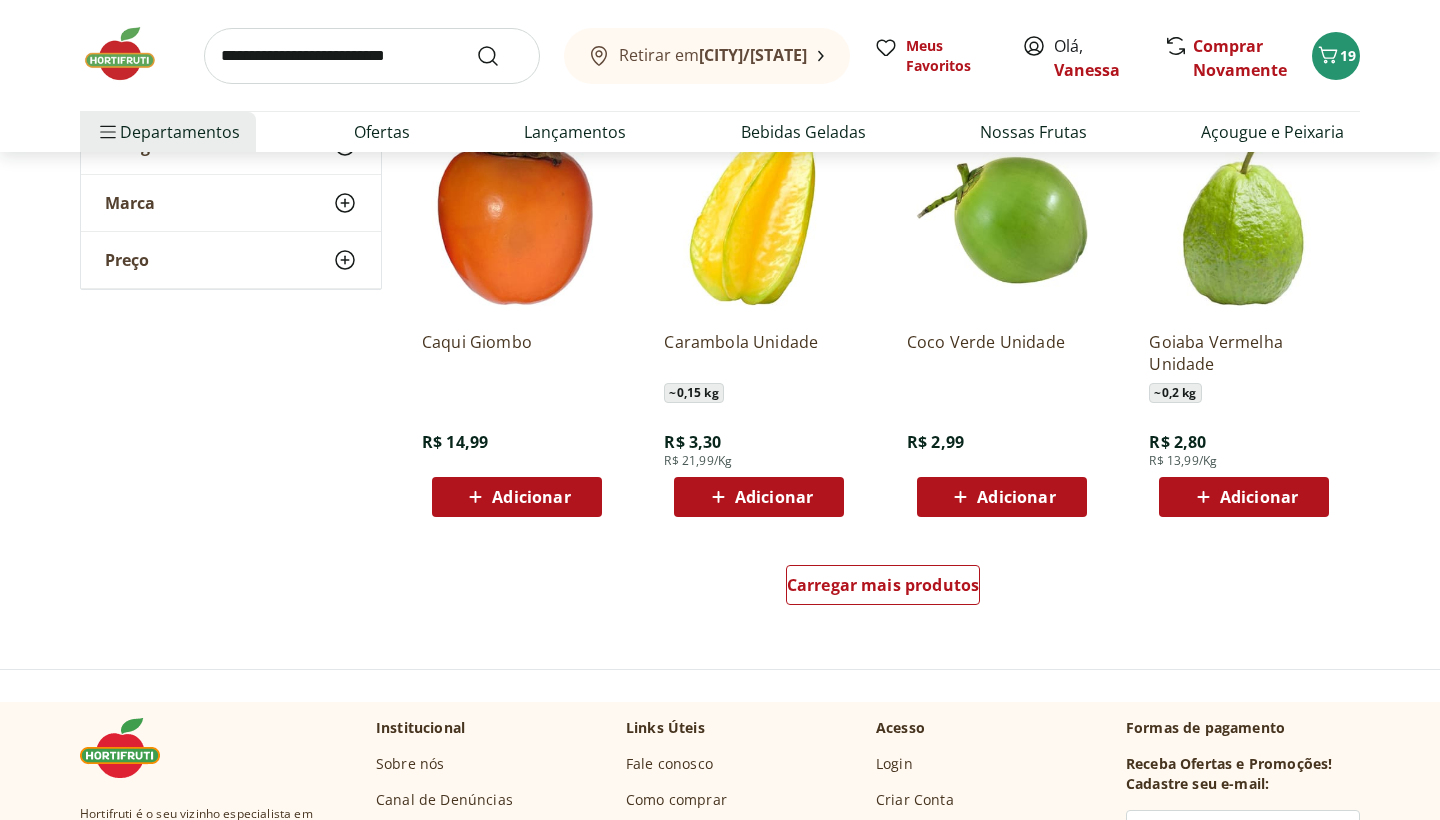 scroll, scrollTop: 6329, scrollLeft: 0, axis: vertical 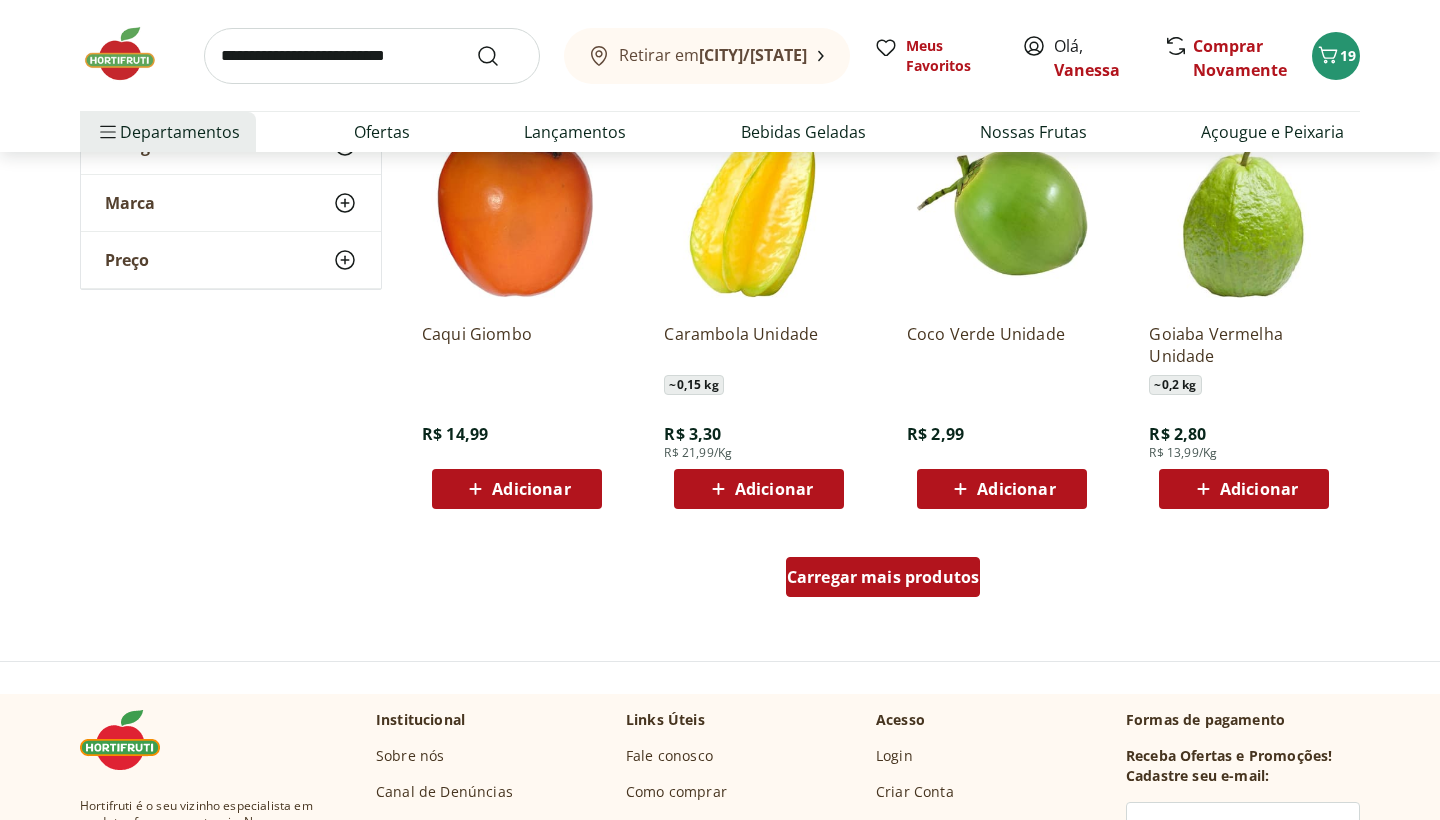 click on "Carregar mais produtos" at bounding box center (883, 577) 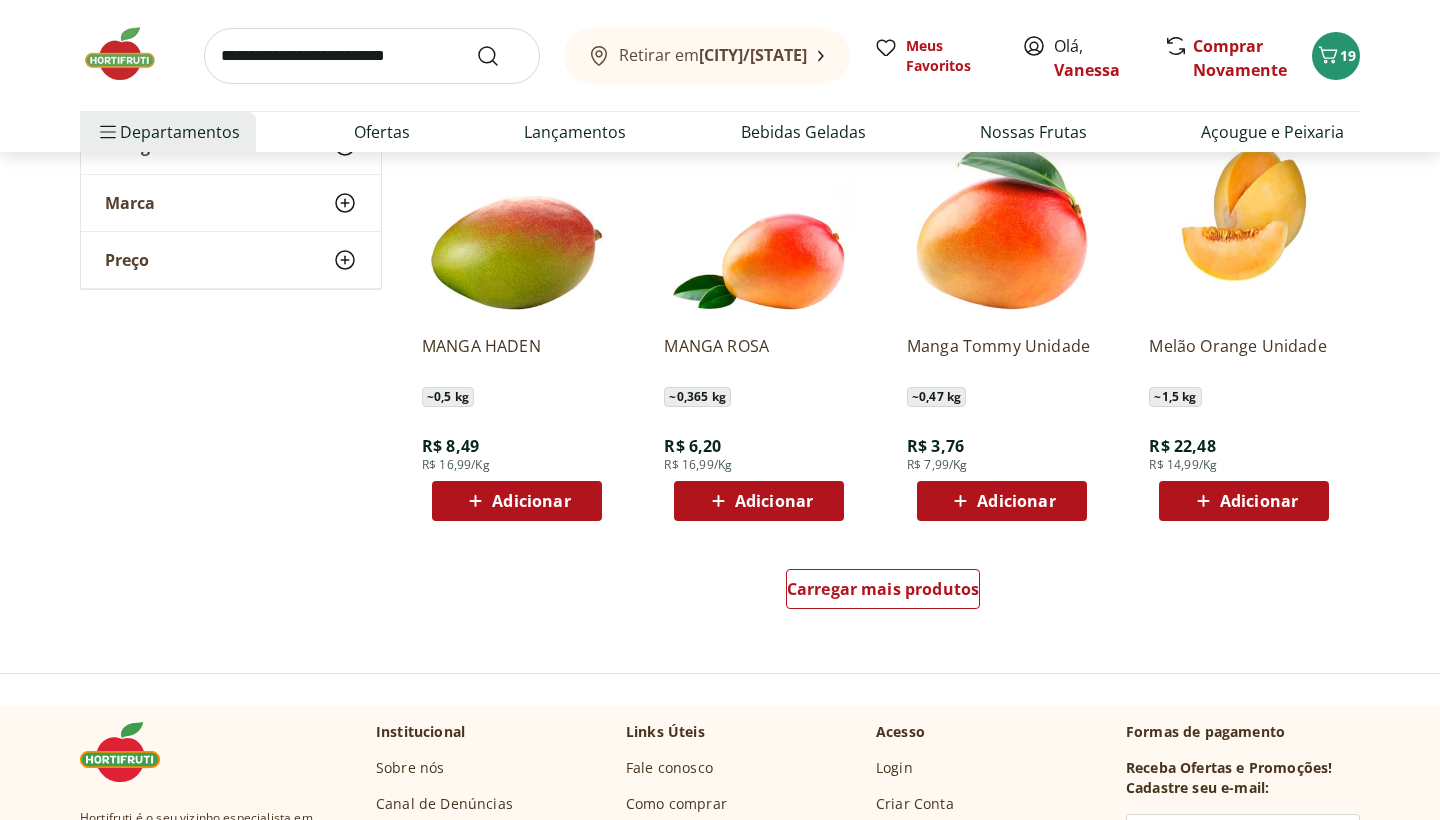 scroll, scrollTop: 7622, scrollLeft: 0, axis: vertical 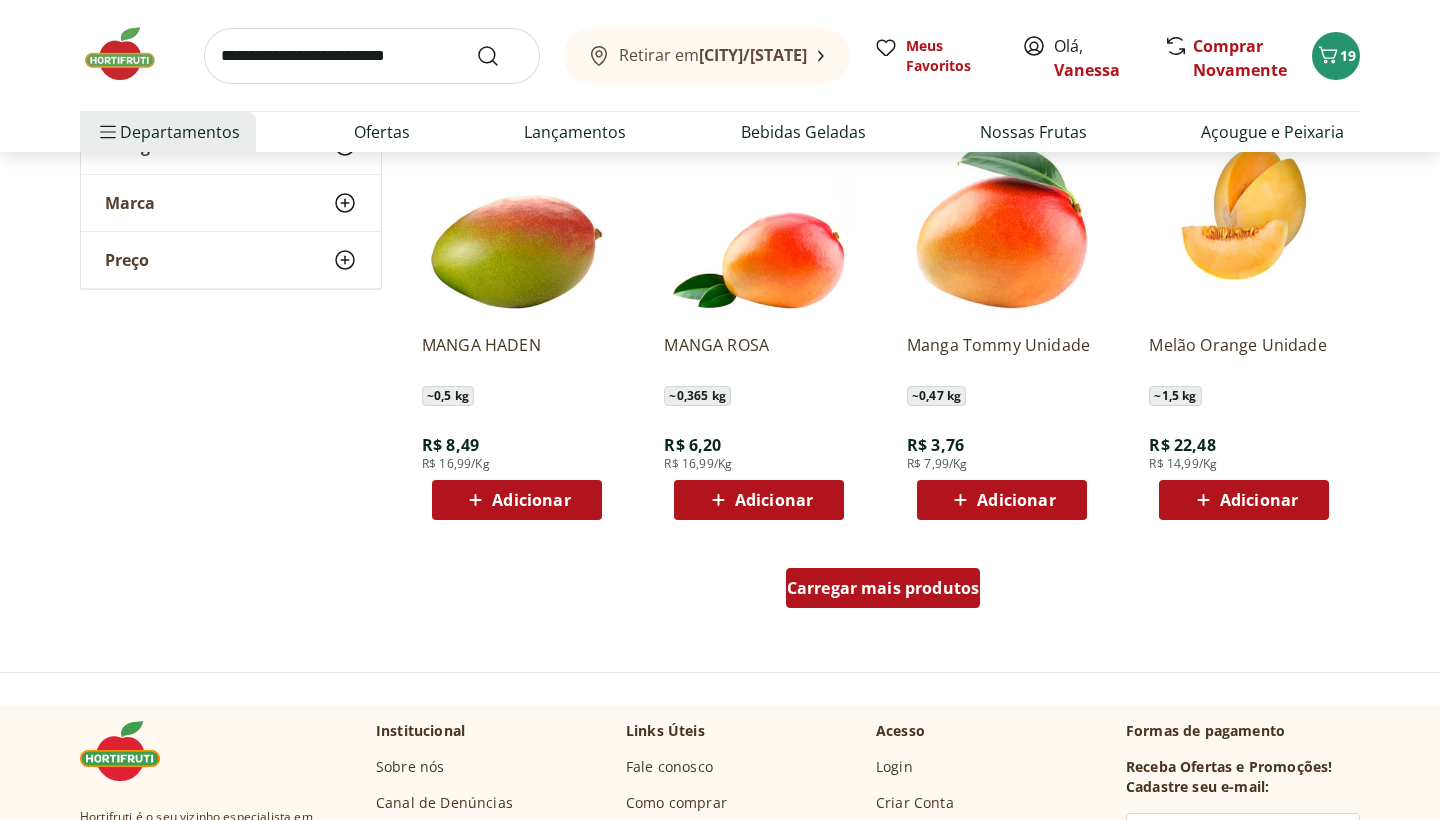 click on "Carregar mais produtos" at bounding box center (883, 588) 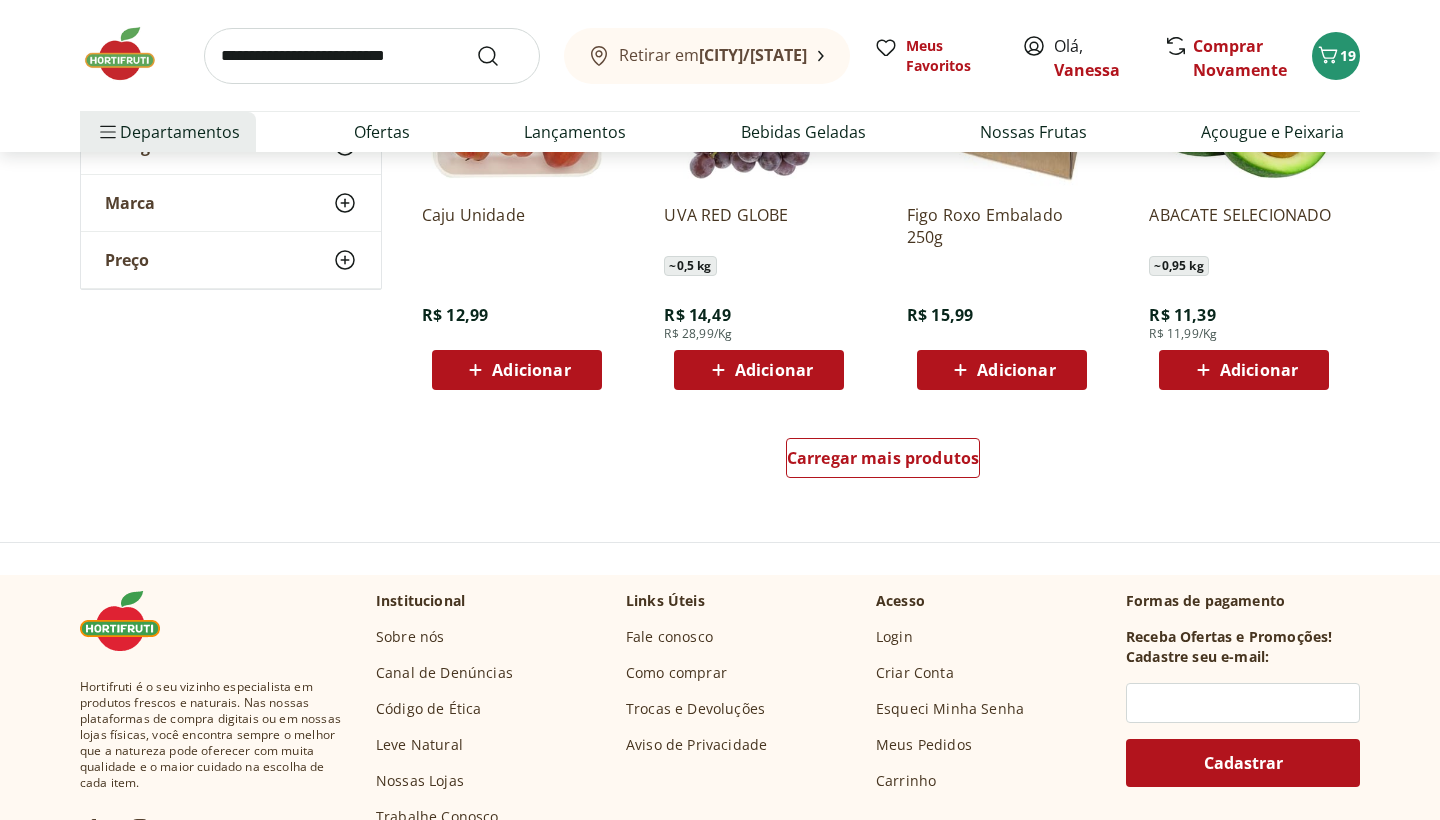 scroll, scrollTop: 9024, scrollLeft: 0, axis: vertical 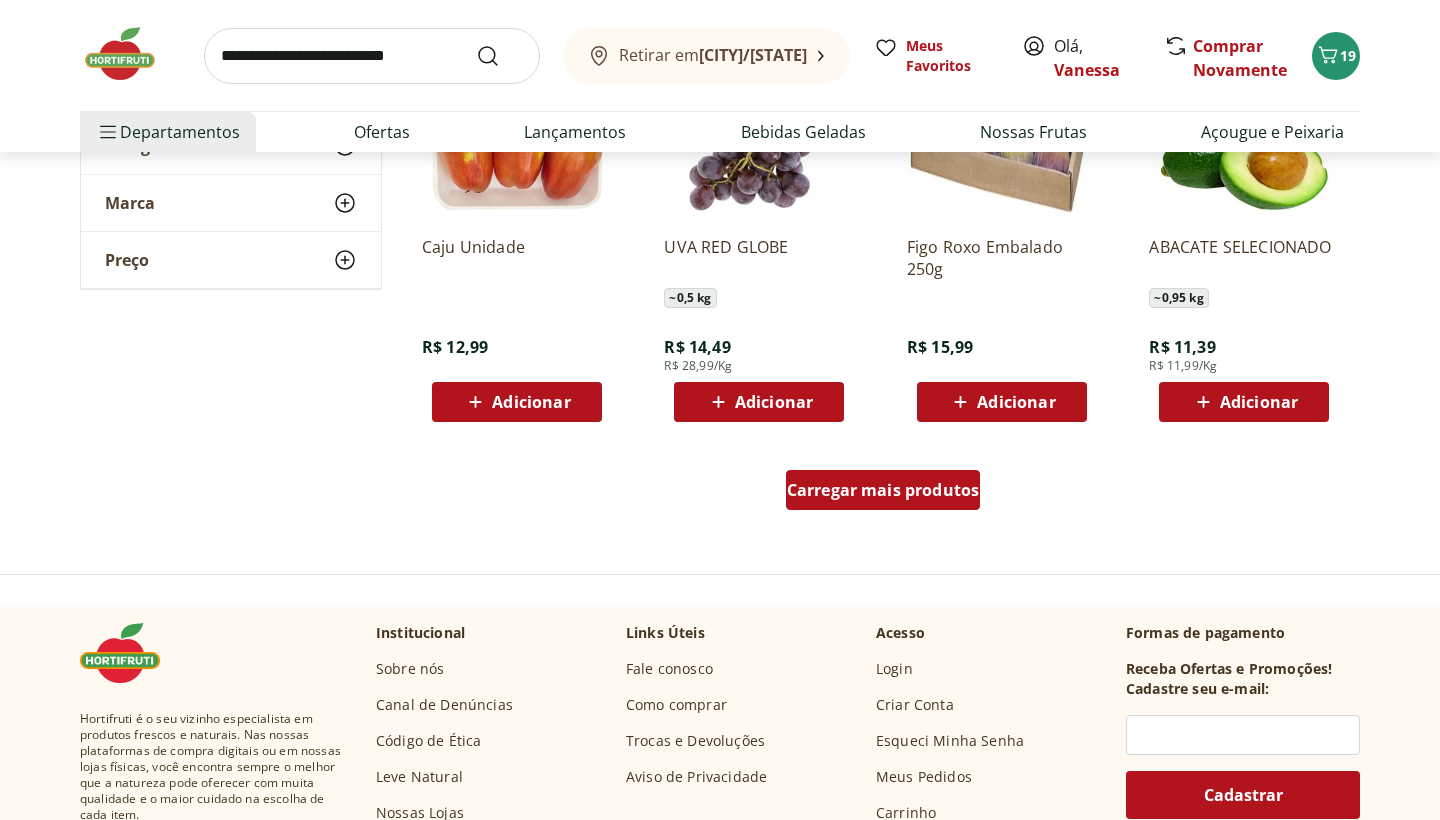 click on "Carregar mais produtos" at bounding box center [883, 490] 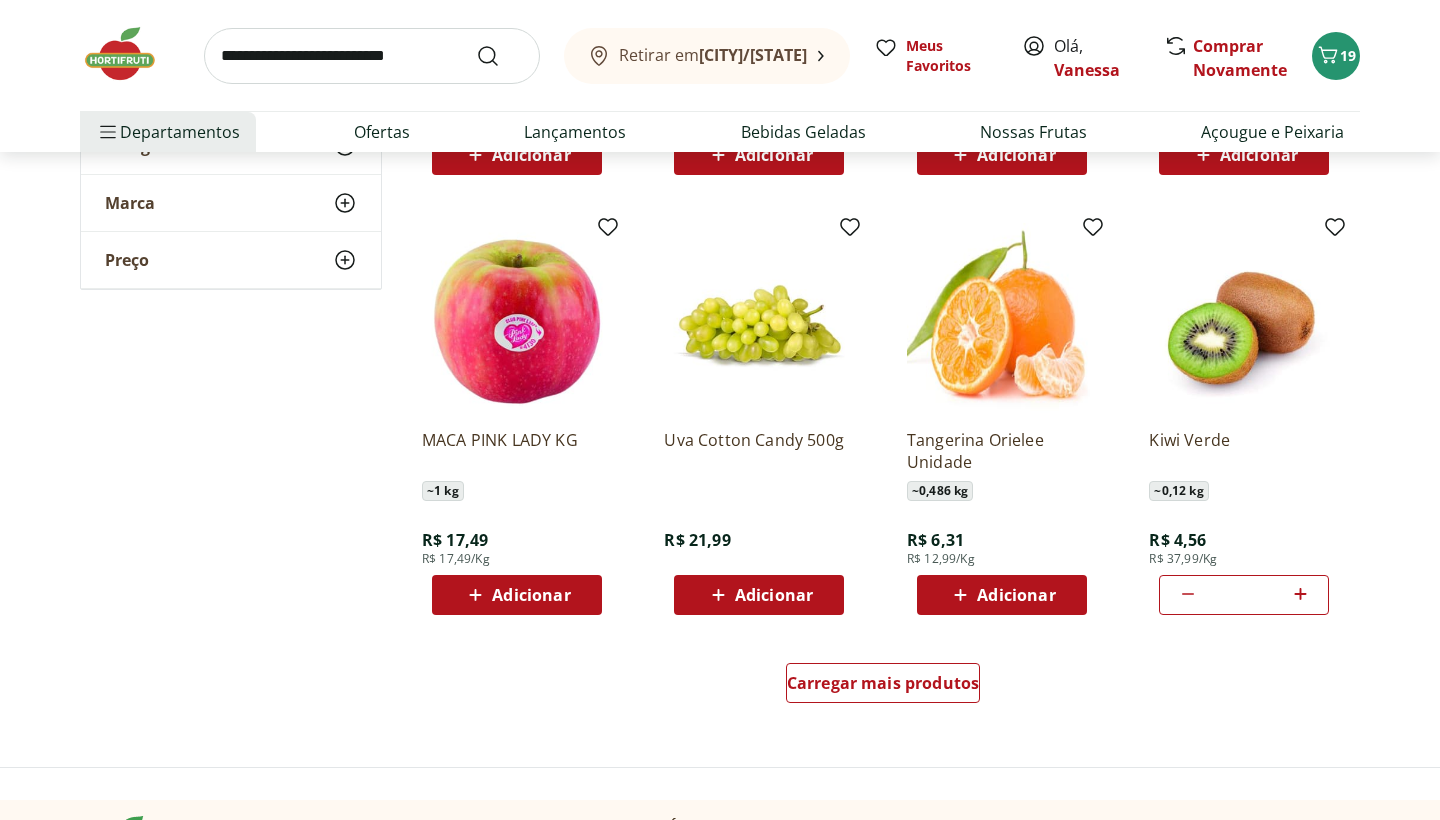 scroll, scrollTop: 10146, scrollLeft: 0, axis: vertical 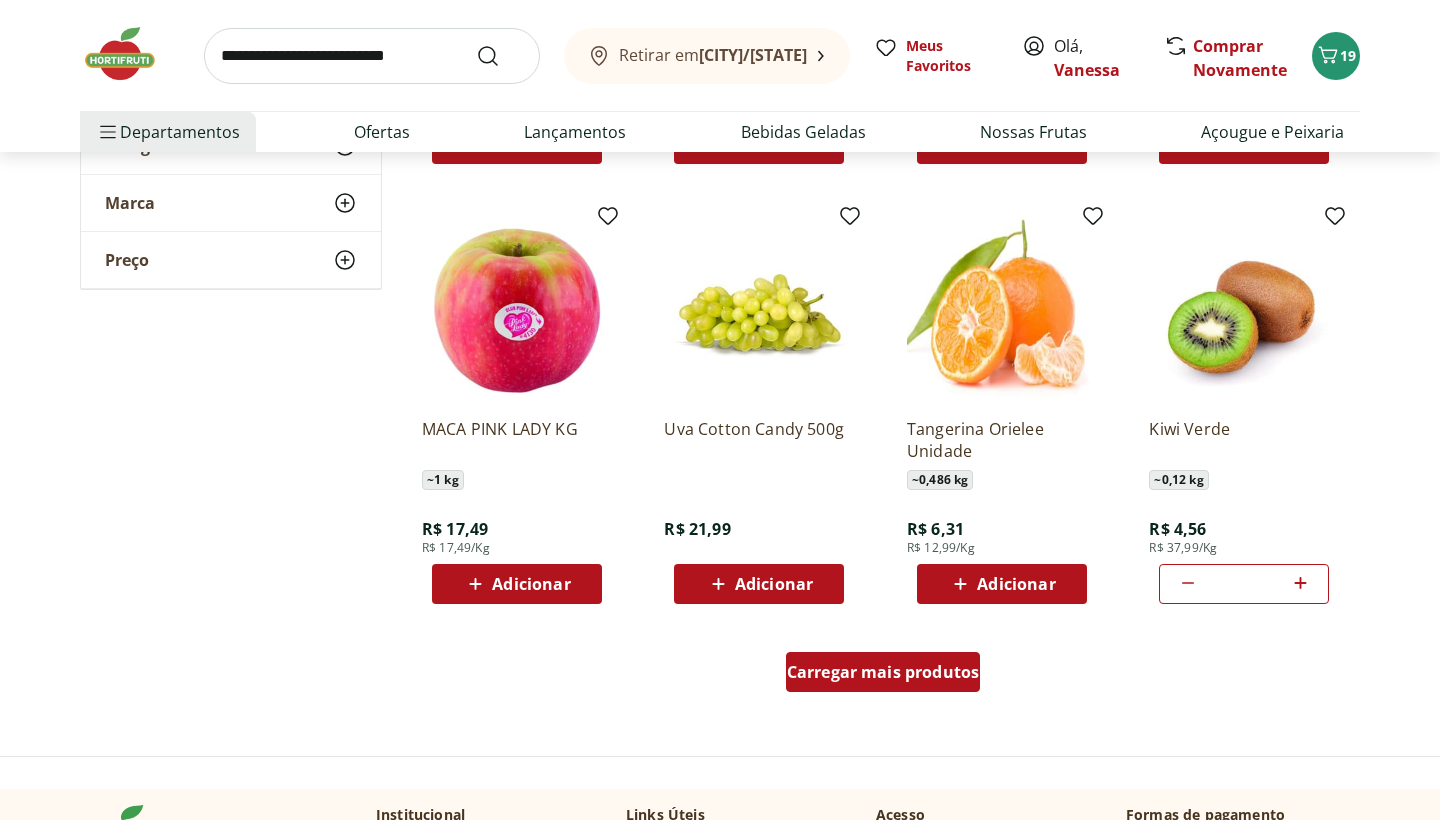 click on "Carregar mais produtos" at bounding box center (883, 672) 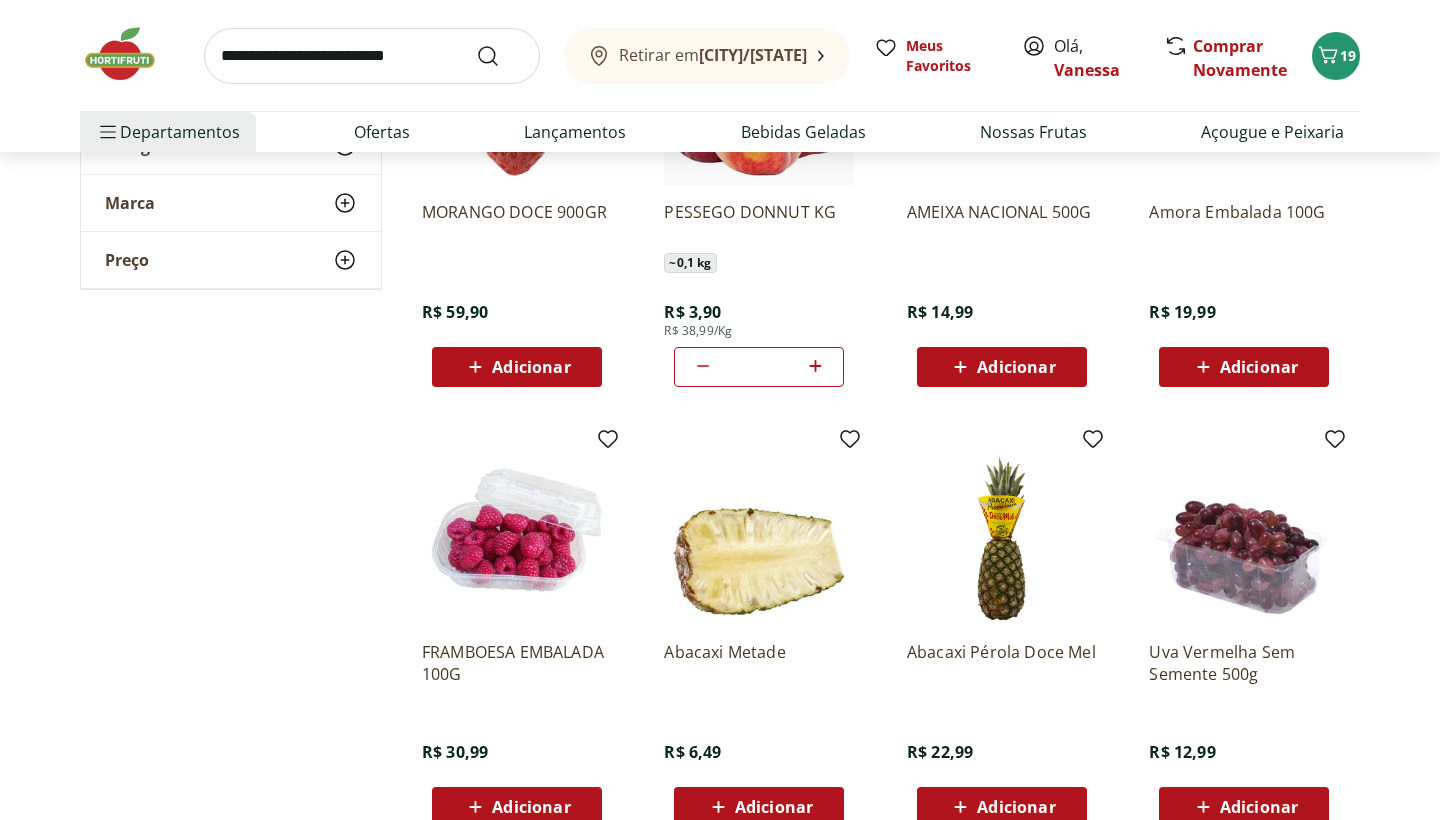scroll, scrollTop: 4337, scrollLeft: 0, axis: vertical 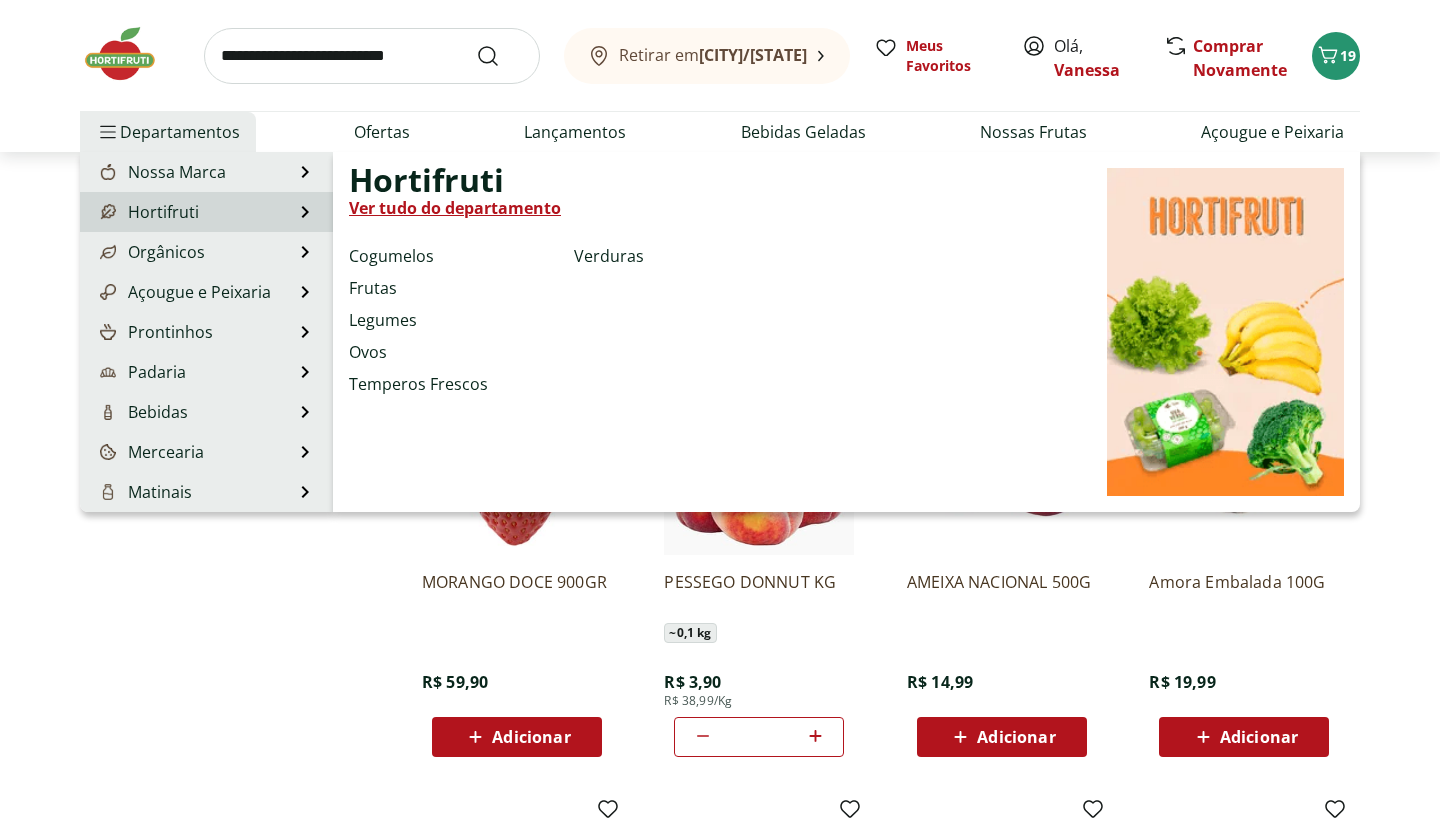 click on "Hortifruti Hortifruti Ver tudo do departamento Cogumelos Frutas Legumes Ovos Temperos Frescos Verduras" at bounding box center (206, 212) 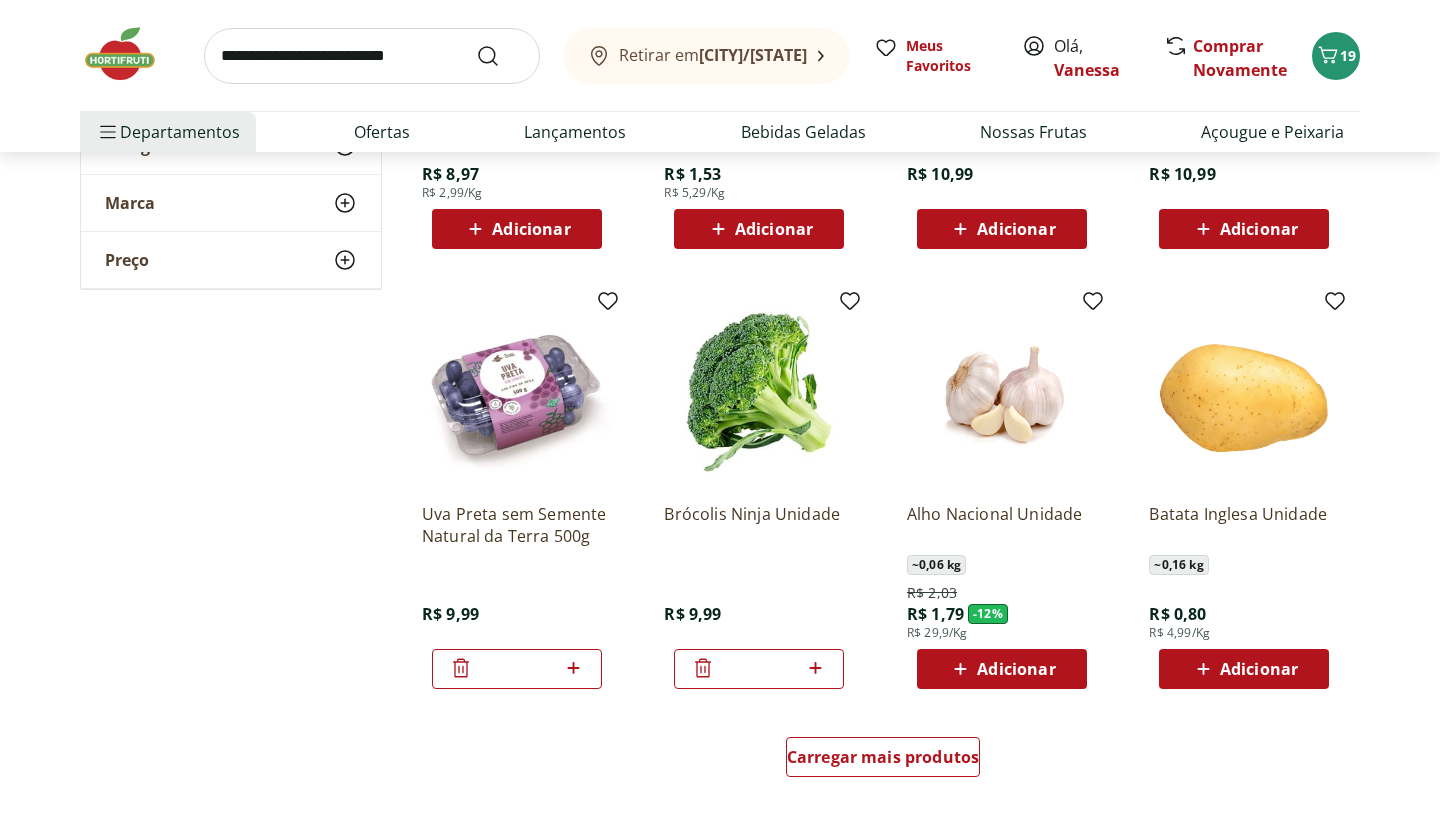scroll, scrollTop: 948, scrollLeft: 0, axis: vertical 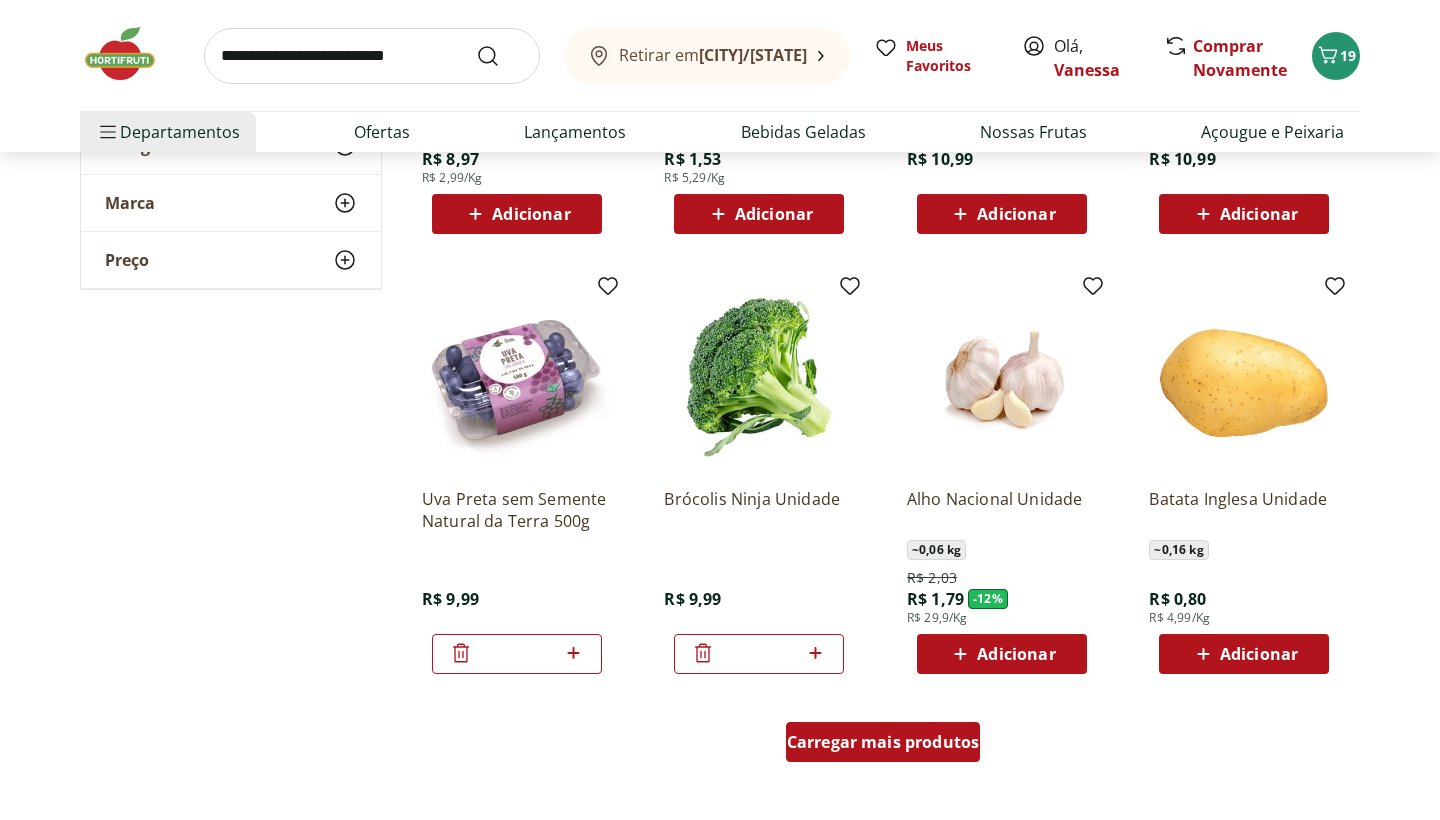 click on "Carregar mais produtos" at bounding box center [883, 742] 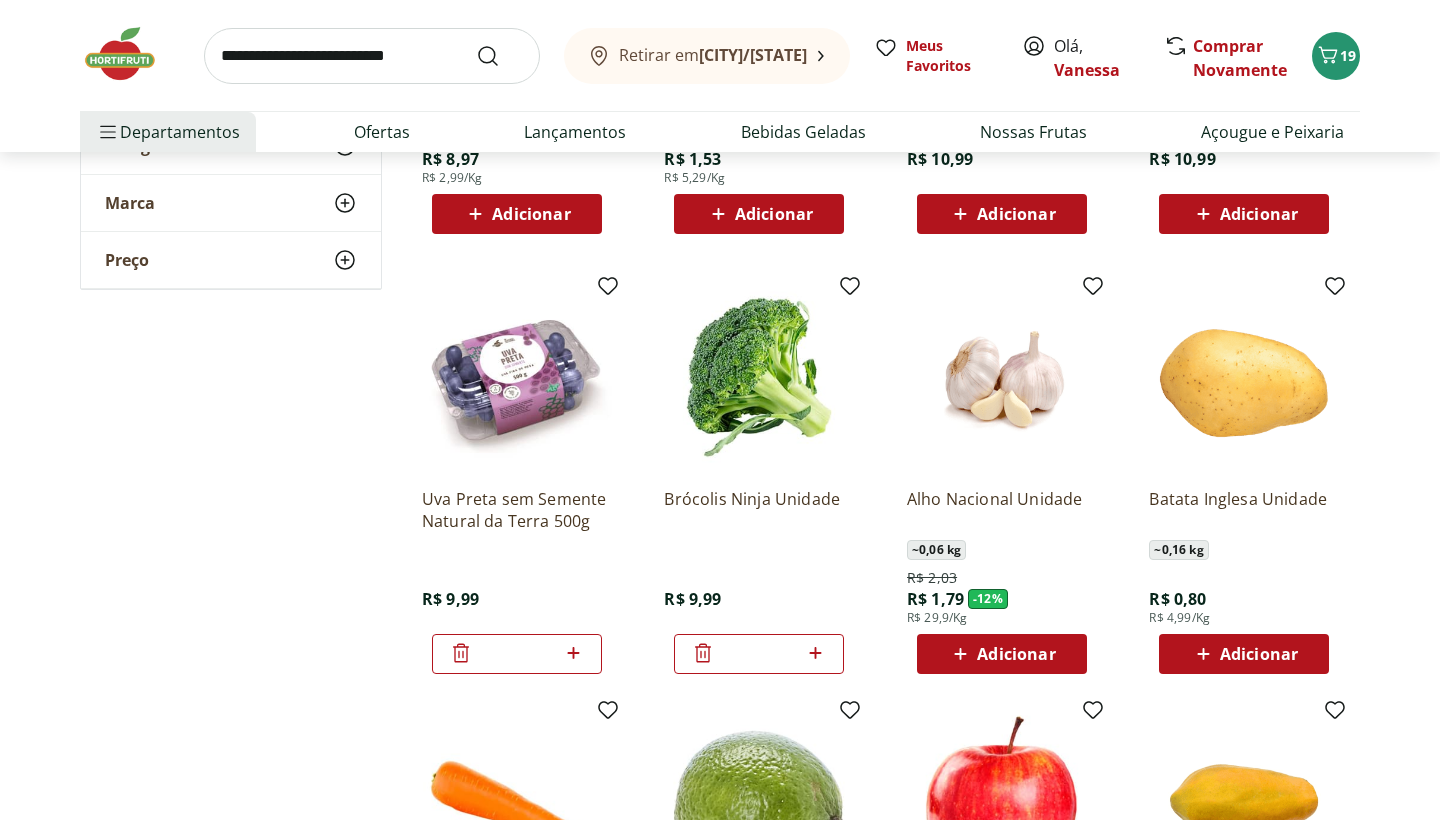 click on "Adicionar" at bounding box center (1244, 654) 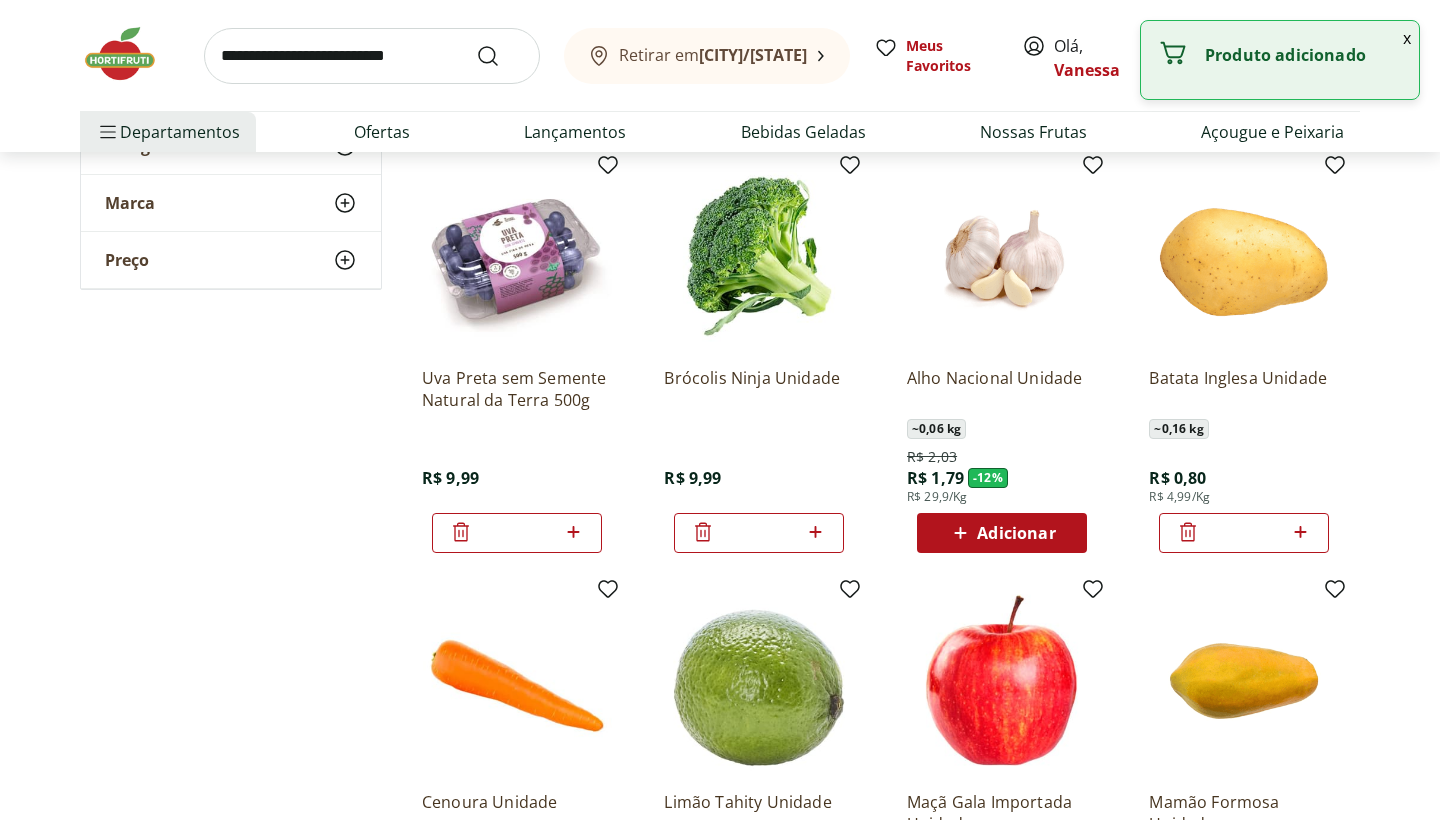 scroll, scrollTop: 1078, scrollLeft: 0, axis: vertical 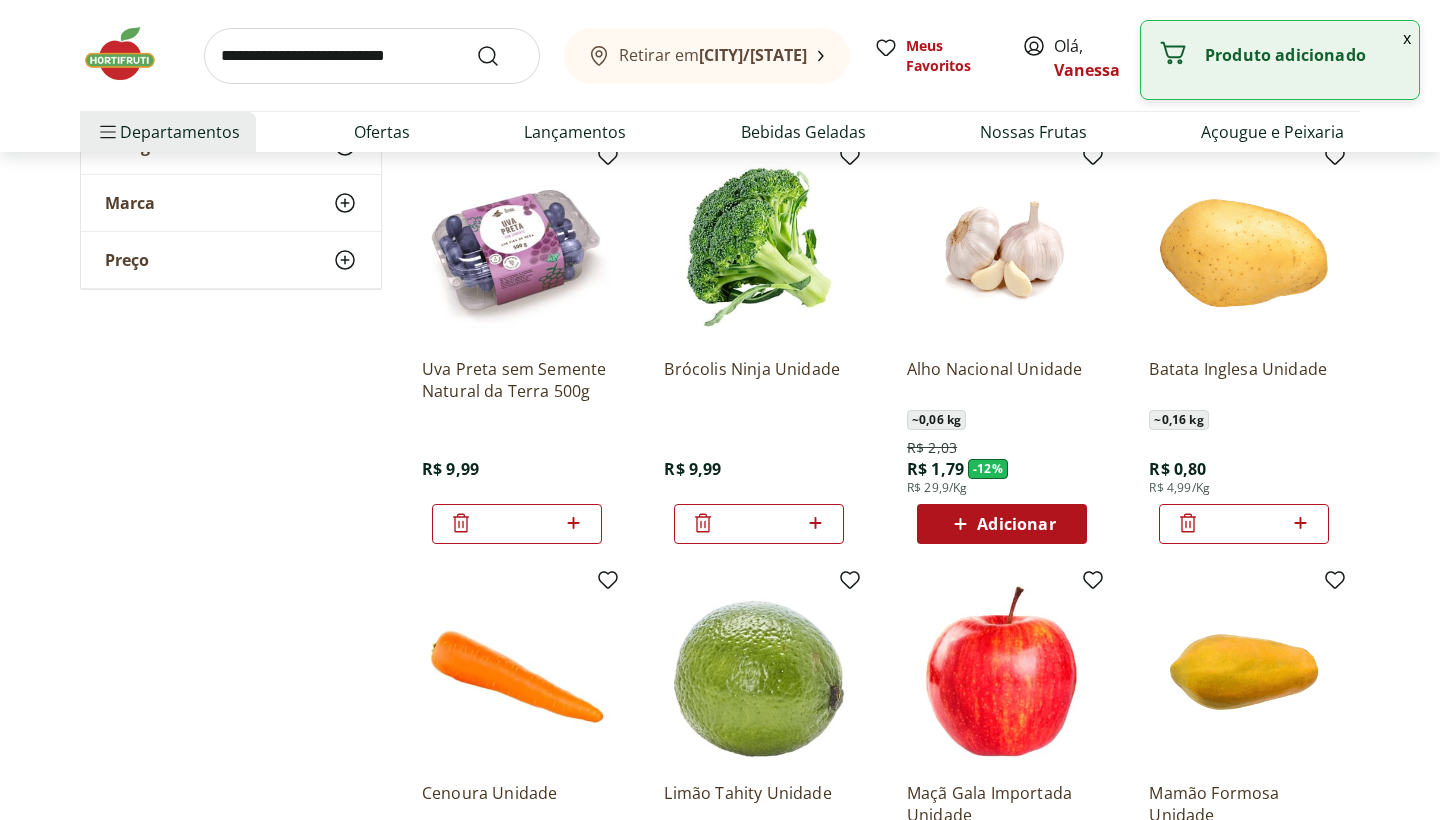 click 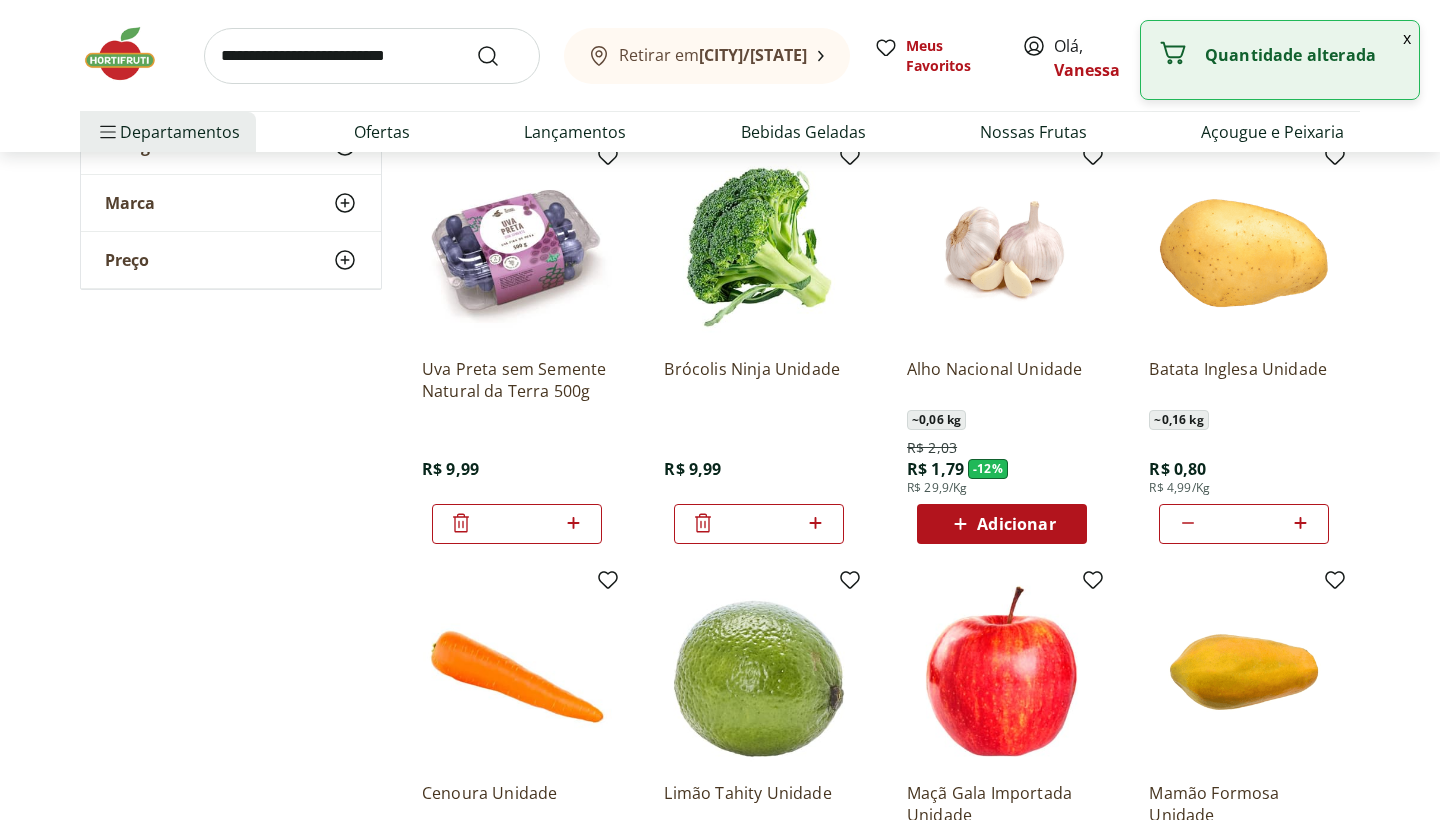 click 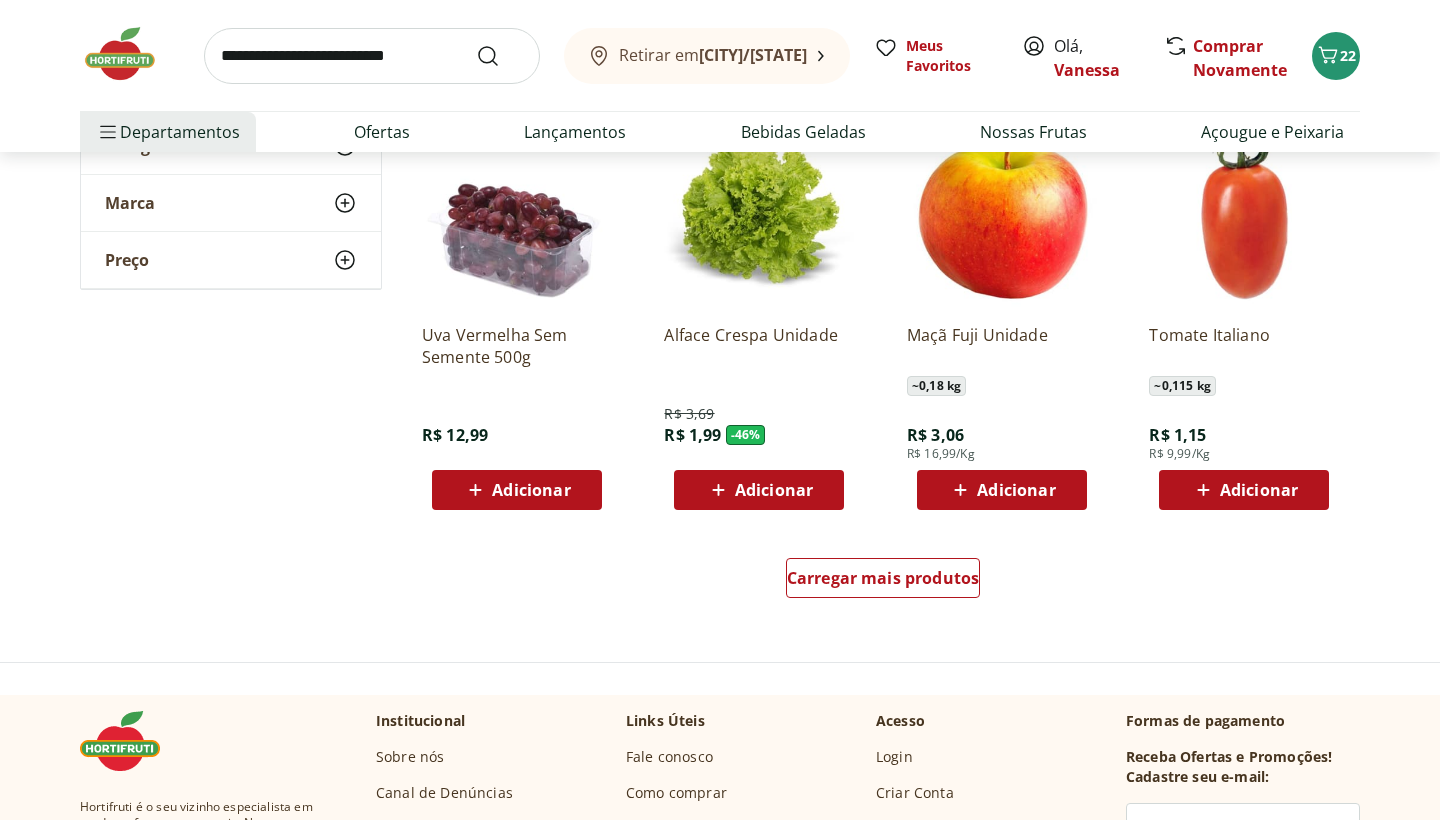 scroll, scrollTop: 2417, scrollLeft: 0, axis: vertical 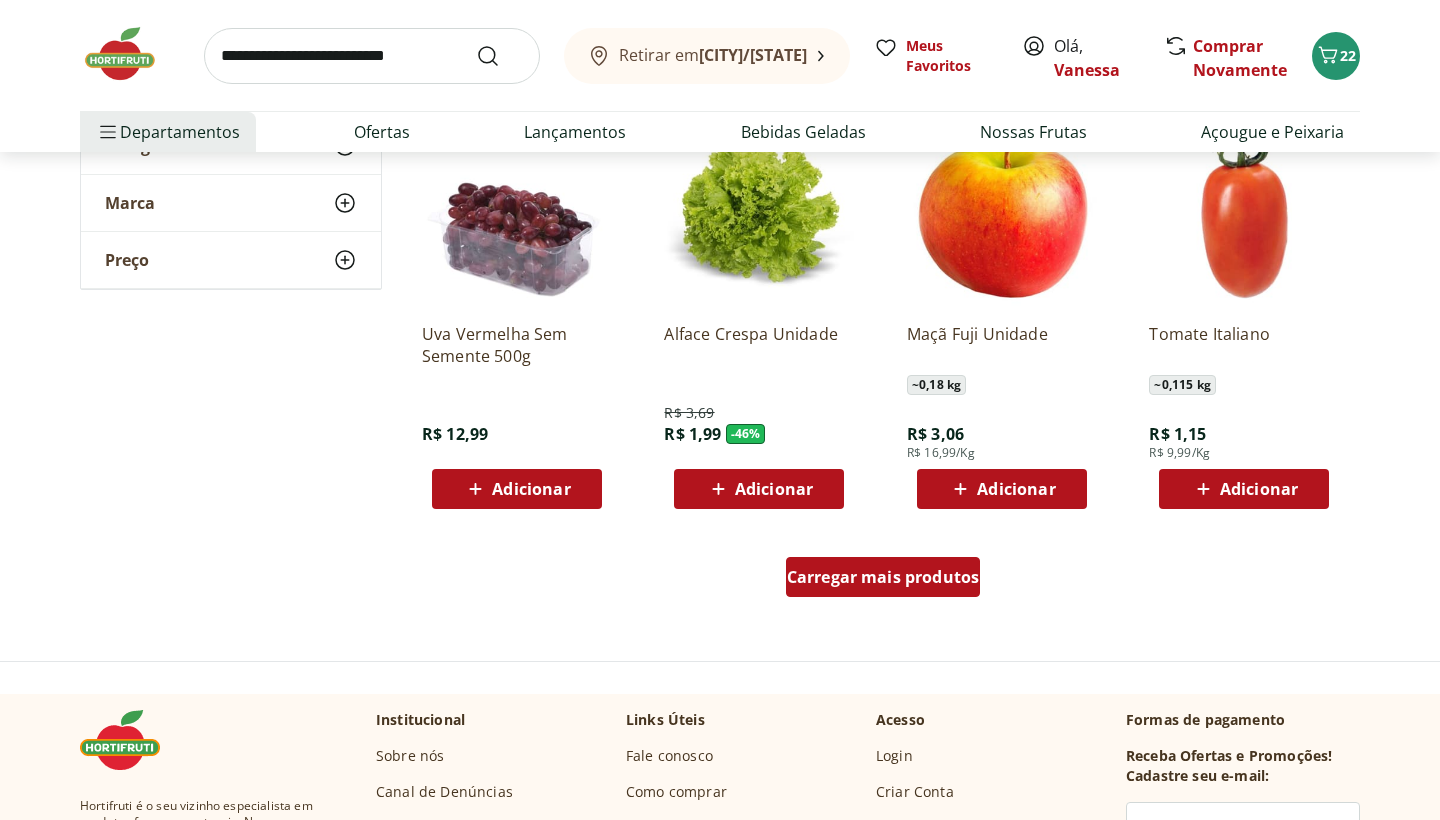 click on "Carregar mais produtos" at bounding box center (883, 577) 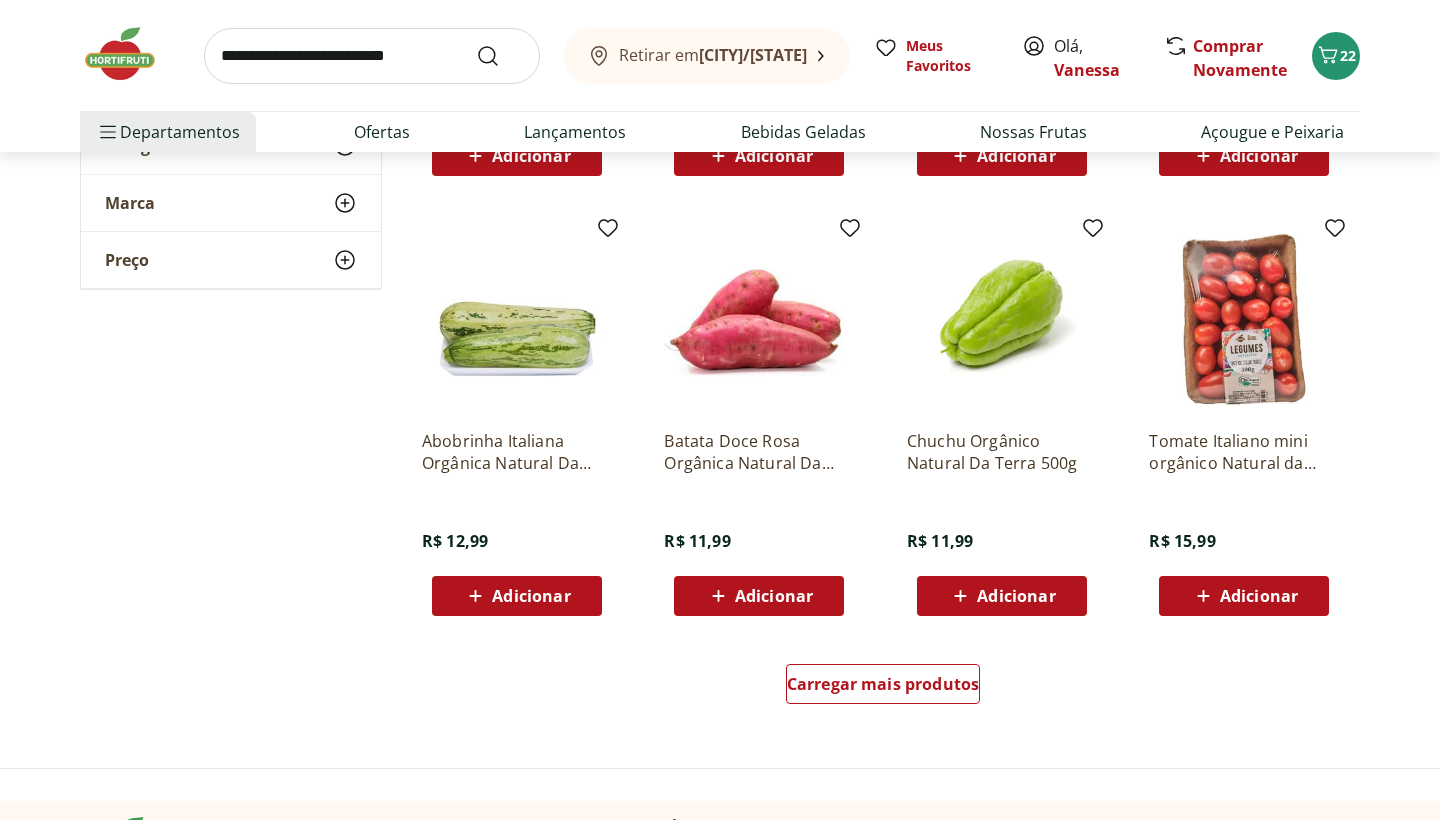 scroll, scrollTop: 3628, scrollLeft: 0, axis: vertical 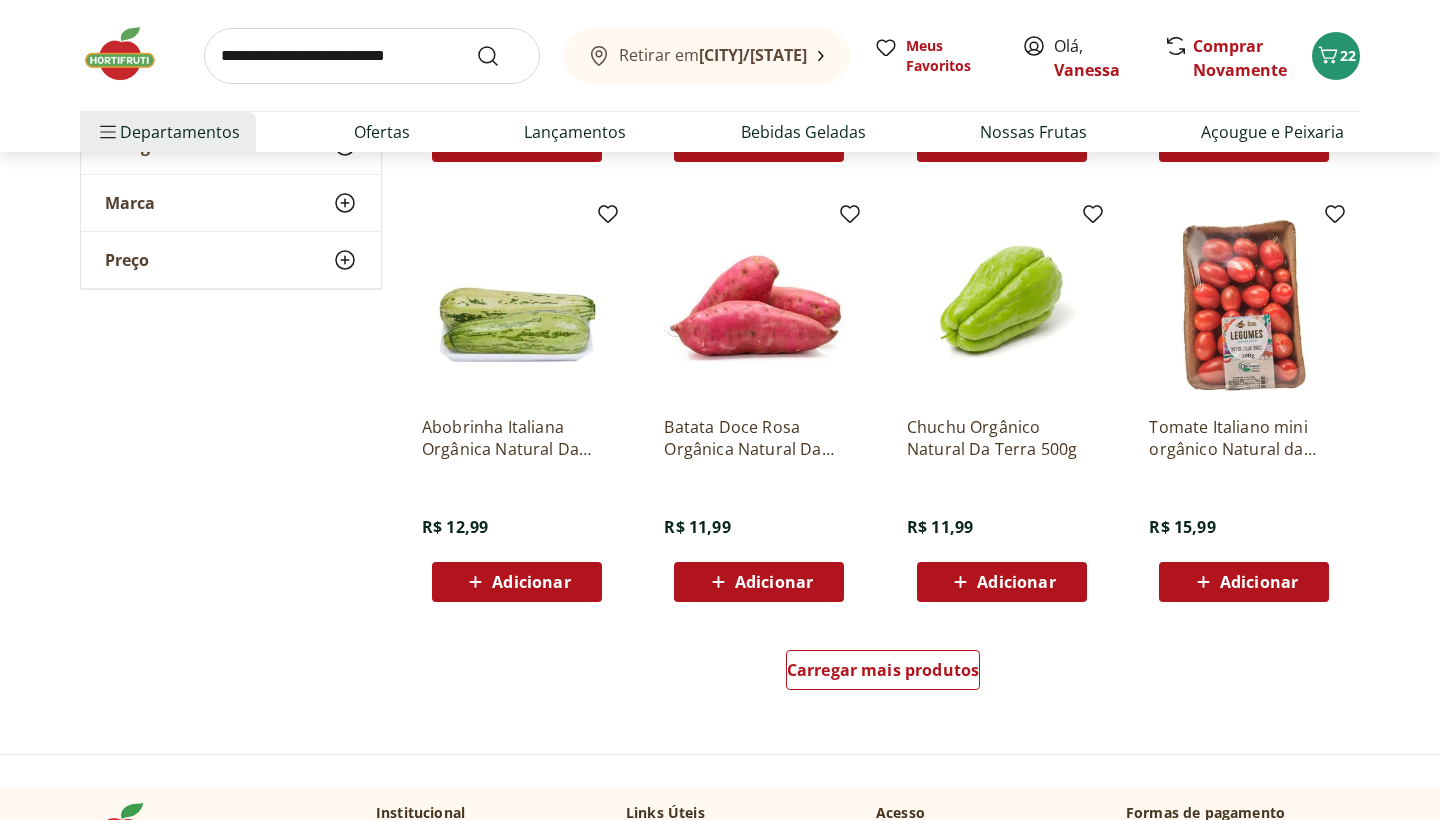 click on "Adicionar" at bounding box center (774, 582) 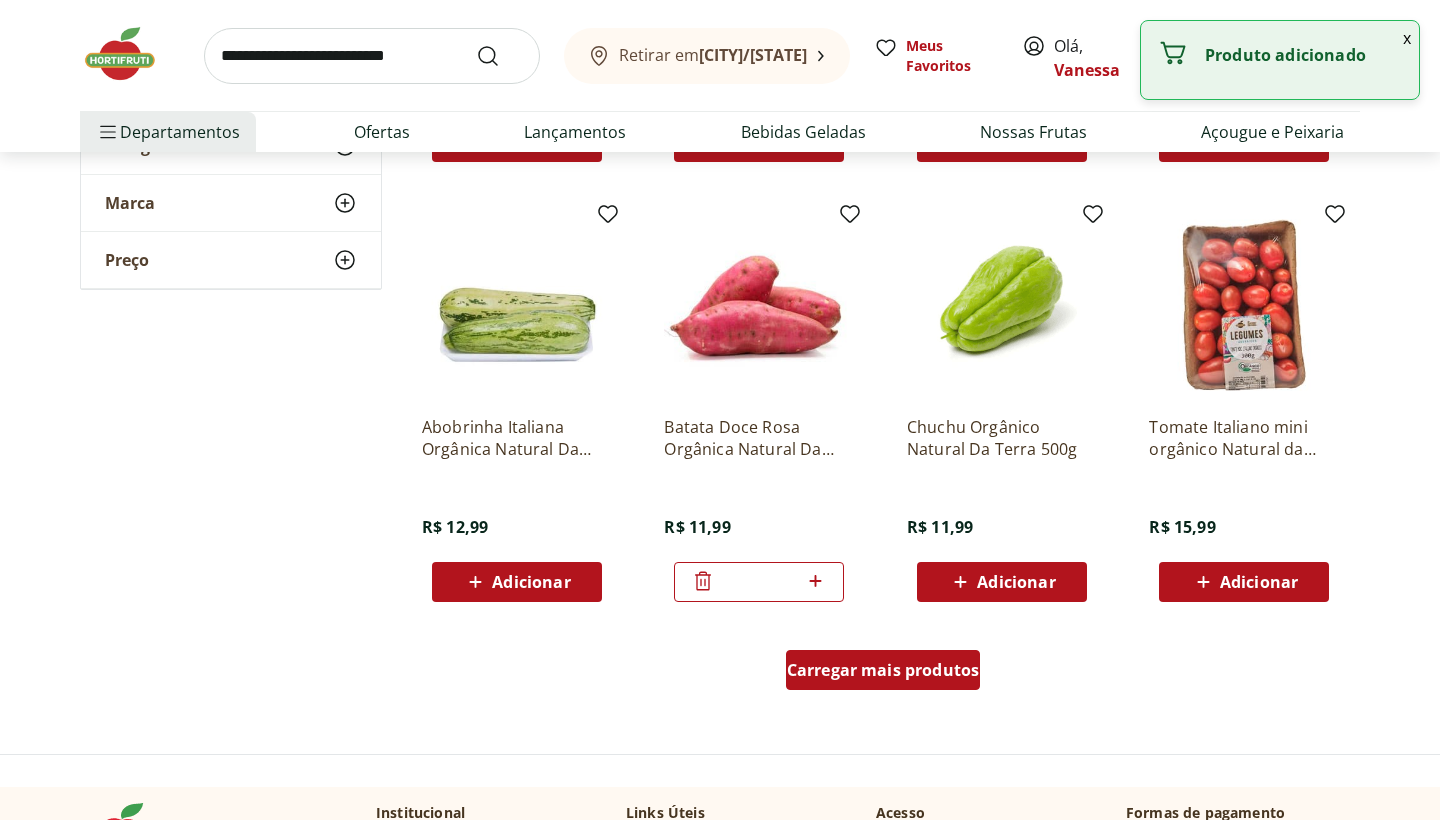 click on "Carregar mais produtos" at bounding box center (883, 670) 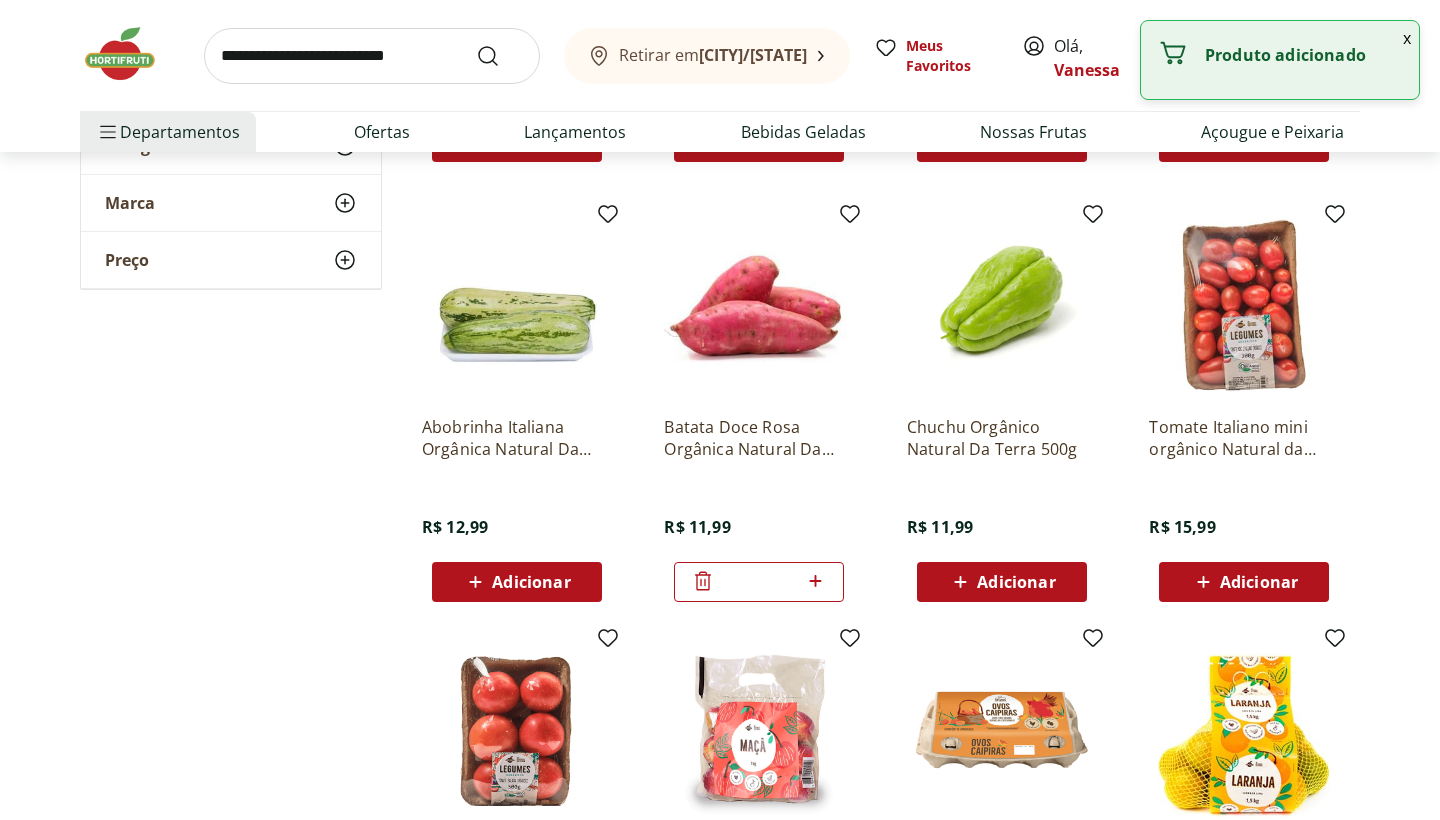 type on "*" 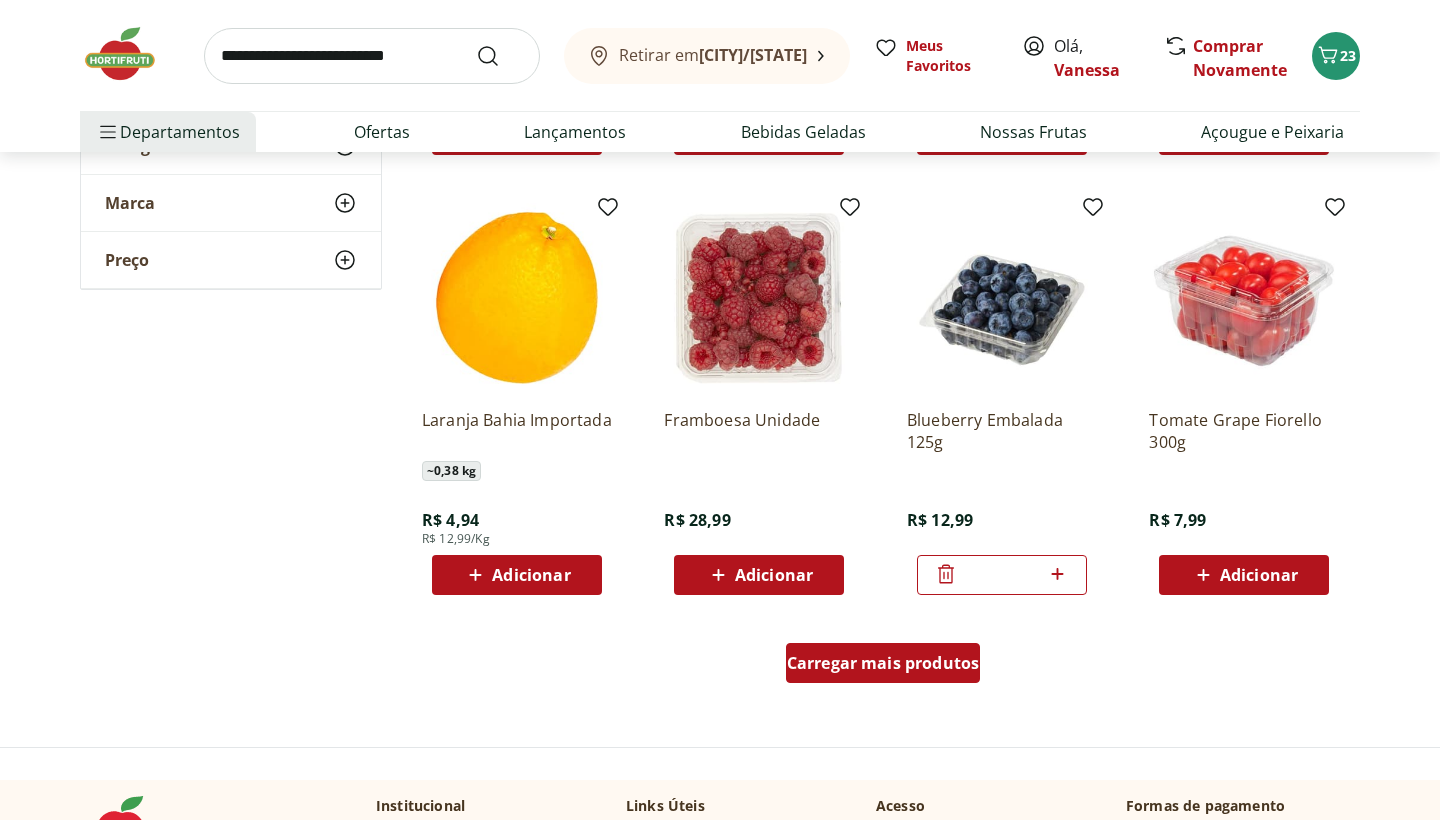 scroll, scrollTop: 4941, scrollLeft: 0, axis: vertical 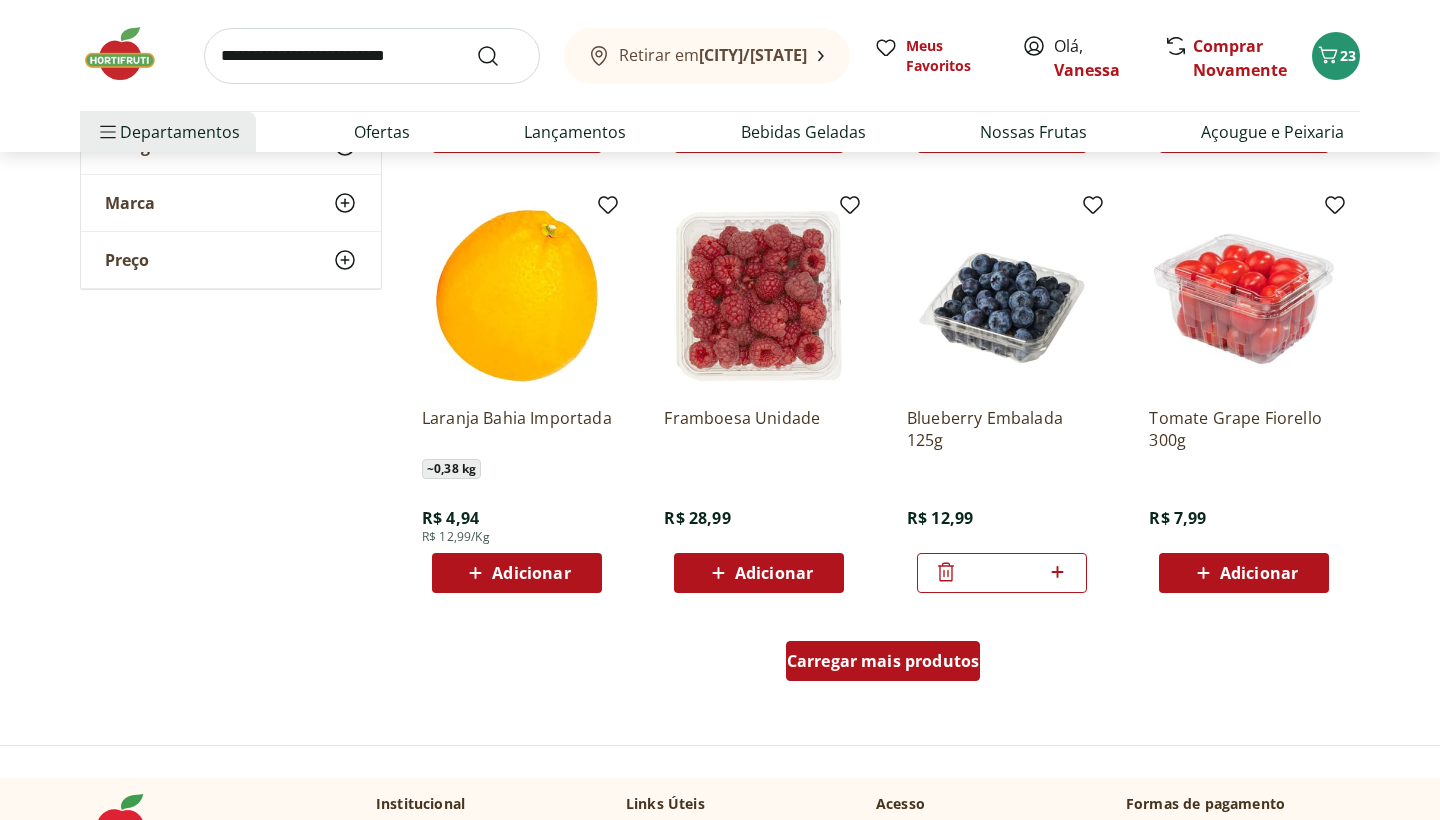 click on "Carregar mais produtos" at bounding box center (883, 661) 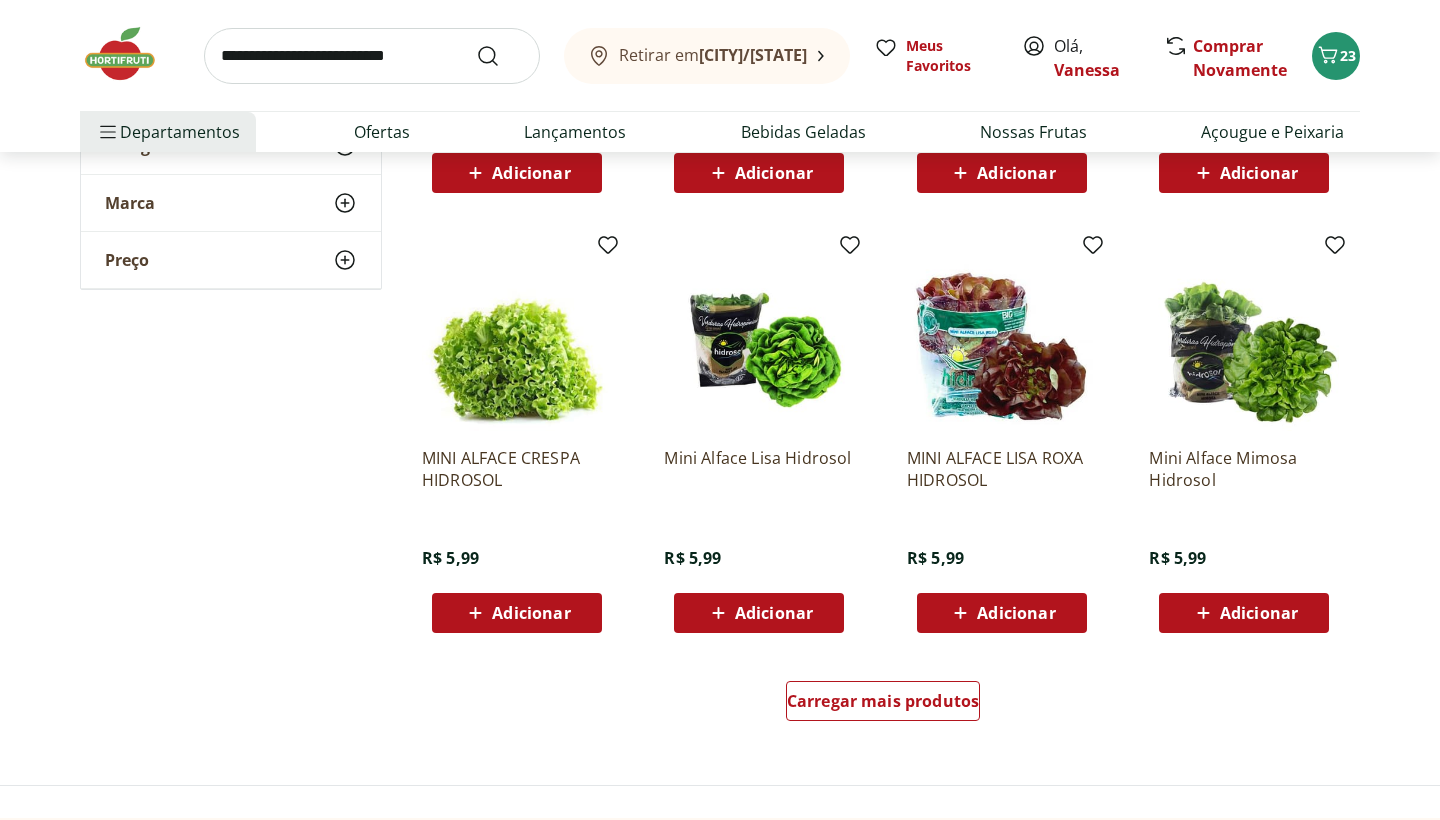 scroll, scrollTop: 6212, scrollLeft: 0, axis: vertical 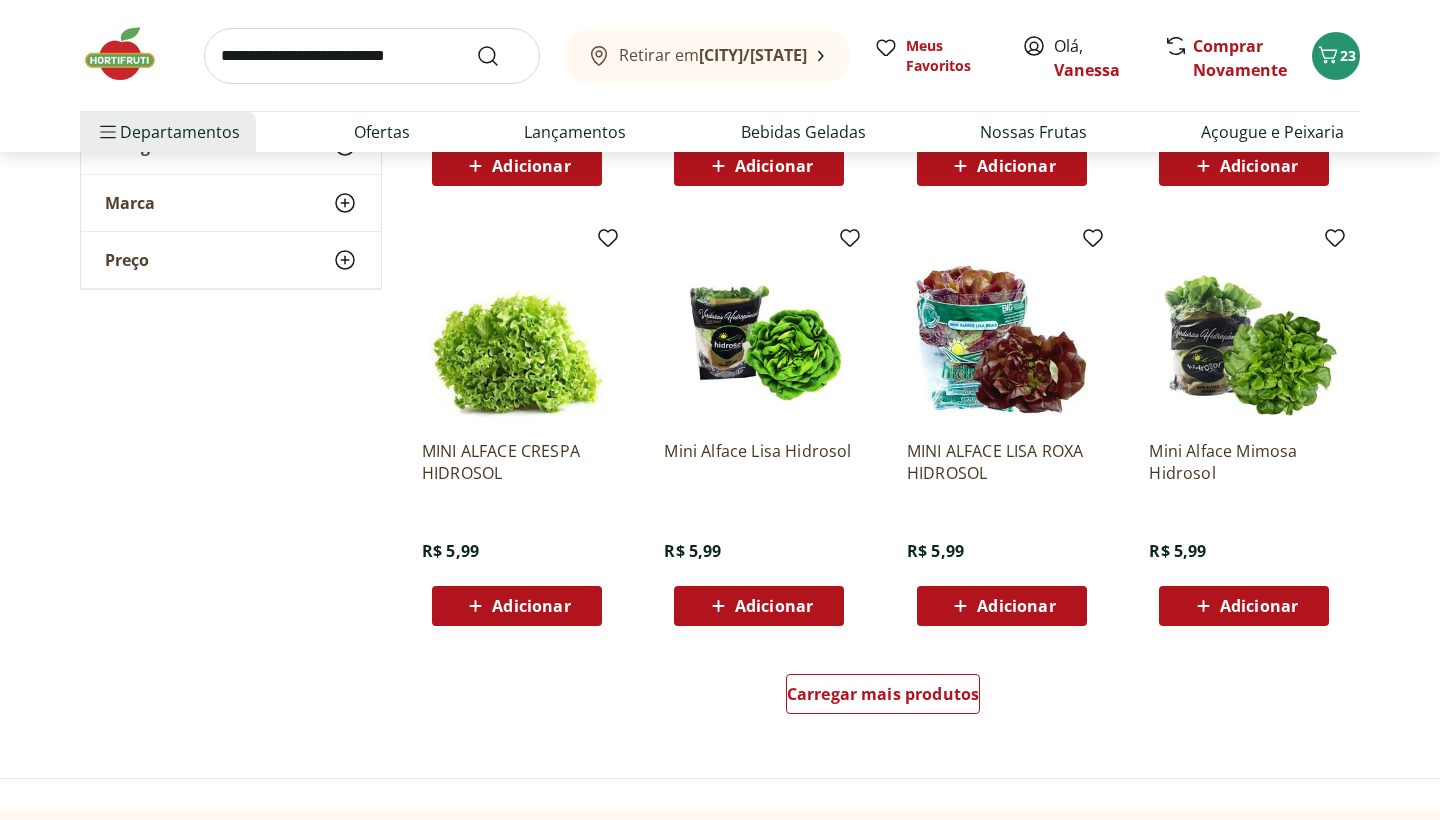 click on "Mini Alface Lisa Hidrosol R$ 5,99 Adicionar" at bounding box center [759, 430] 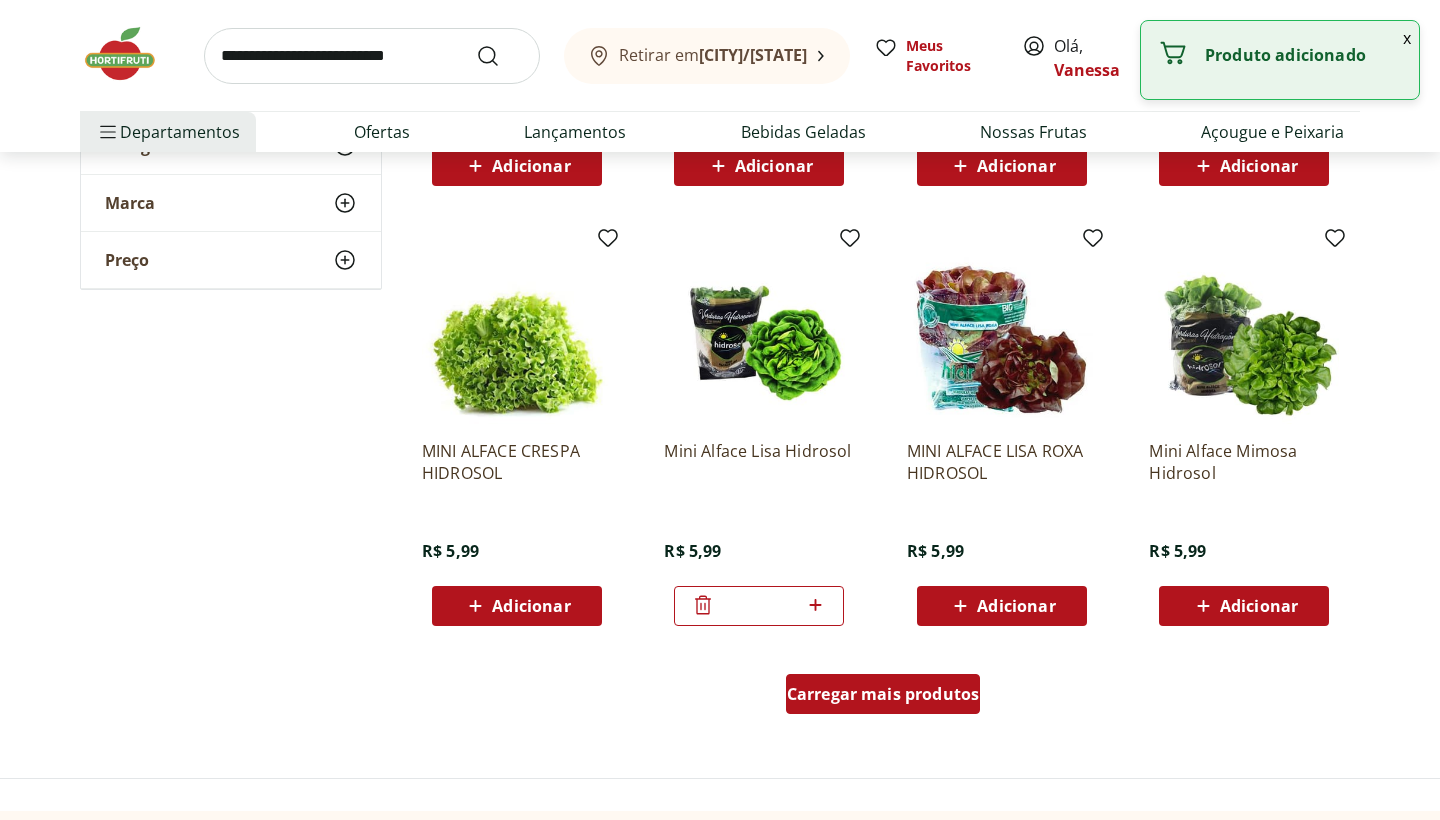 click on "Carregar mais produtos" at bounding box center (883, 694) 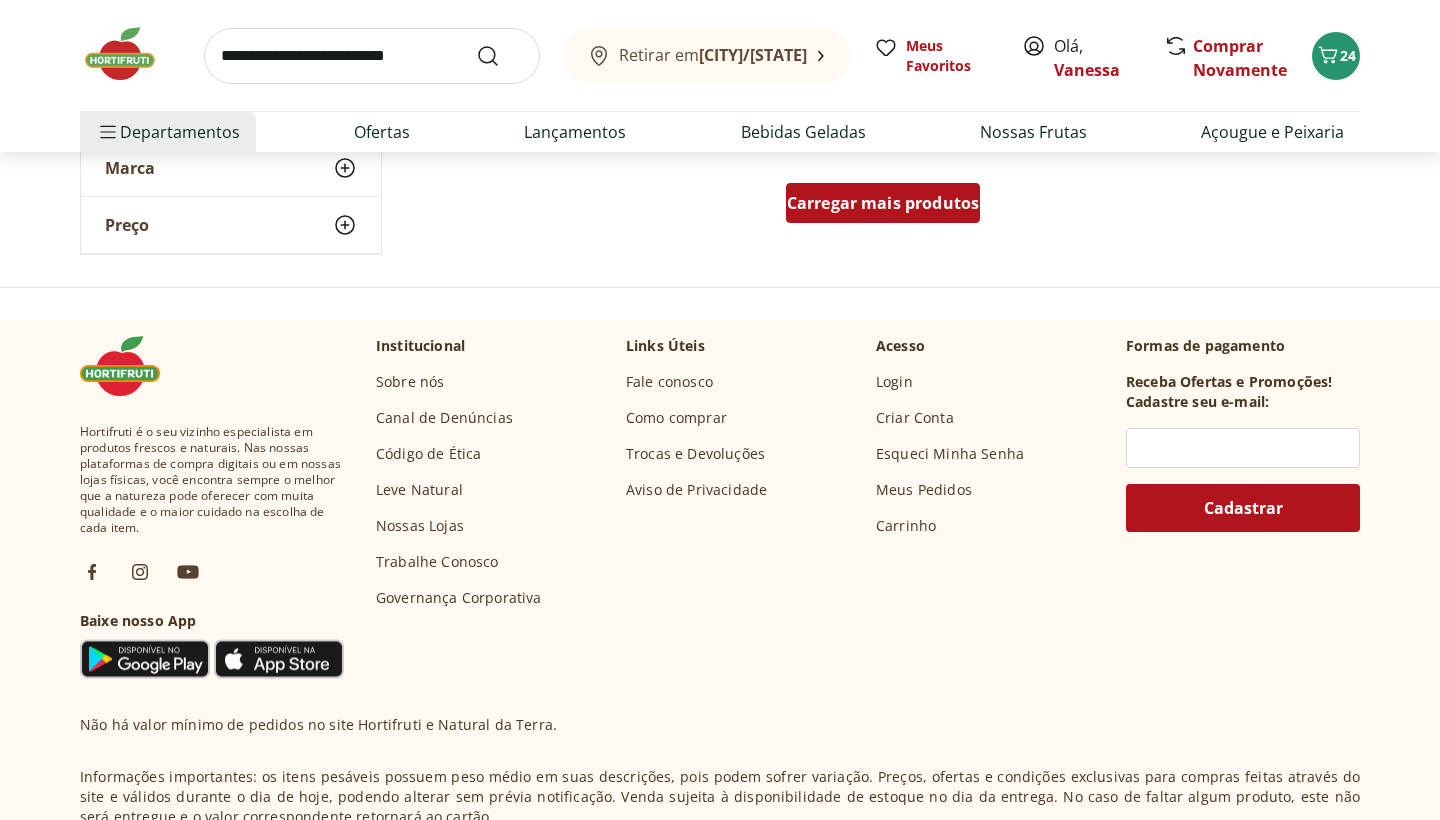 scroll, scrollTop: 7984, scrollLeft: 0, axis: vertical 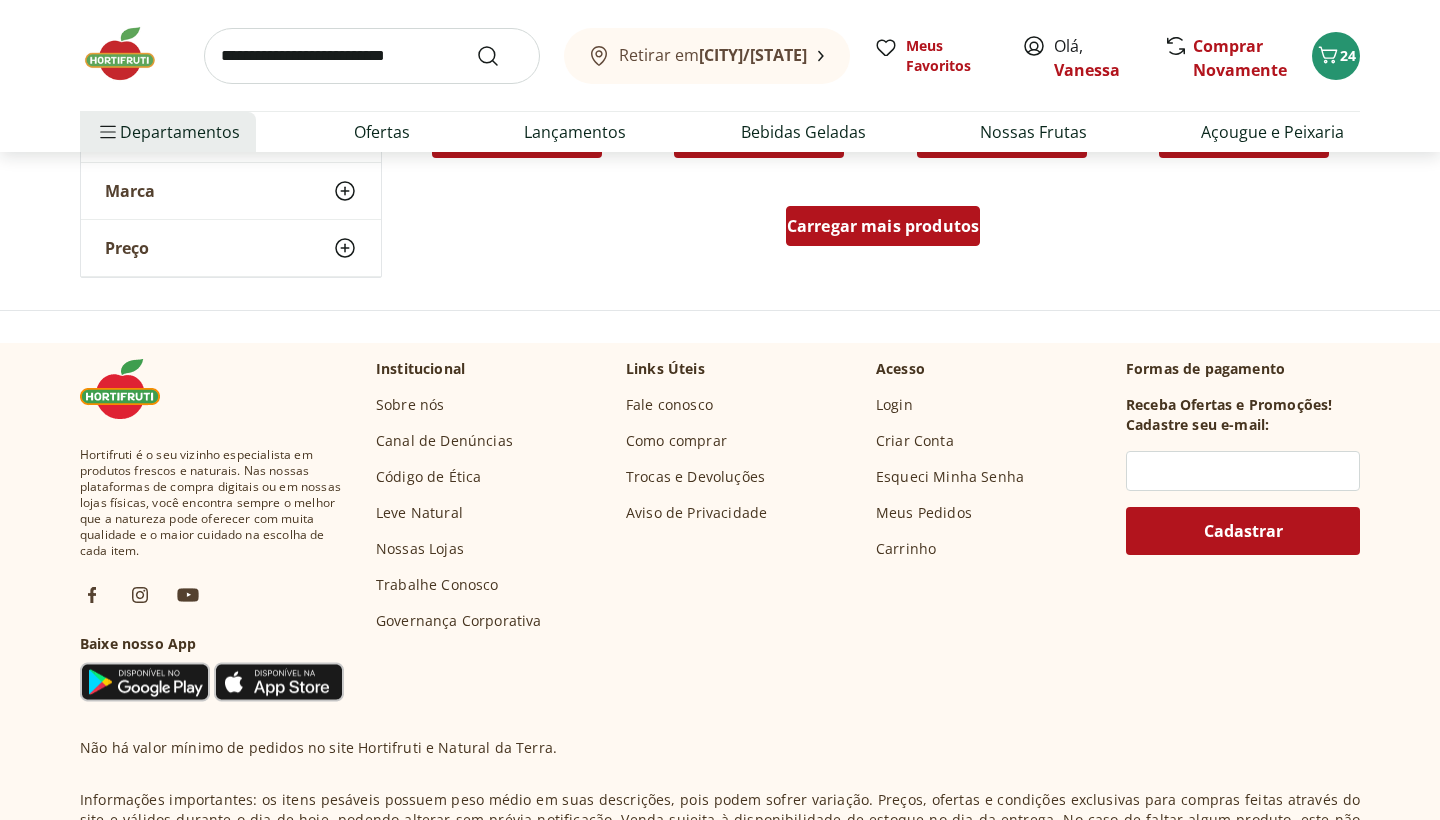 click on "Carregar mais produtos" at bounding box center (883, 226) 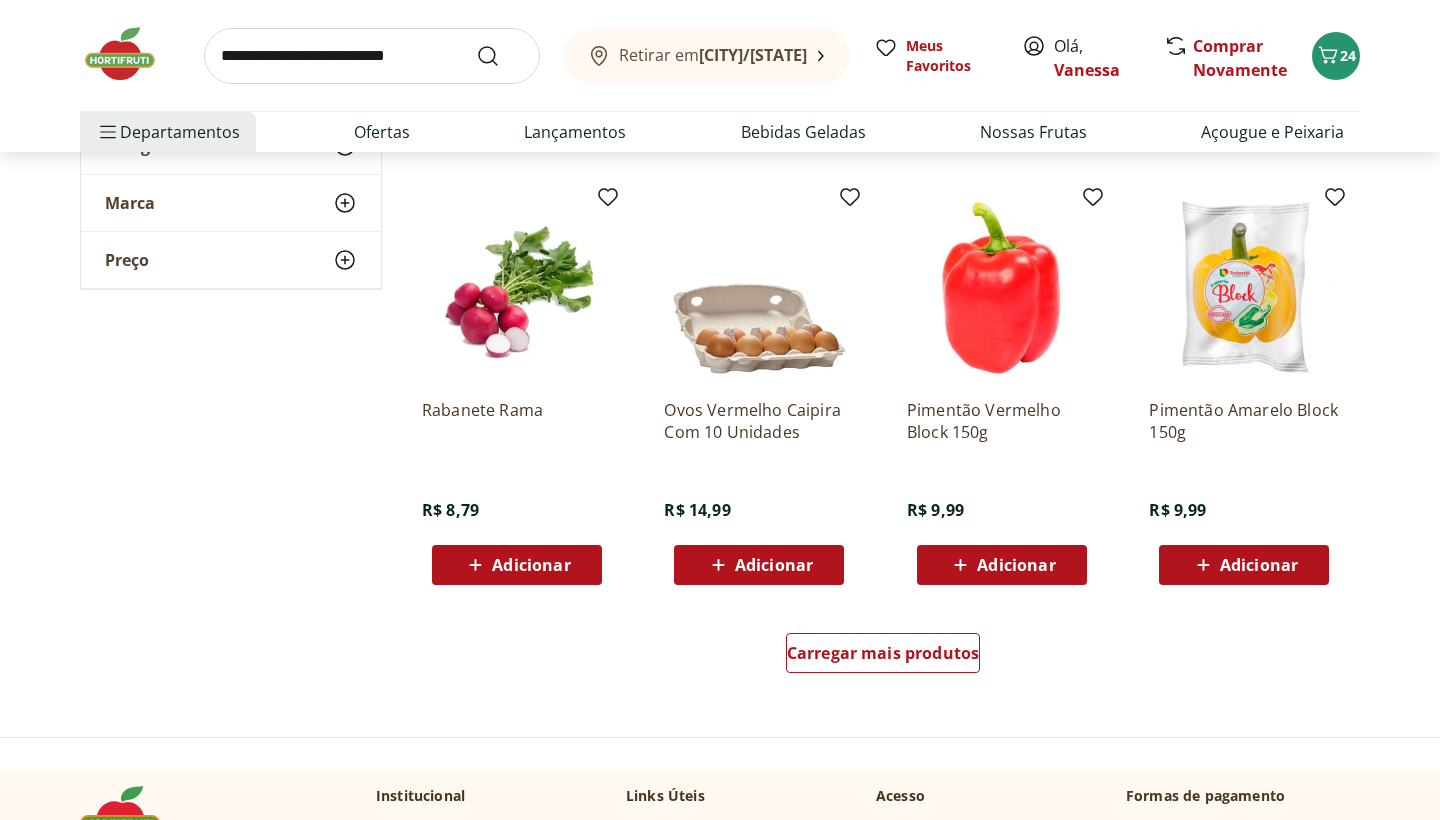 scroll, scrollTop: 8888, scrollLeft: 0, axis: vertical 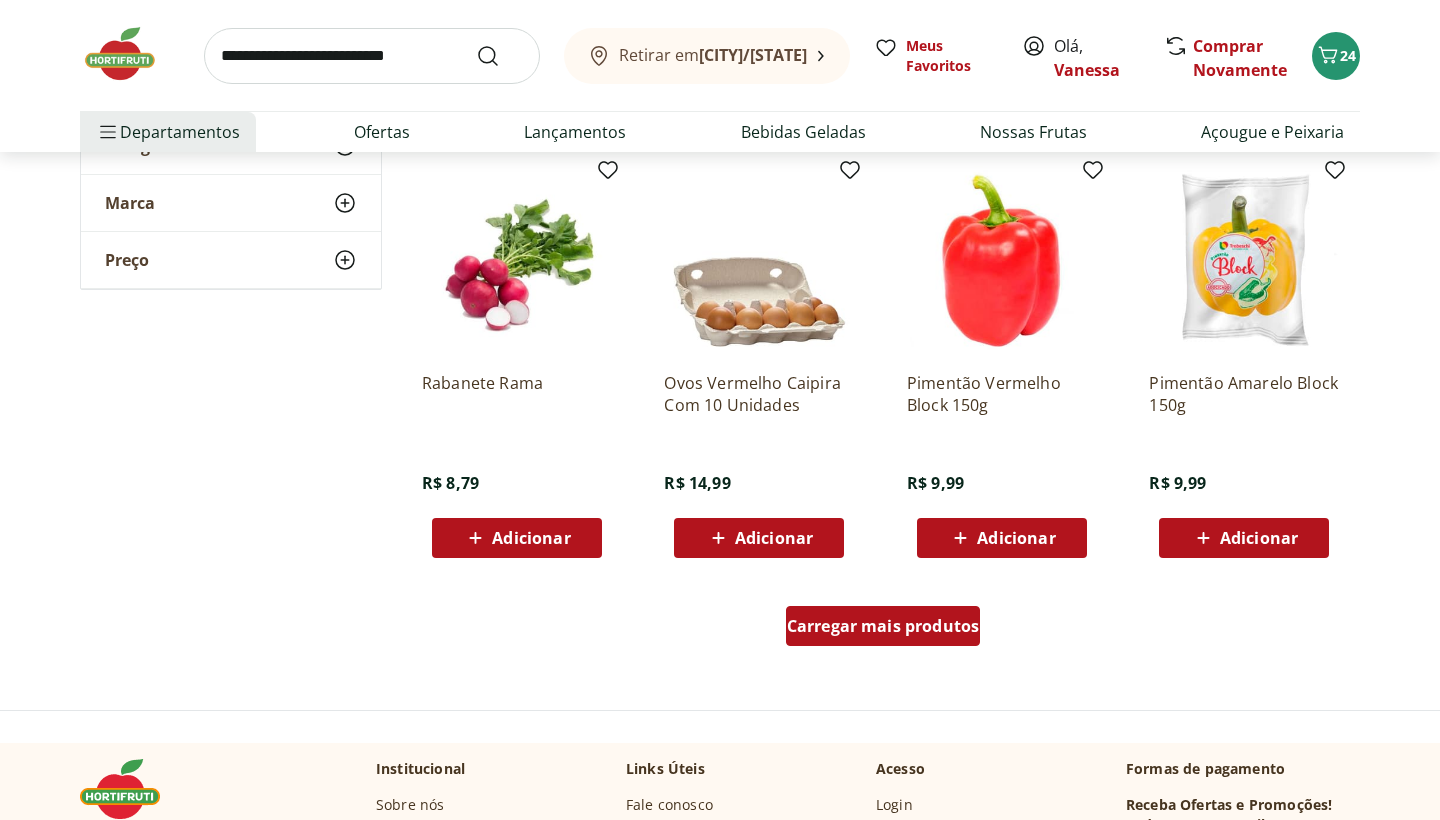click on "Carregar mais produtos" at bounding box center (883, 626) 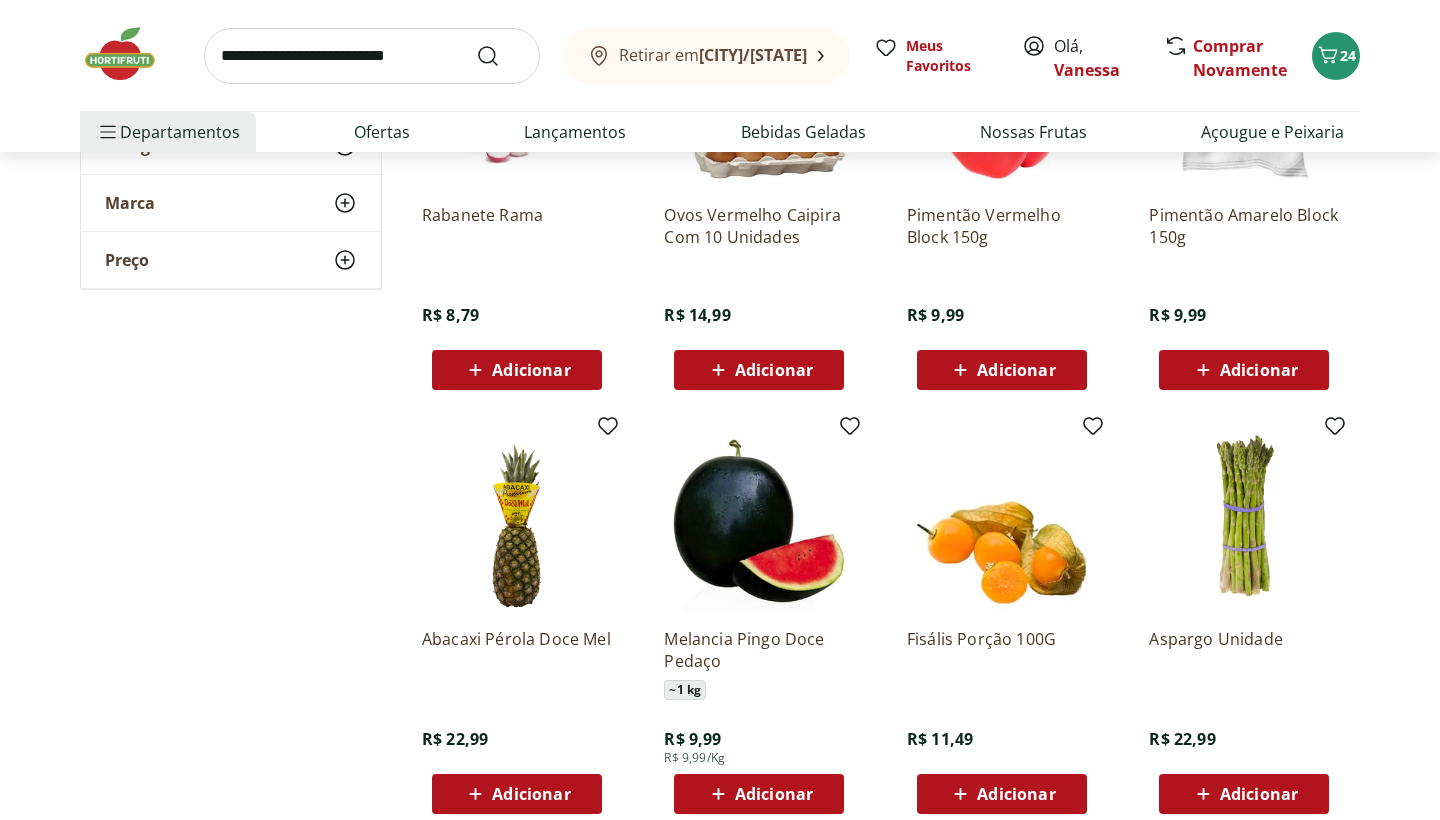 scroll, scrollTop: 9058, scrollLeft: 0, axis: vertical 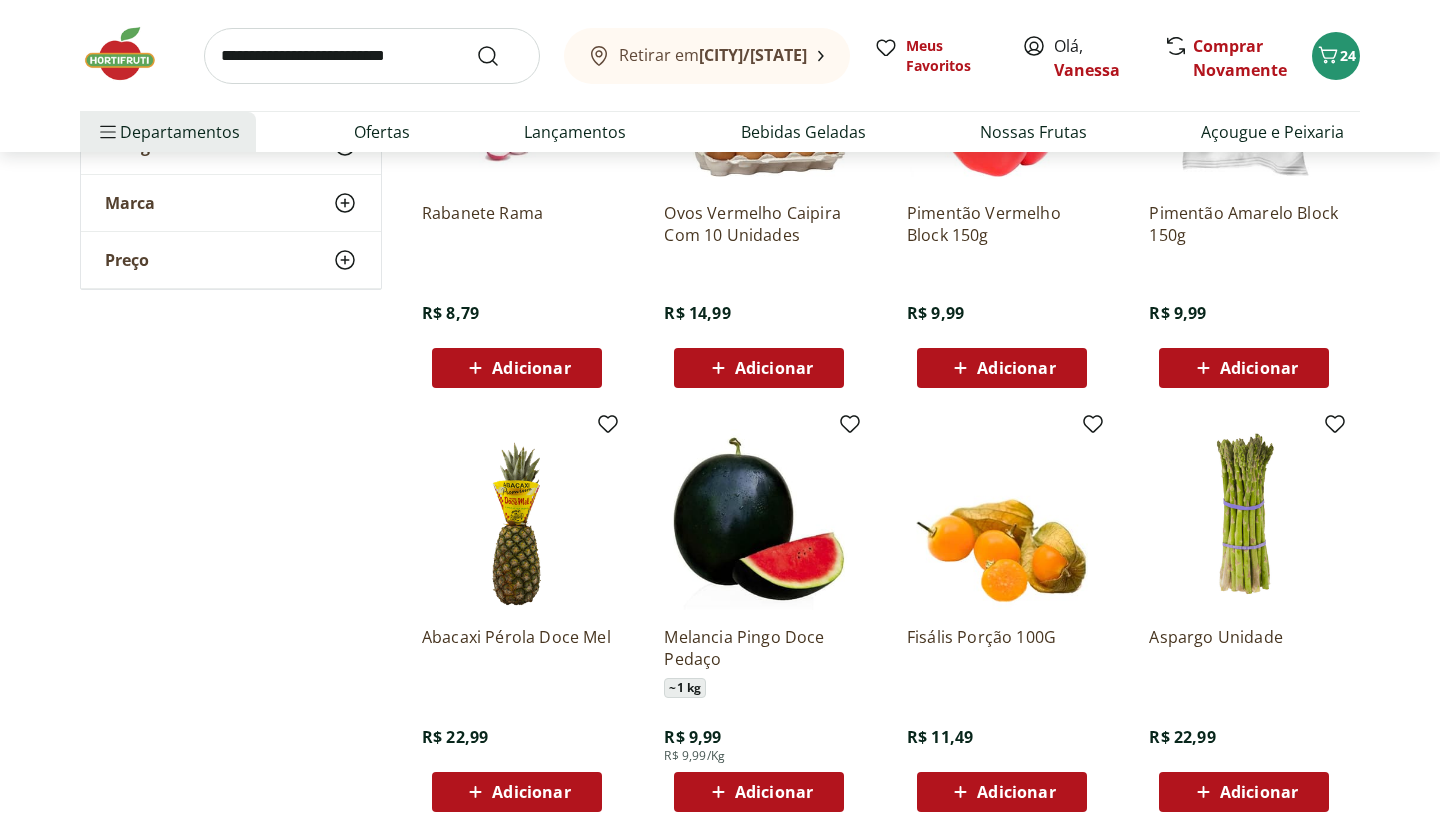 click at bounding box center [372, 56] 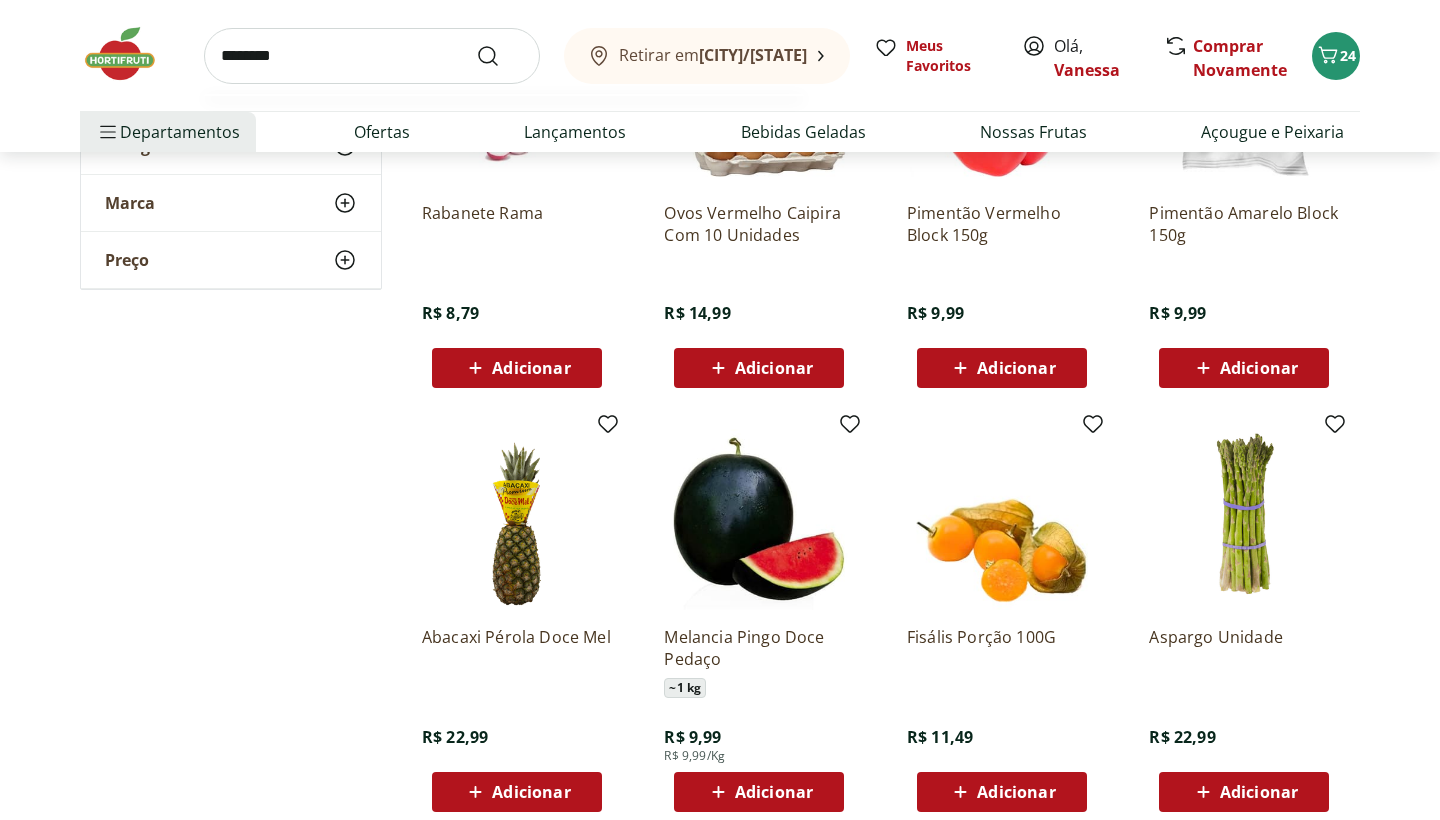 type on "********" 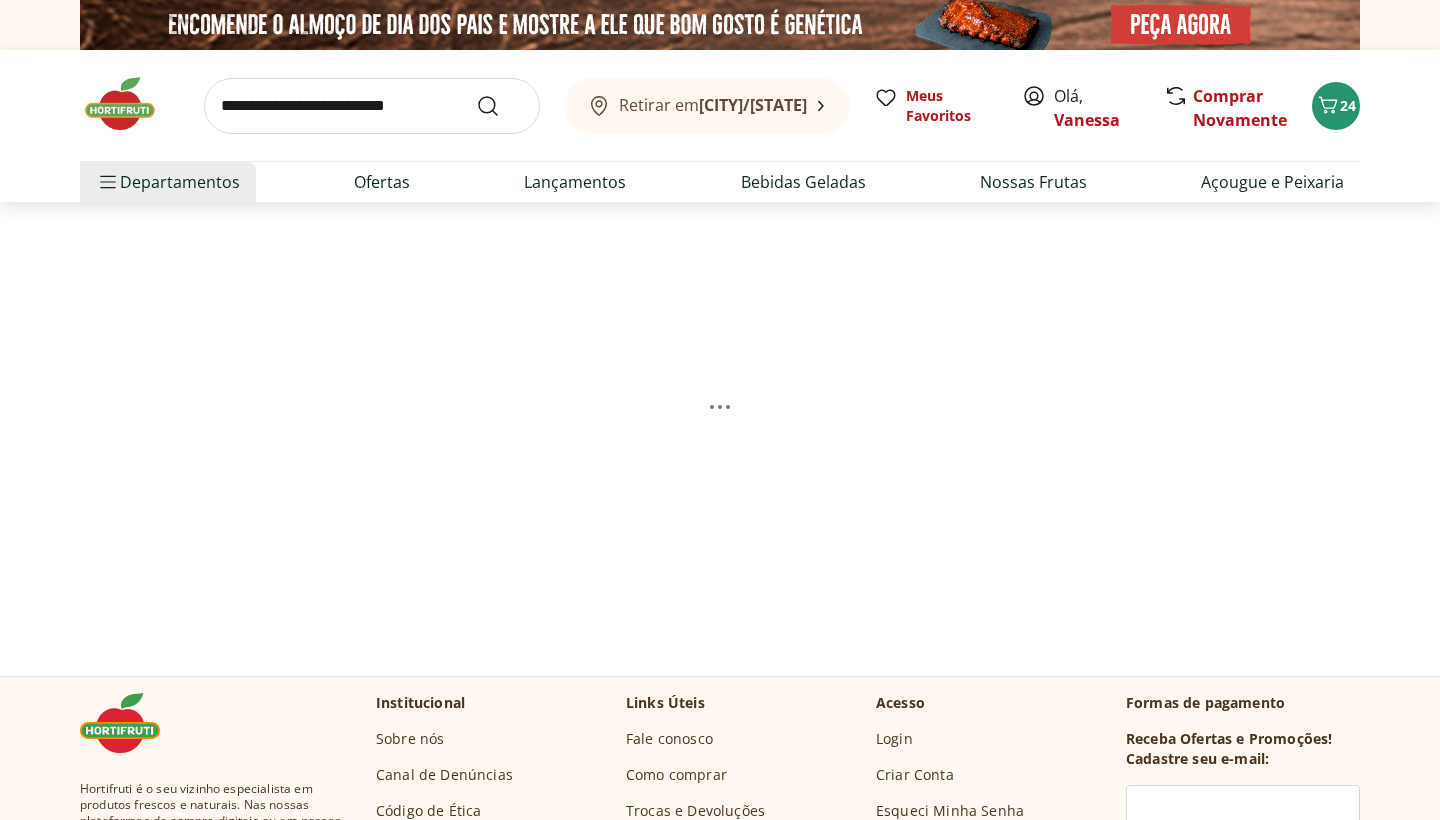 select on "**********" 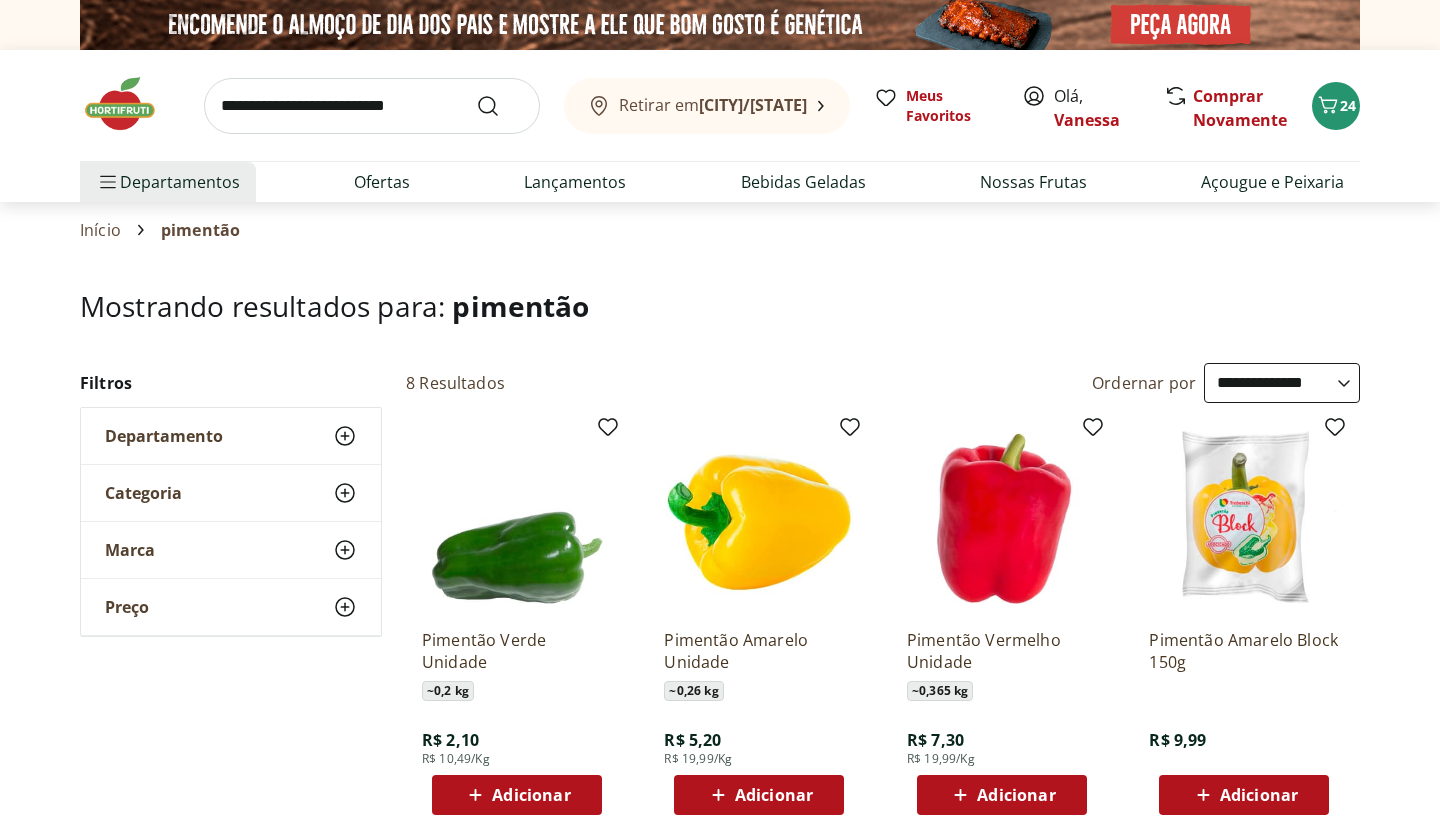 scroll, scrollTop: 100, scrollLeft: 0, axis: vertical 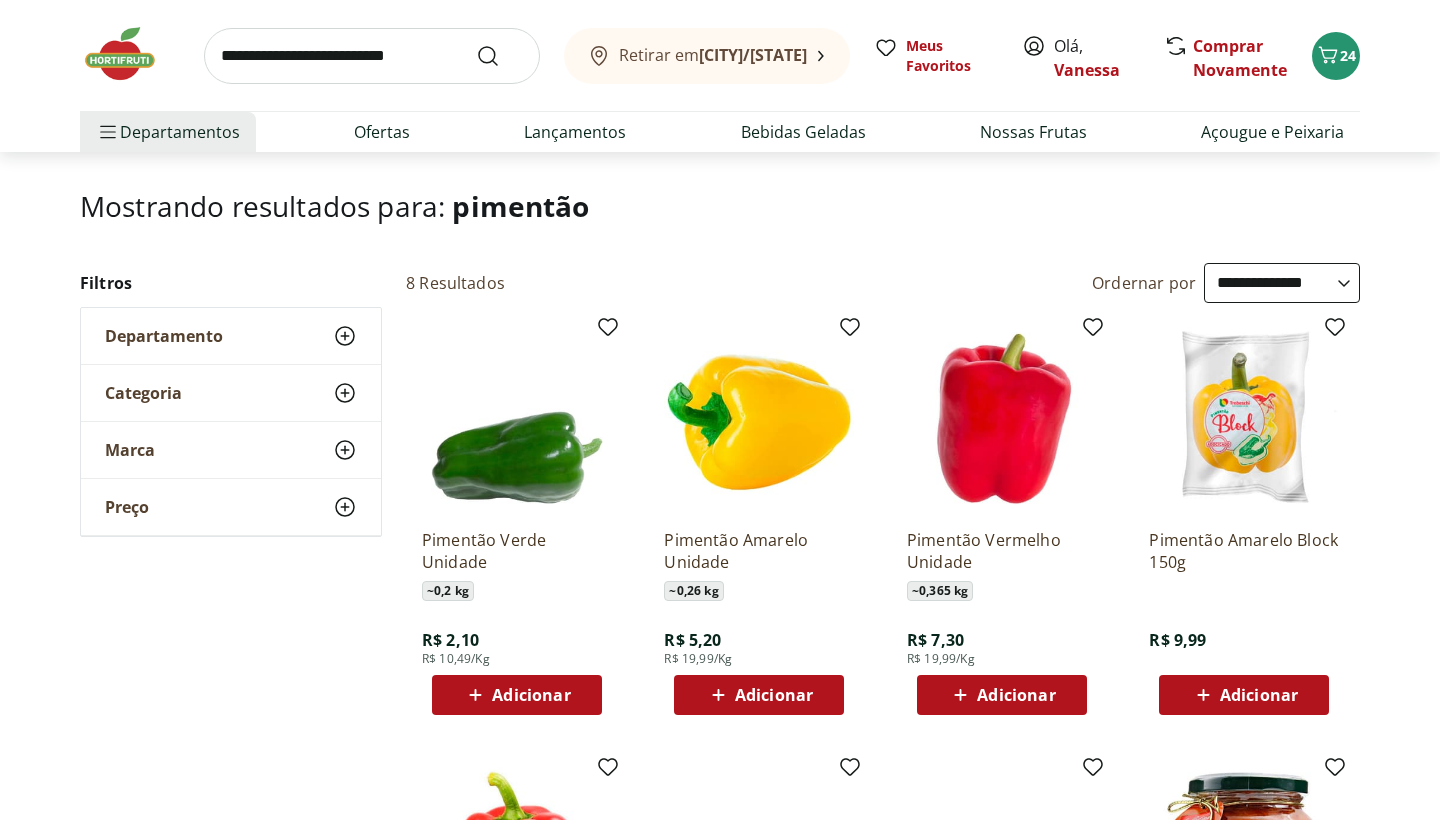 click on "Adicionar" at bounding box center (531, 695) 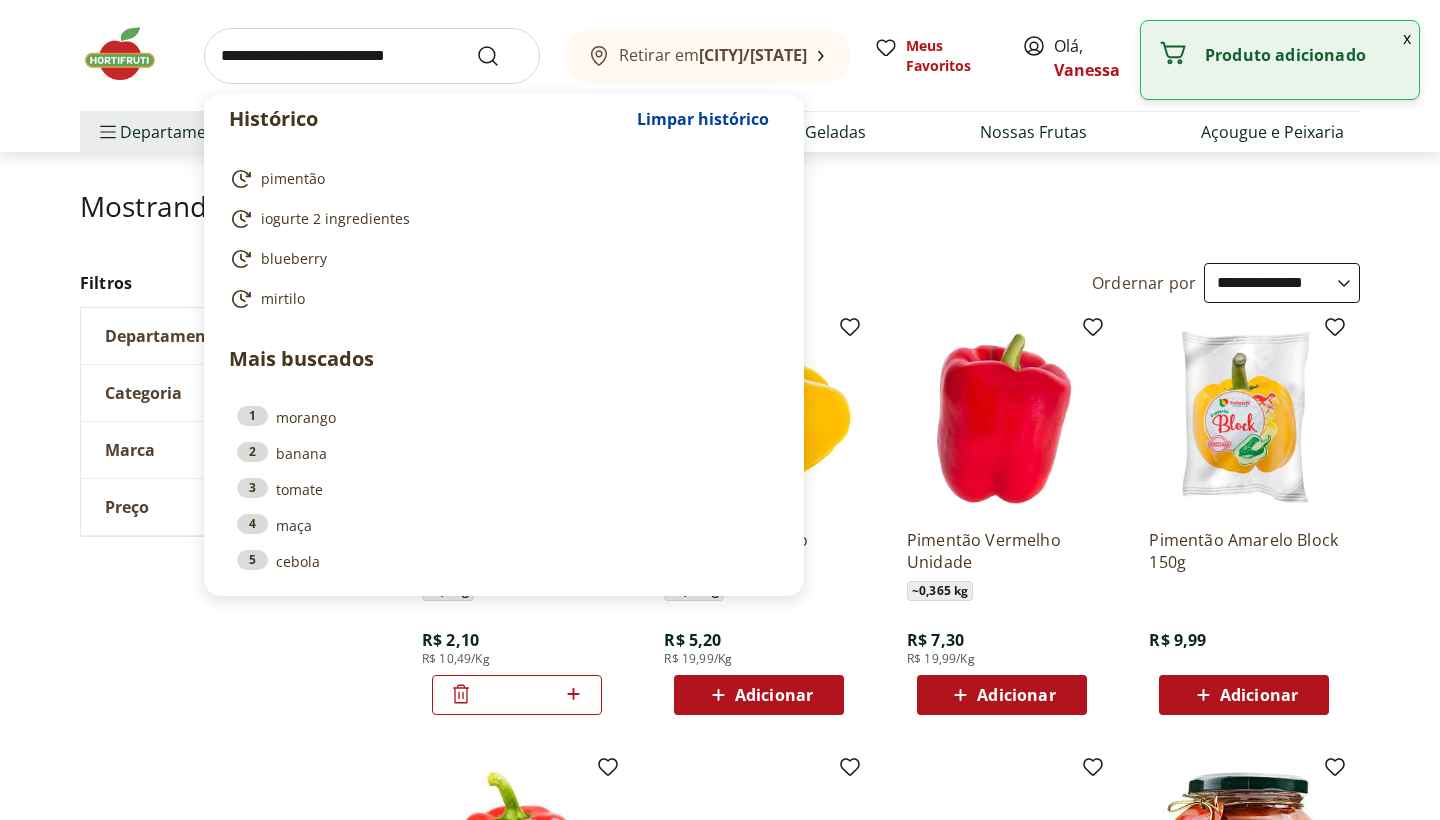 click at bounding box center [372, 56] 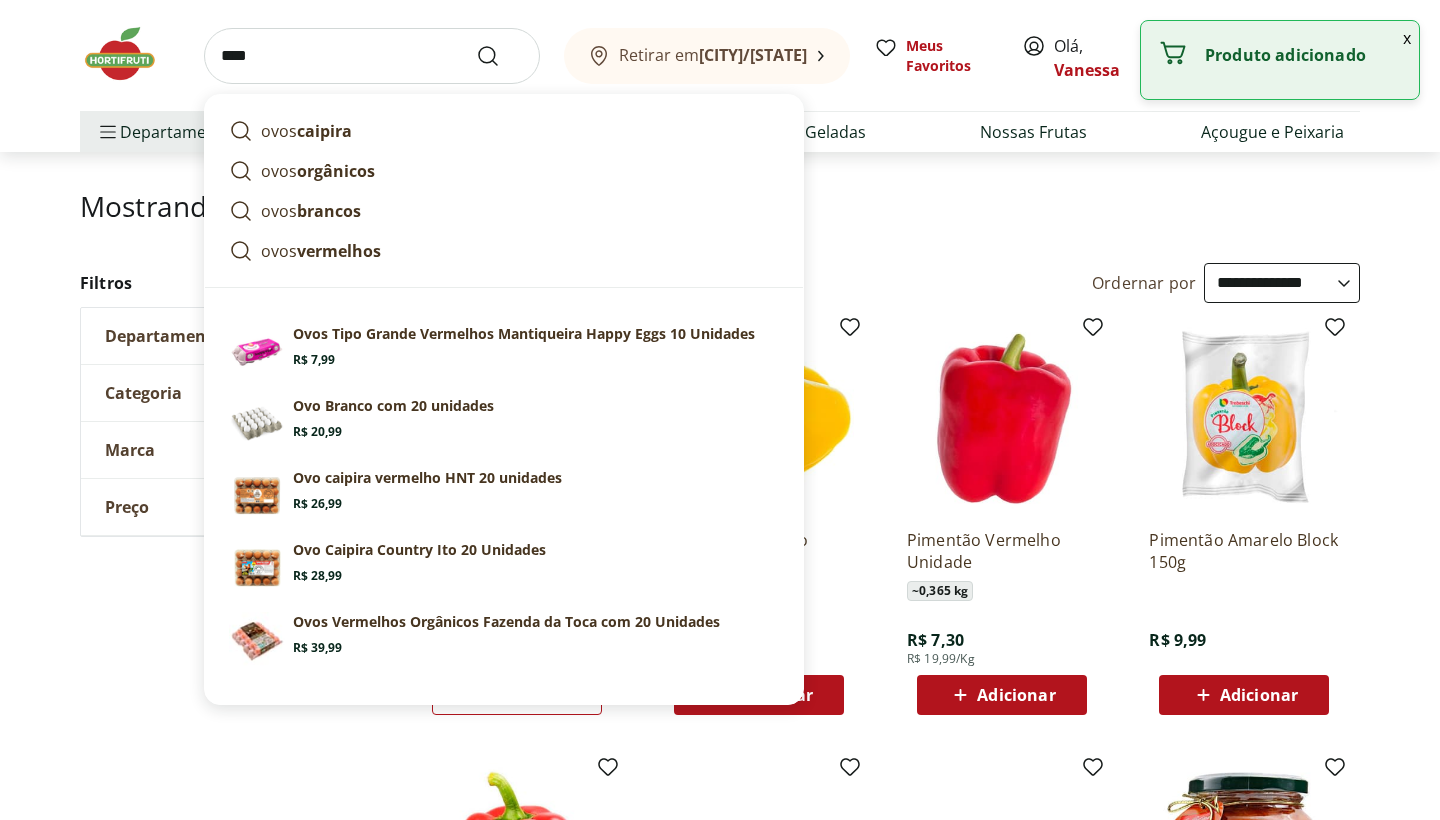 type on "***" 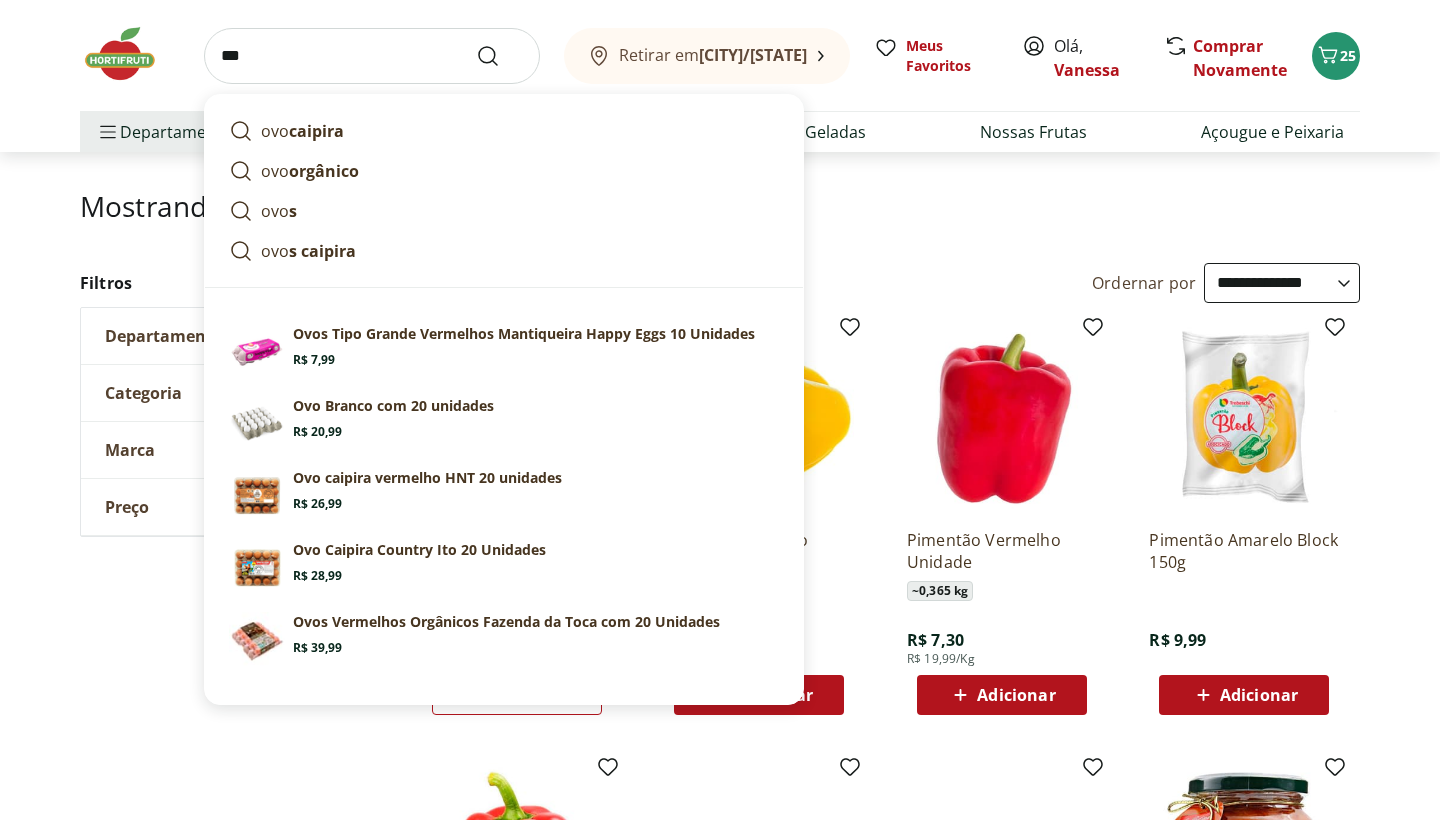 click at bounding box center [500, 56] 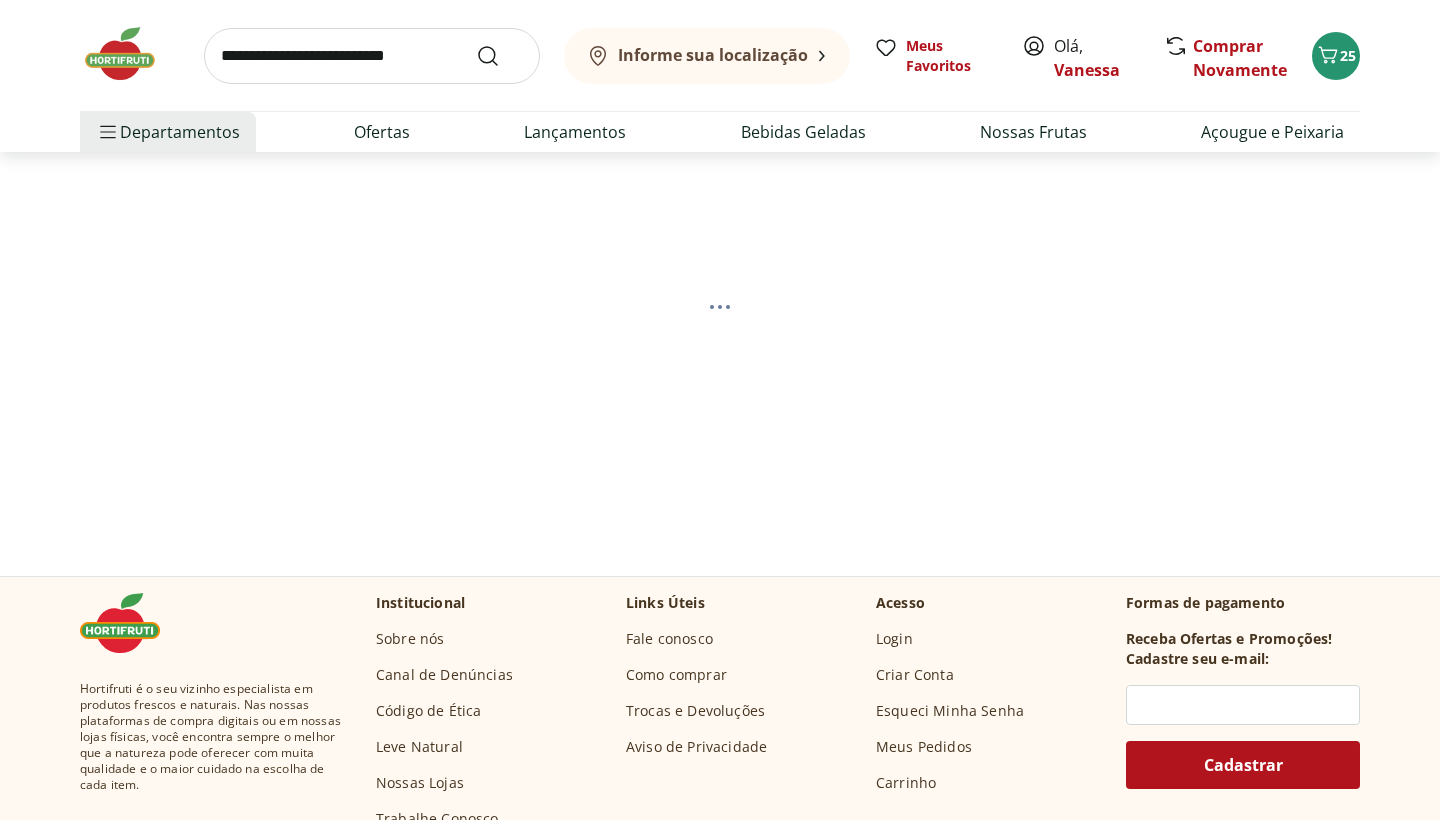 scroll, scrollTop: 0, scrollLeft: 0, axis: both 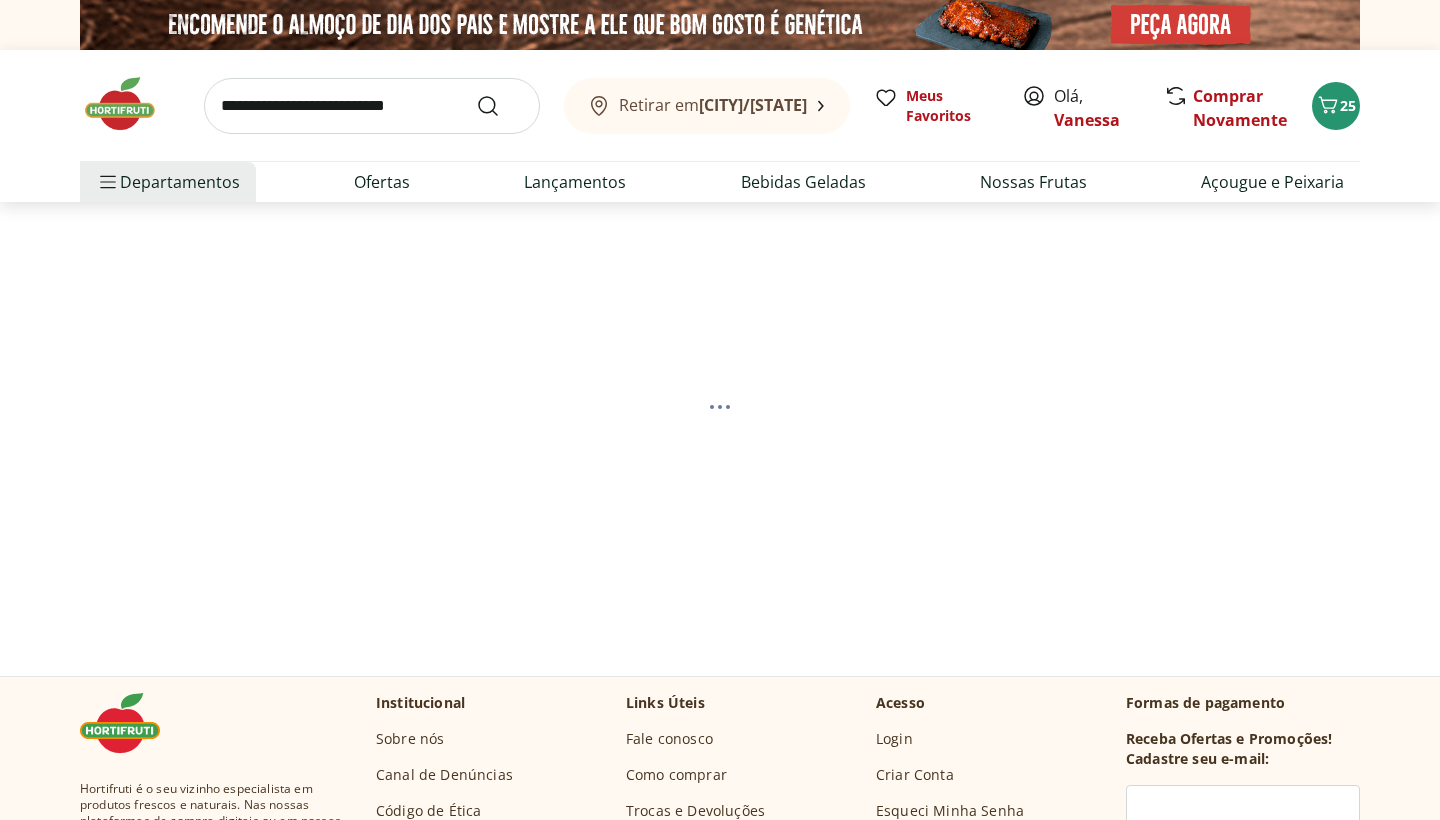 select on "**********" 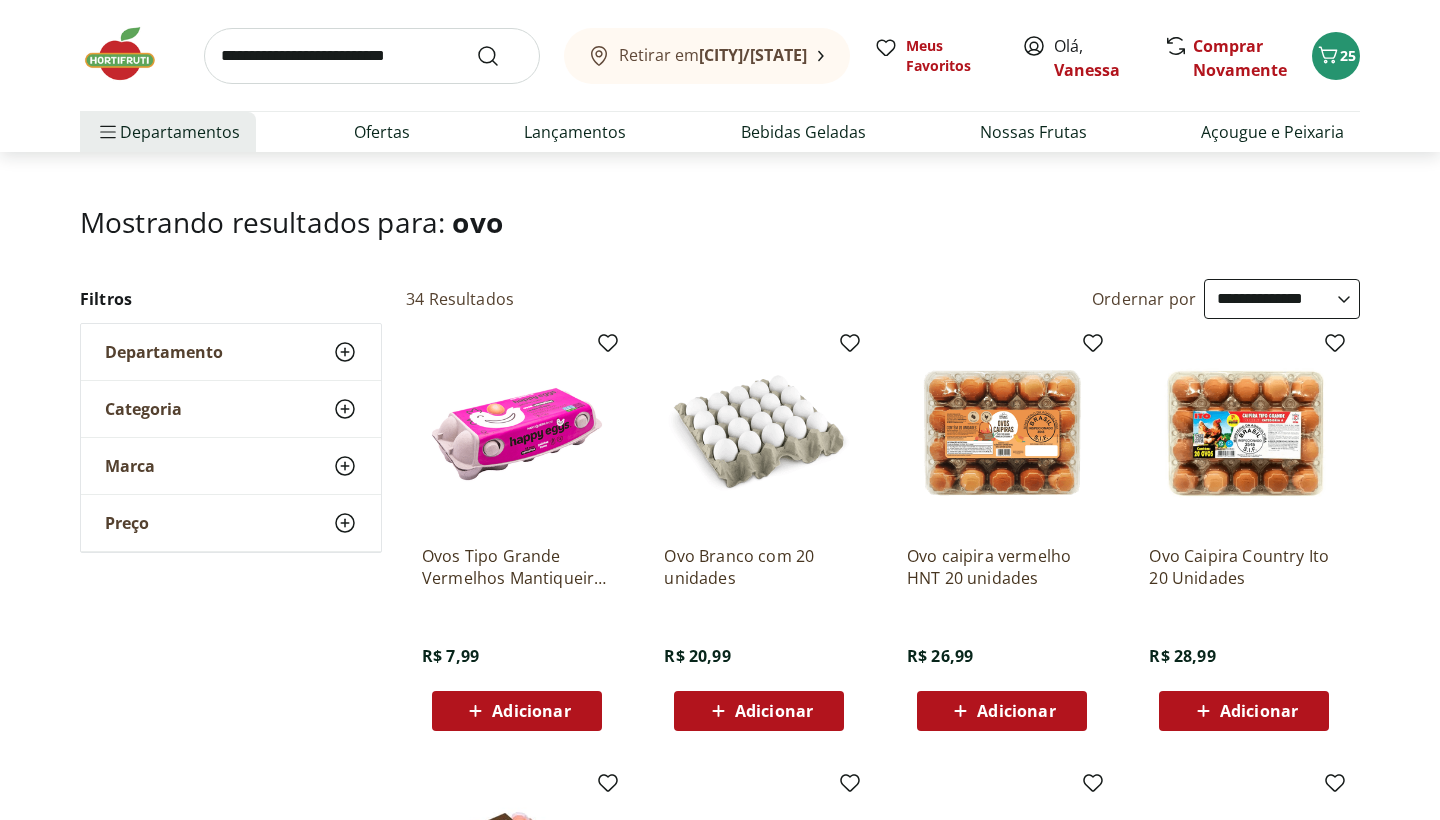 scroll, scrollTop: 95, scrollLeft: 0, axis: vertical 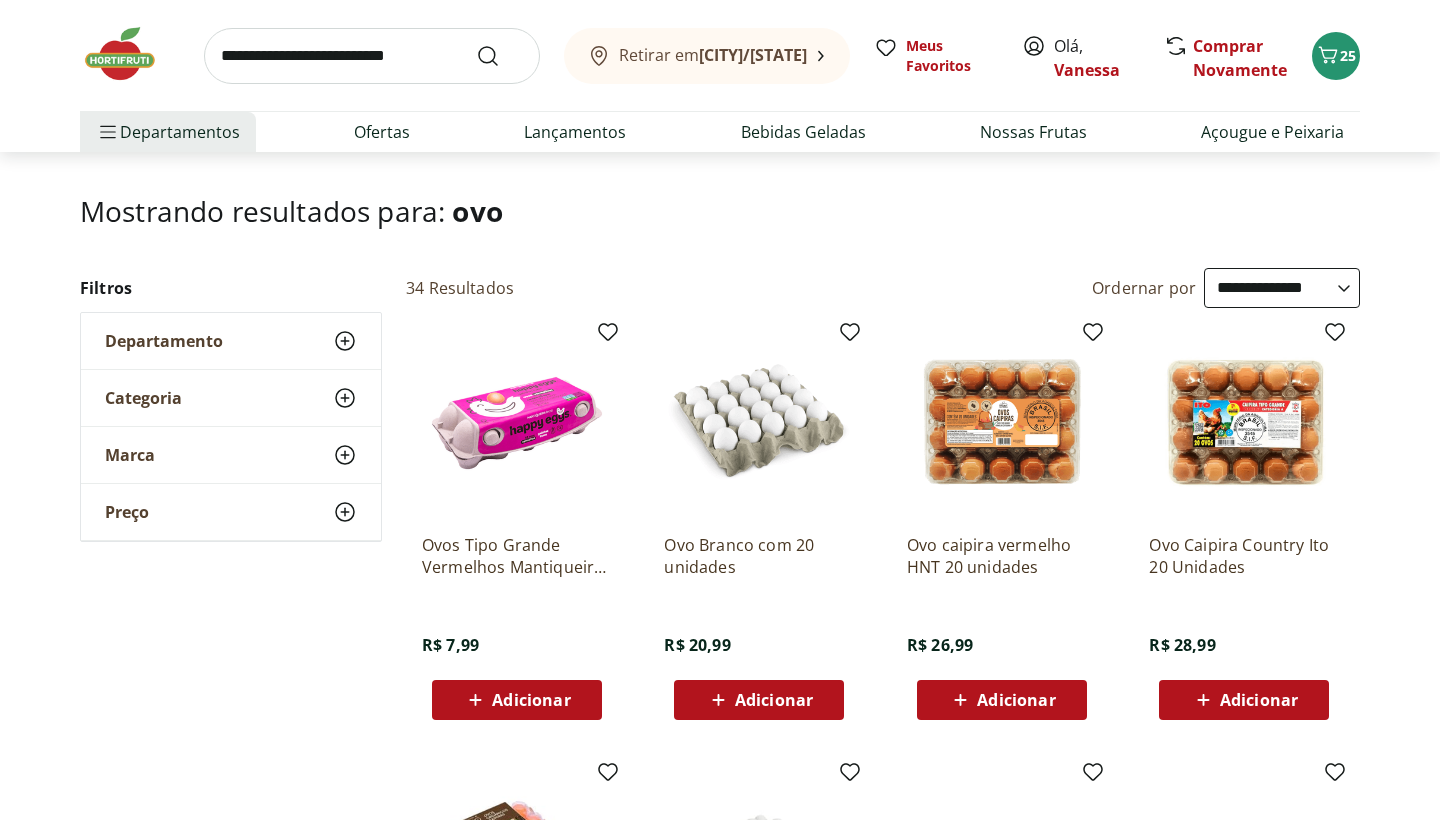 click at bounding box center [517, 423] 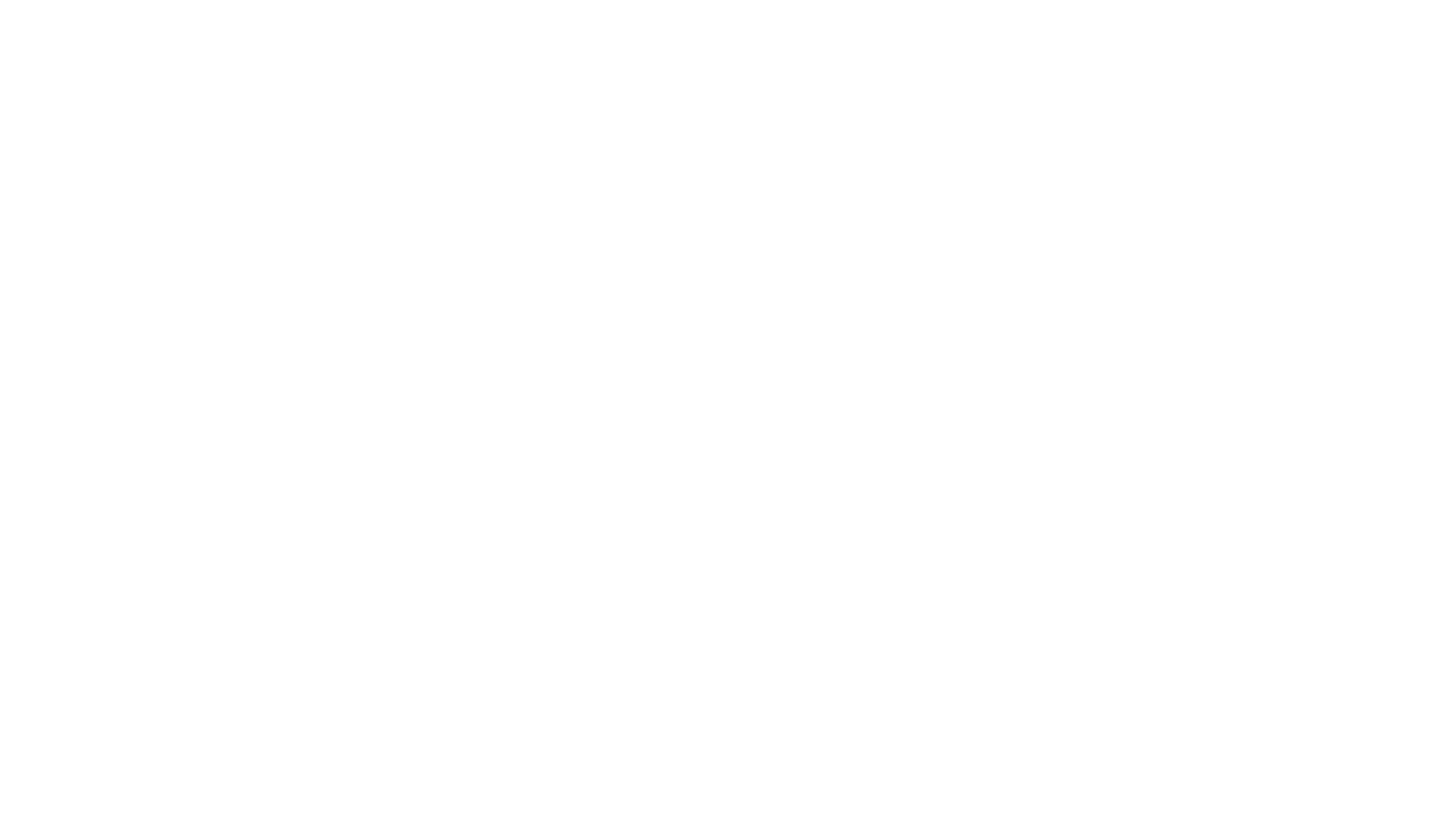 scroll, scrollTop: 0, scrollLeft: 0, axis: both 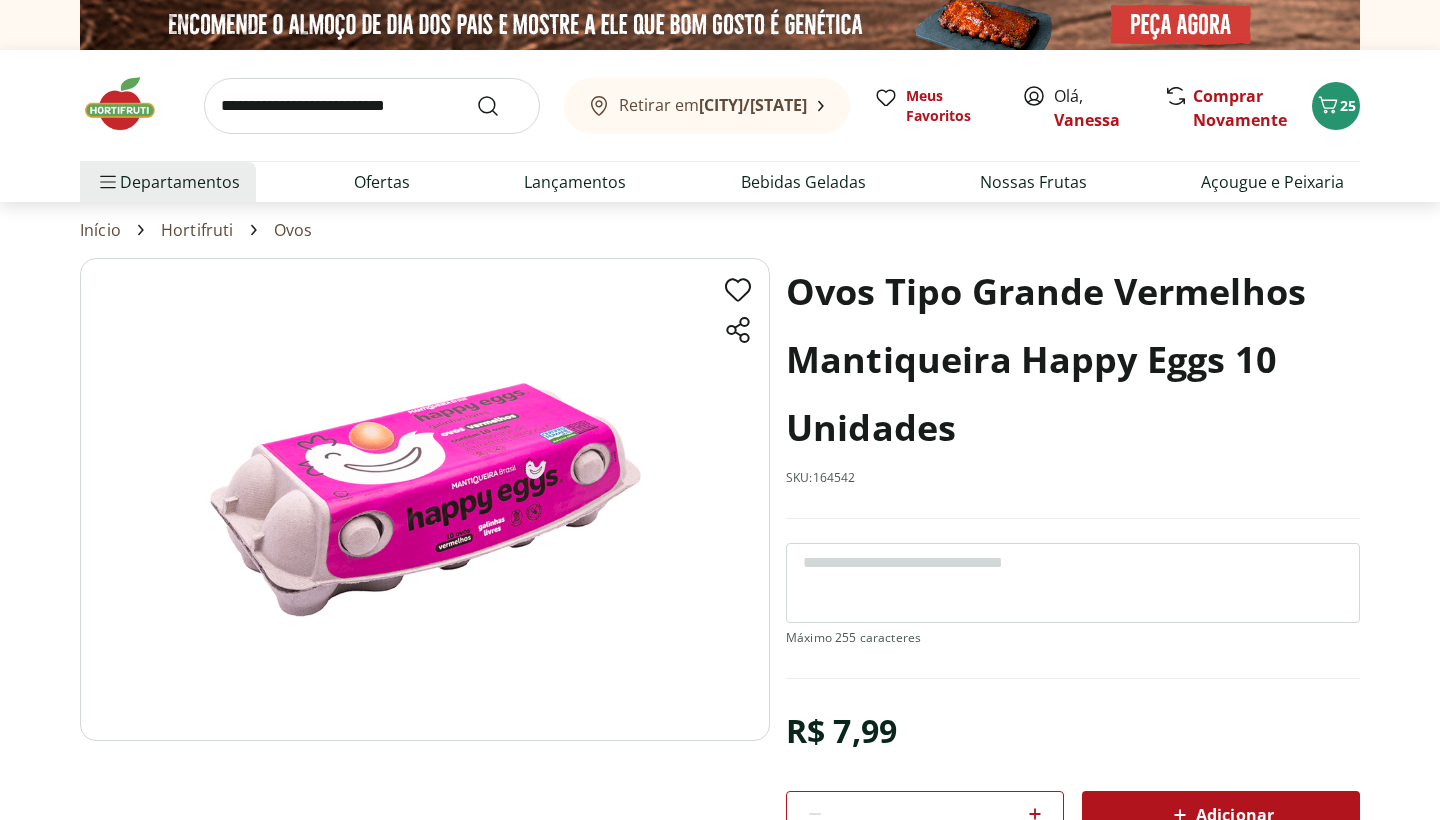 select on "**********" 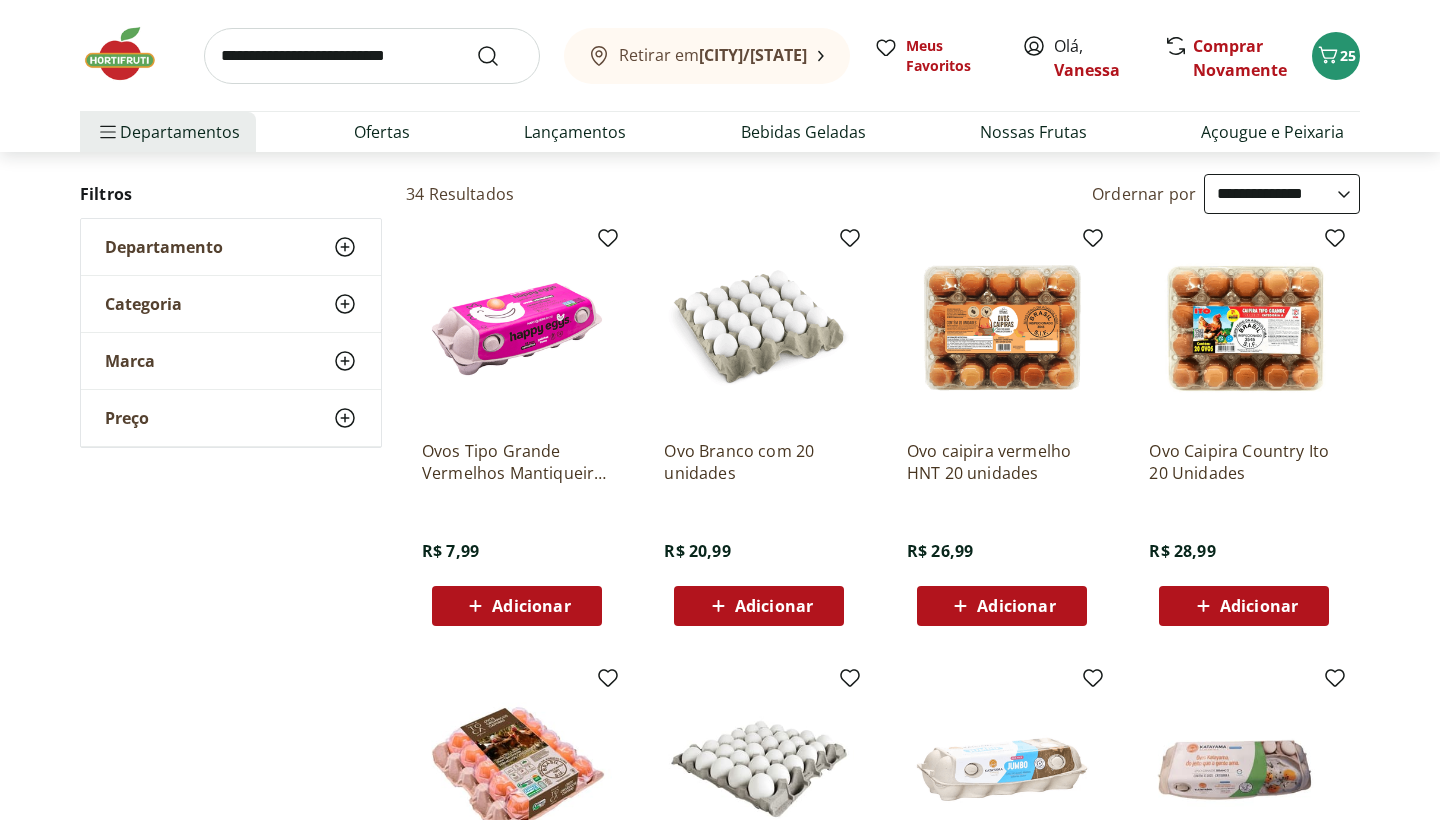 scroll, scrollTop: 193, scrollLeft: 0, axis: vertical 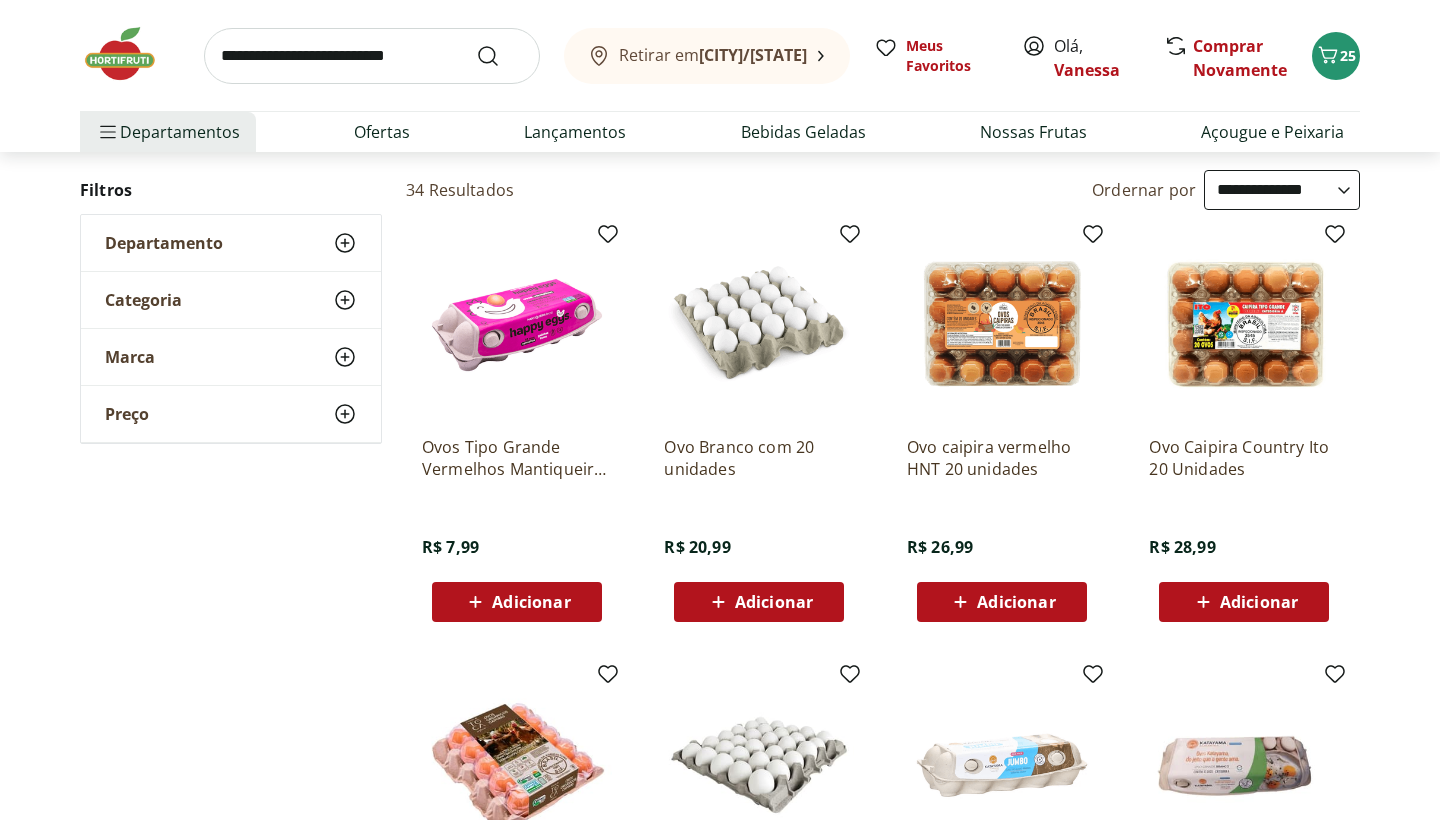 click on "Adicionar" at bounding box center (531, 602) 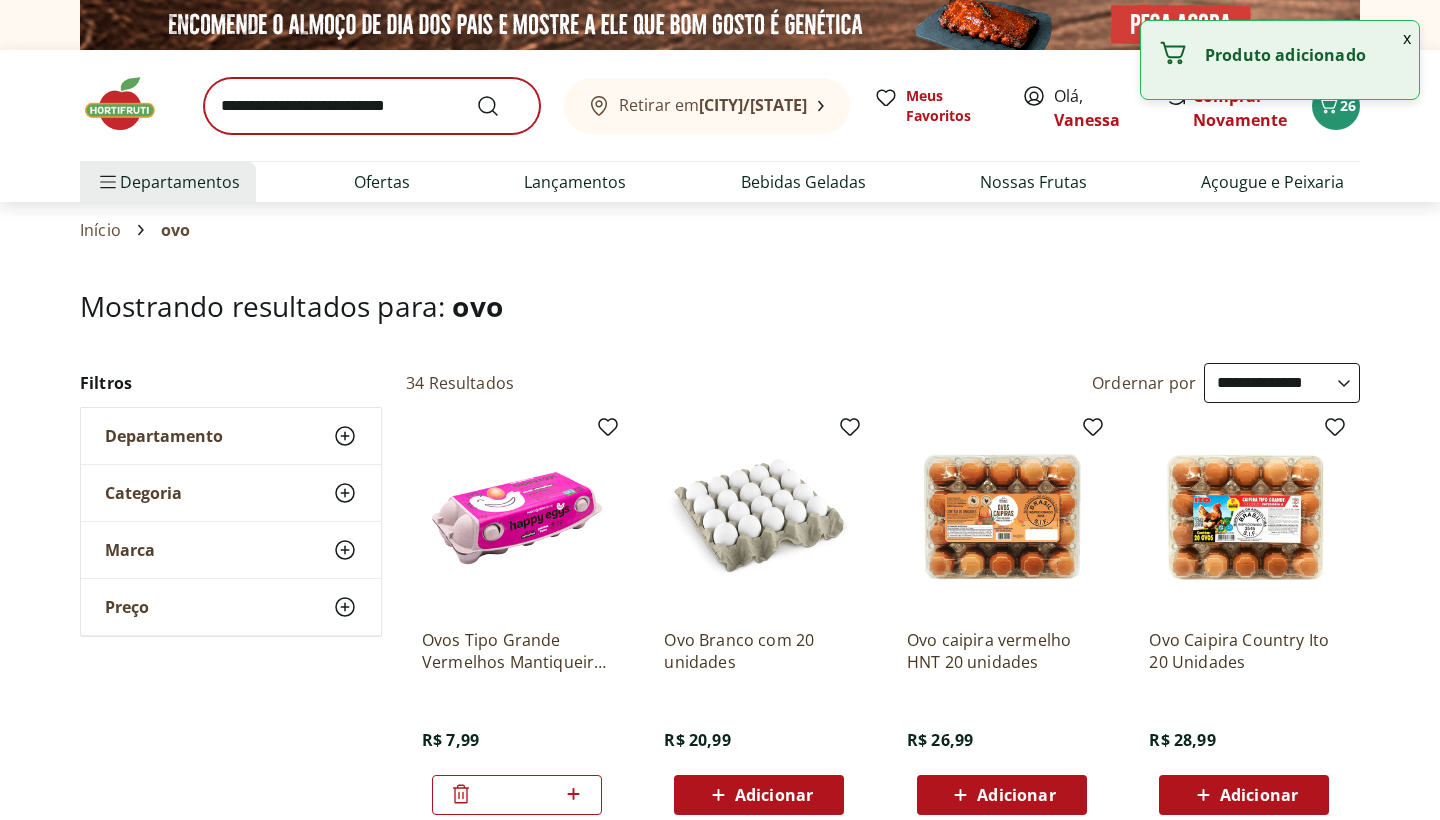 scroll, scrollTop: 0, scrollLeft: 0, axis: both 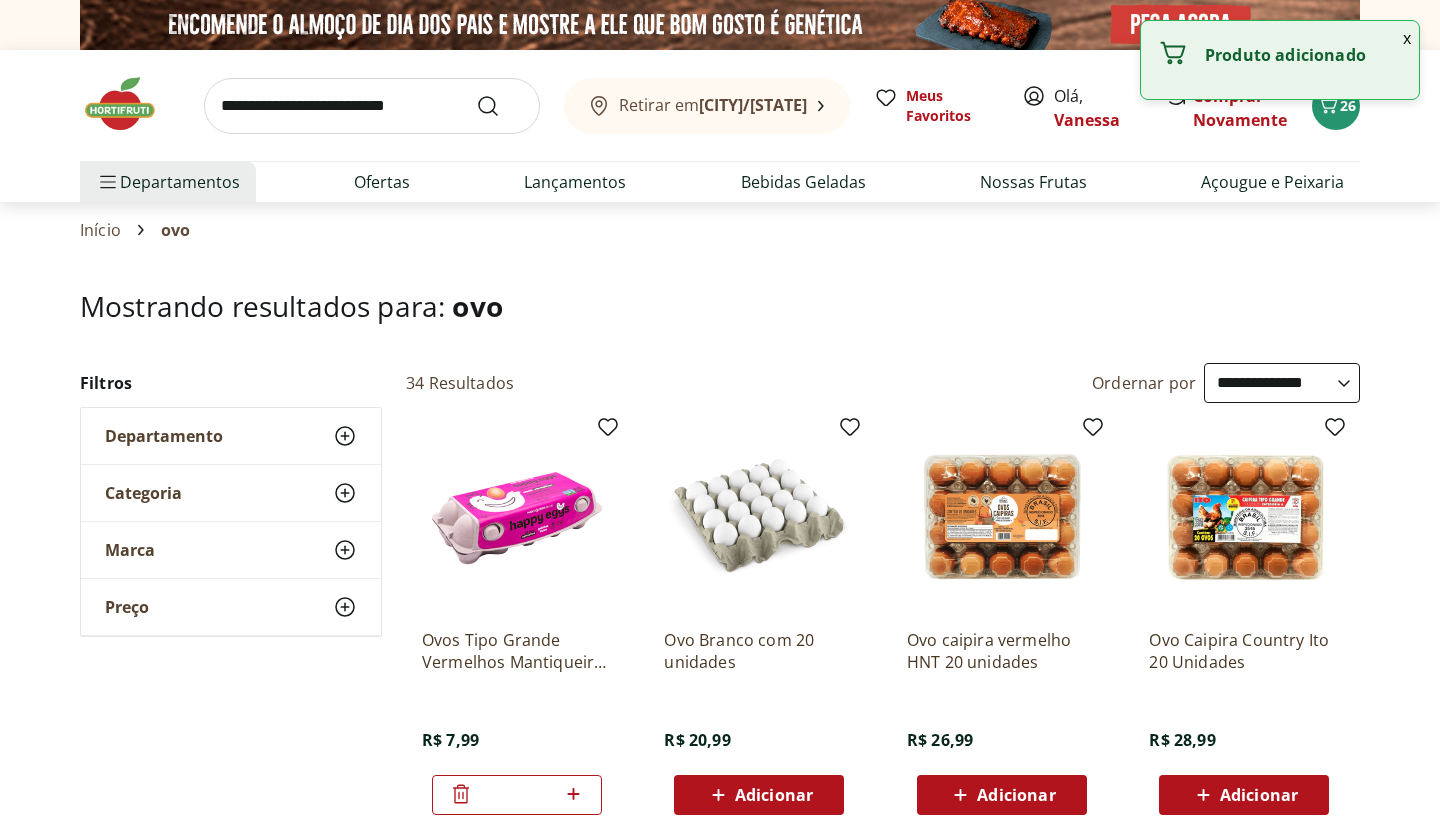 click at bounding box center [372, 106] 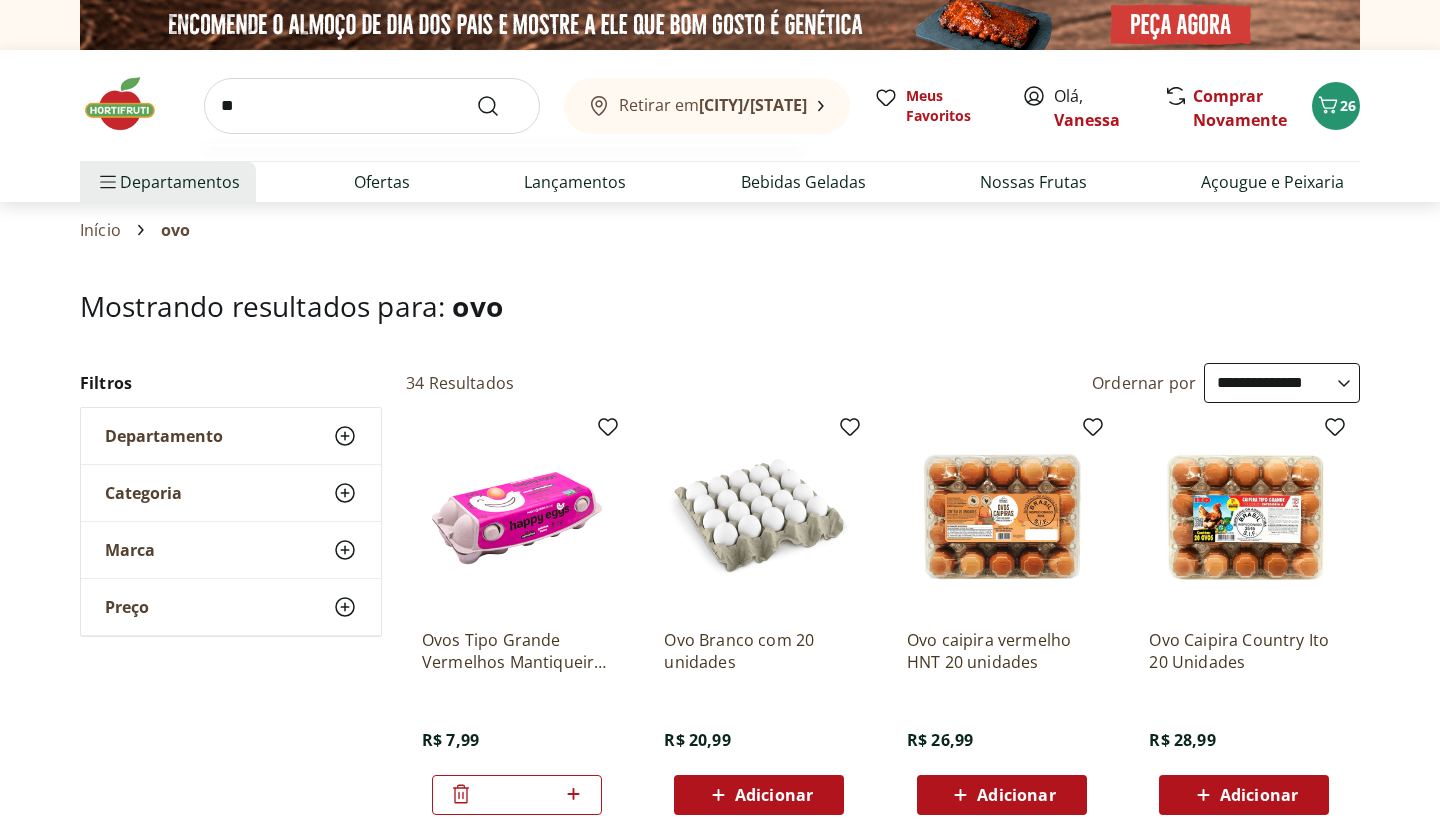 type on "***" 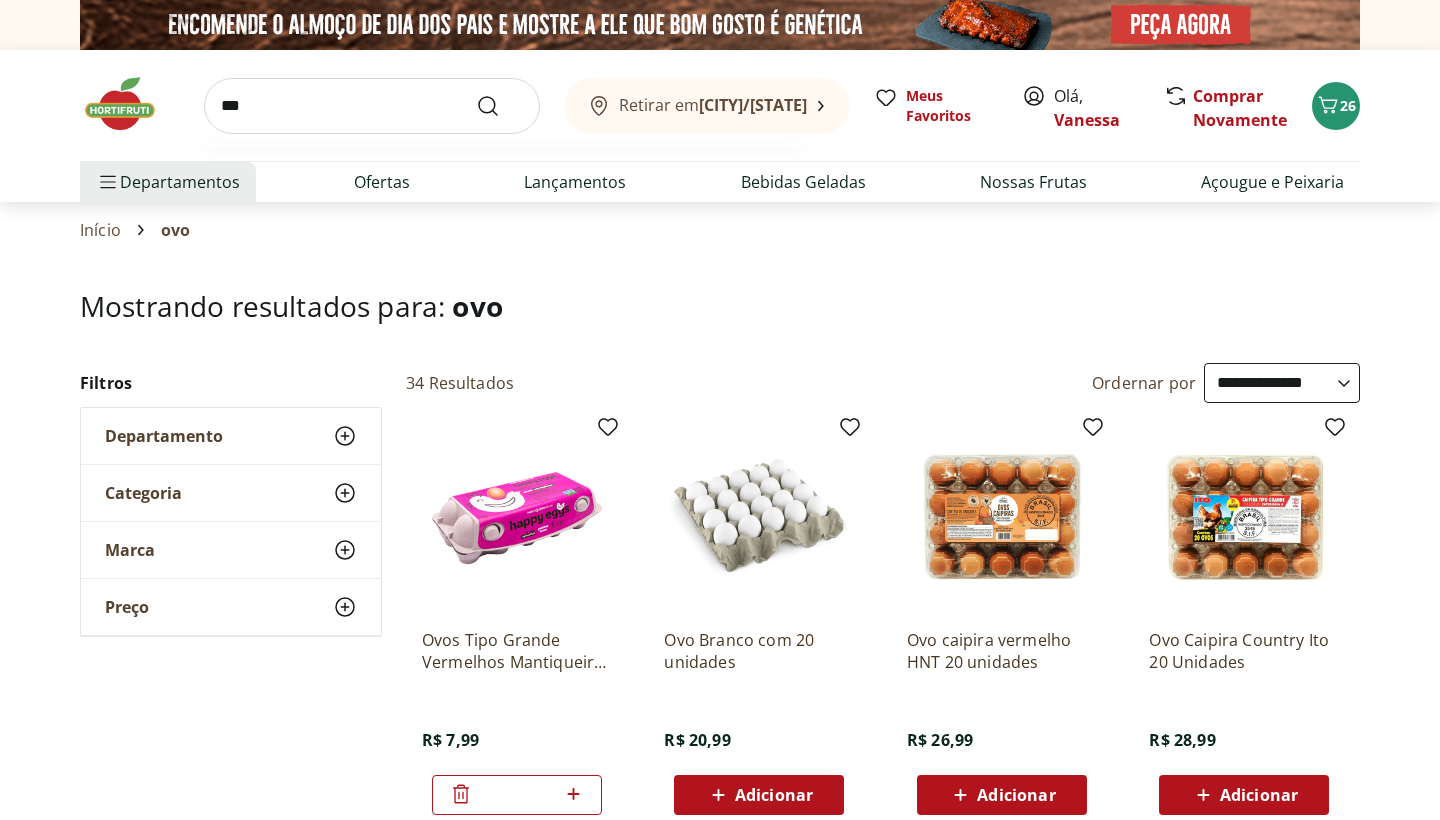 click at bounding box center (500, 106) 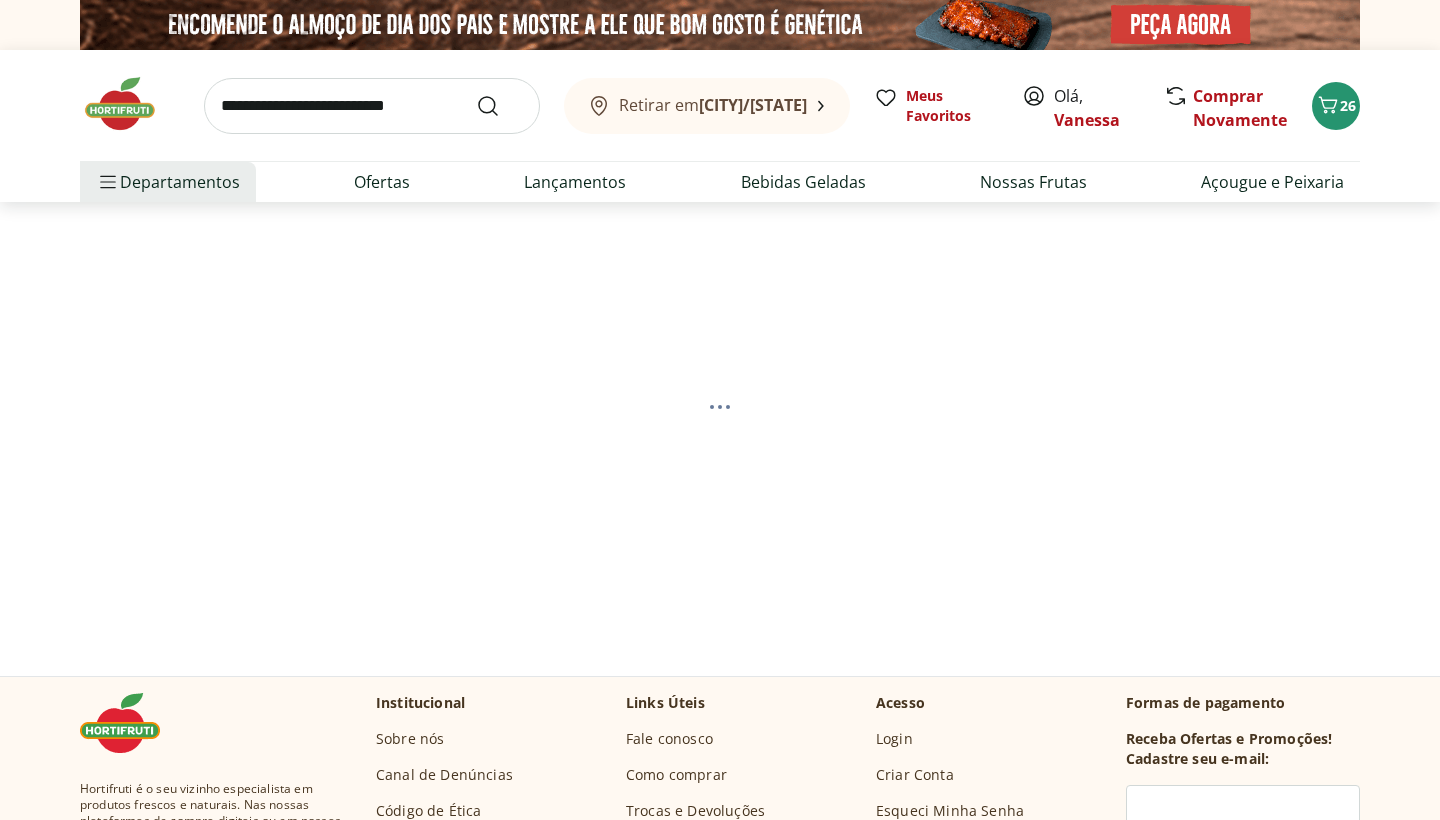 select on "**********" 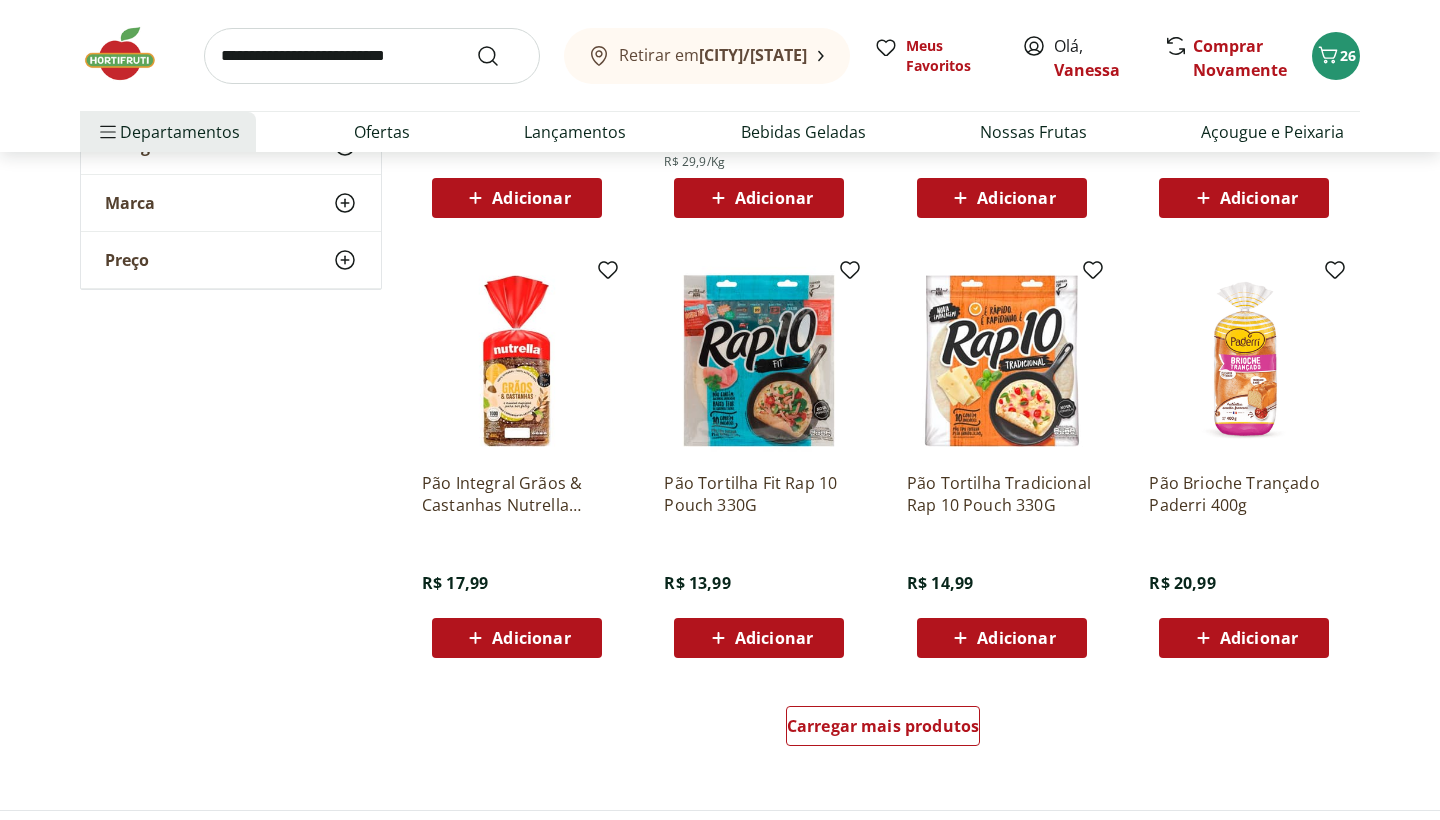 scroll, scrollTop: 1048, scrollLeft: 0, axis: vertical 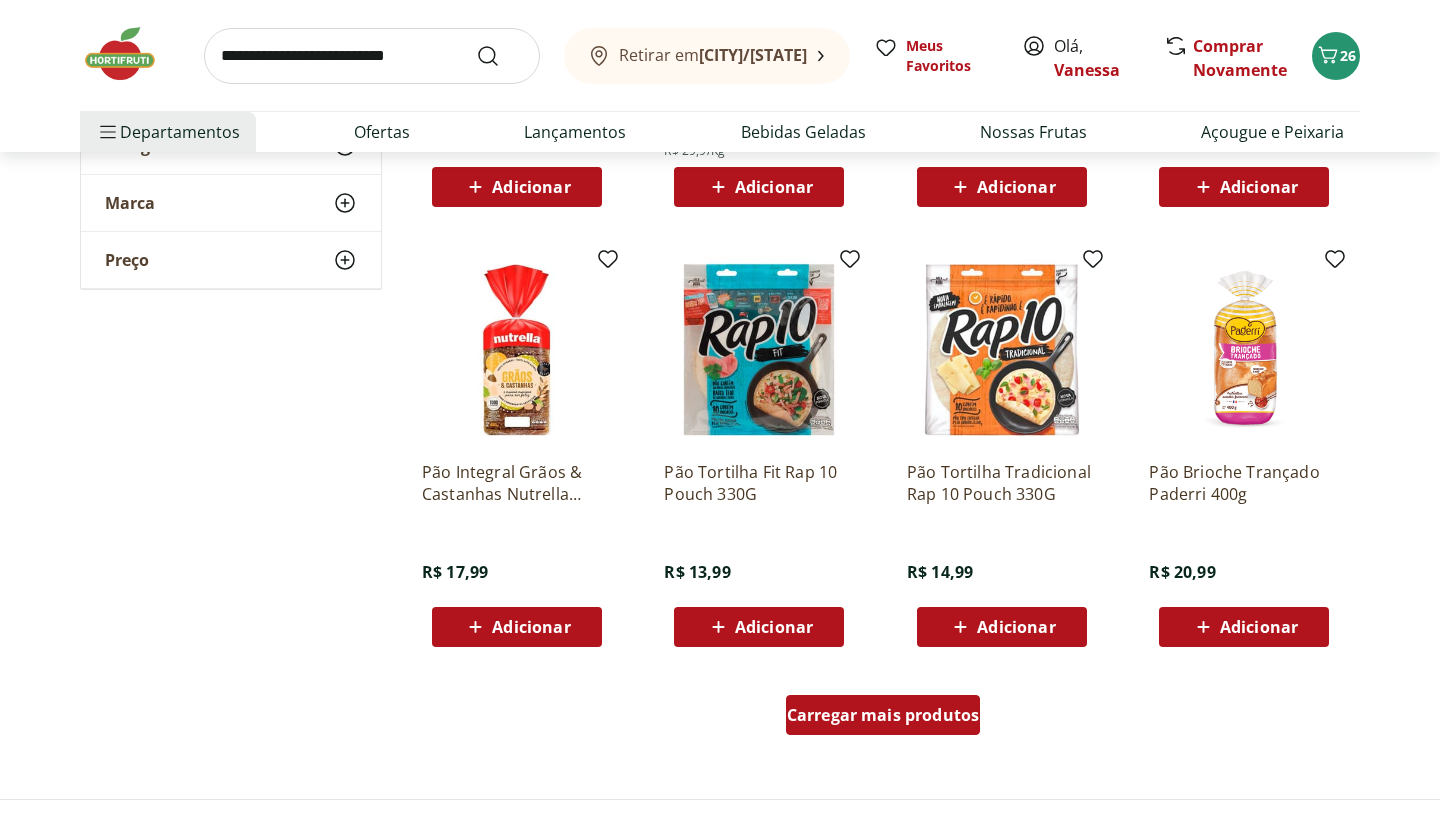 click on "Carregar mais produtos" at bounding box center [883, 715] 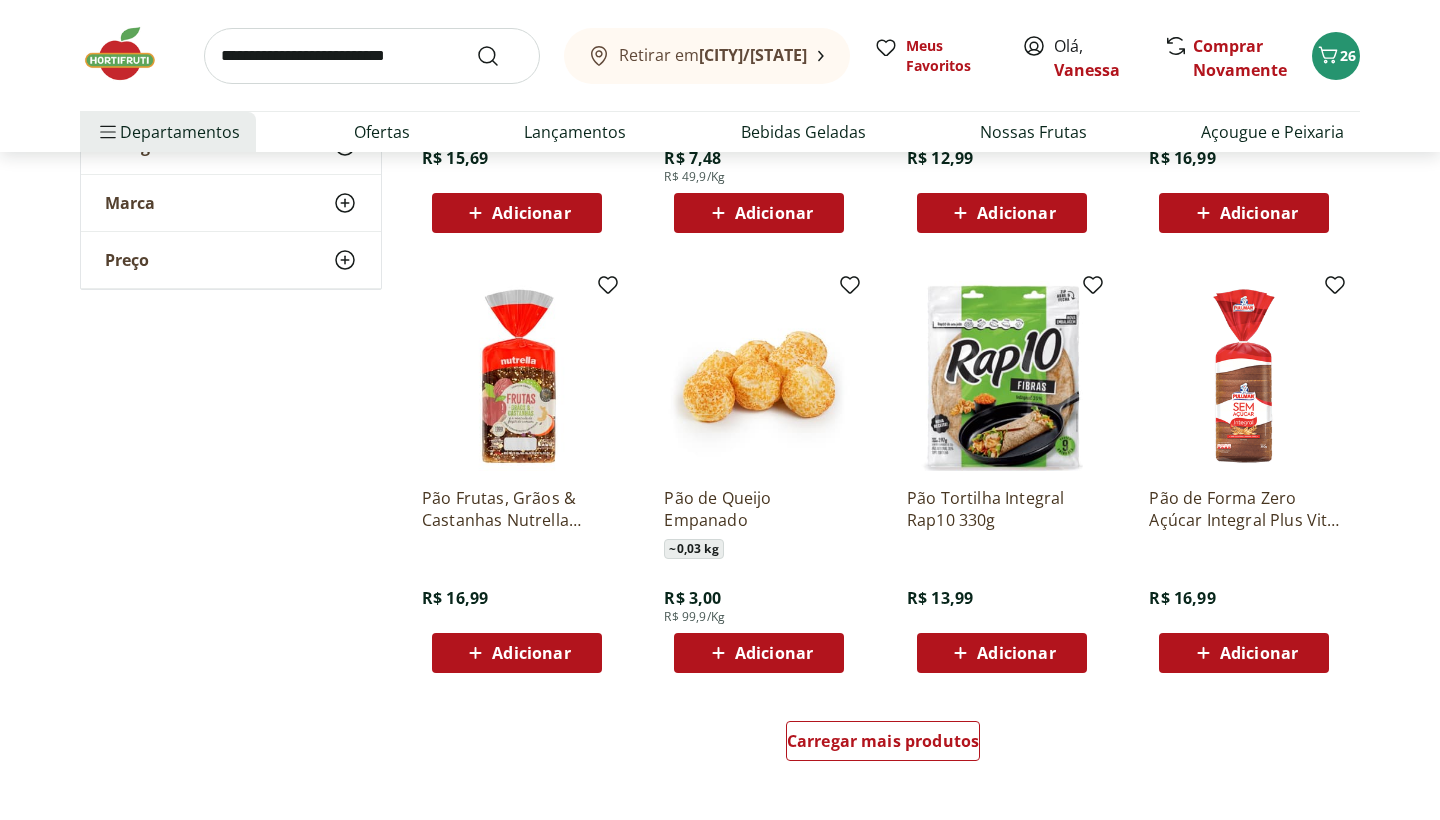 scroll, scrollTop: 2329, scrollLeft: 0, axis: vertical 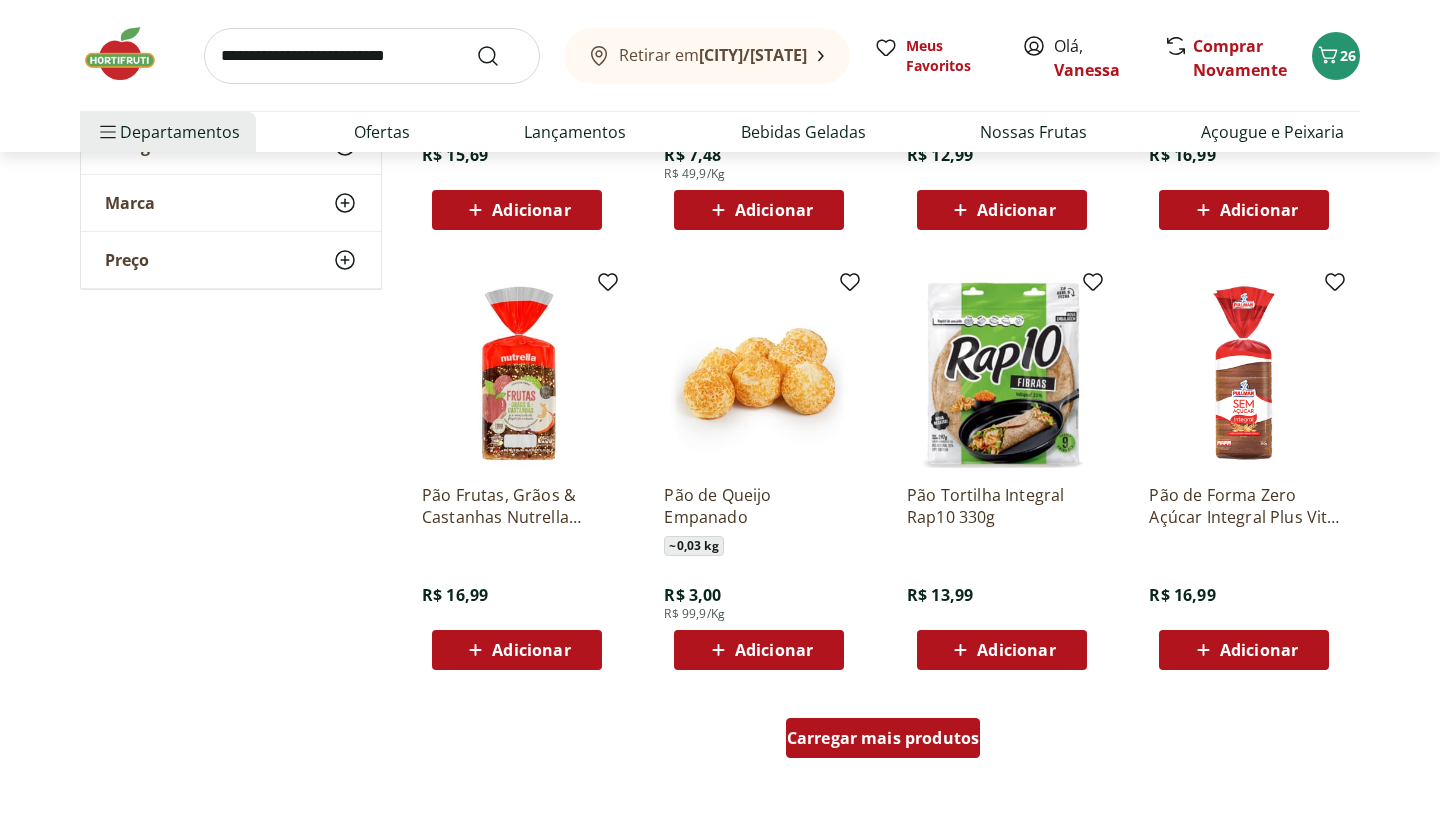 click on "Carregar mais produtos" at bounding box center [883, 738] 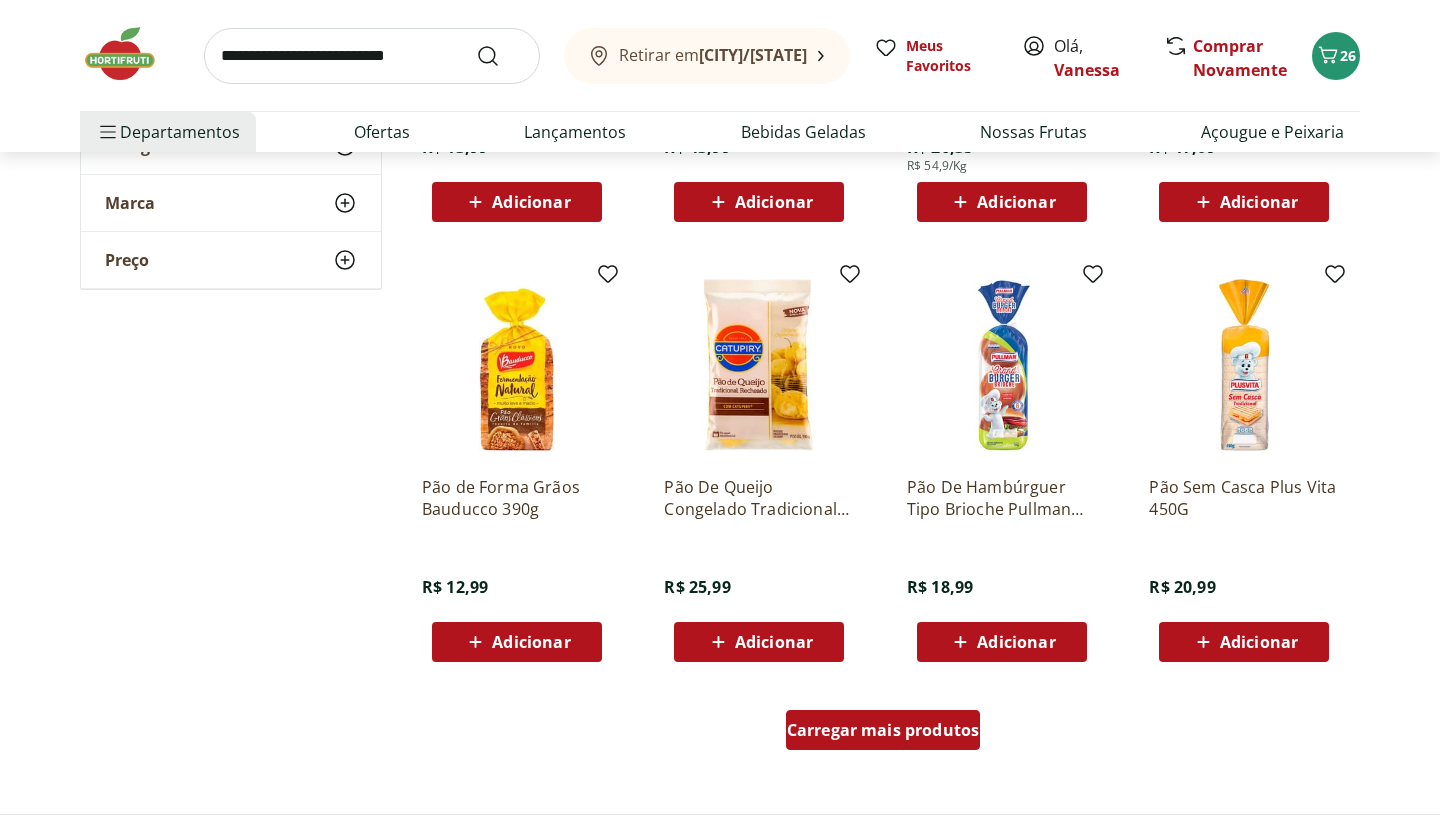 scroll, scrollTop: 3662, scrollLeft: 0, axis: vertical 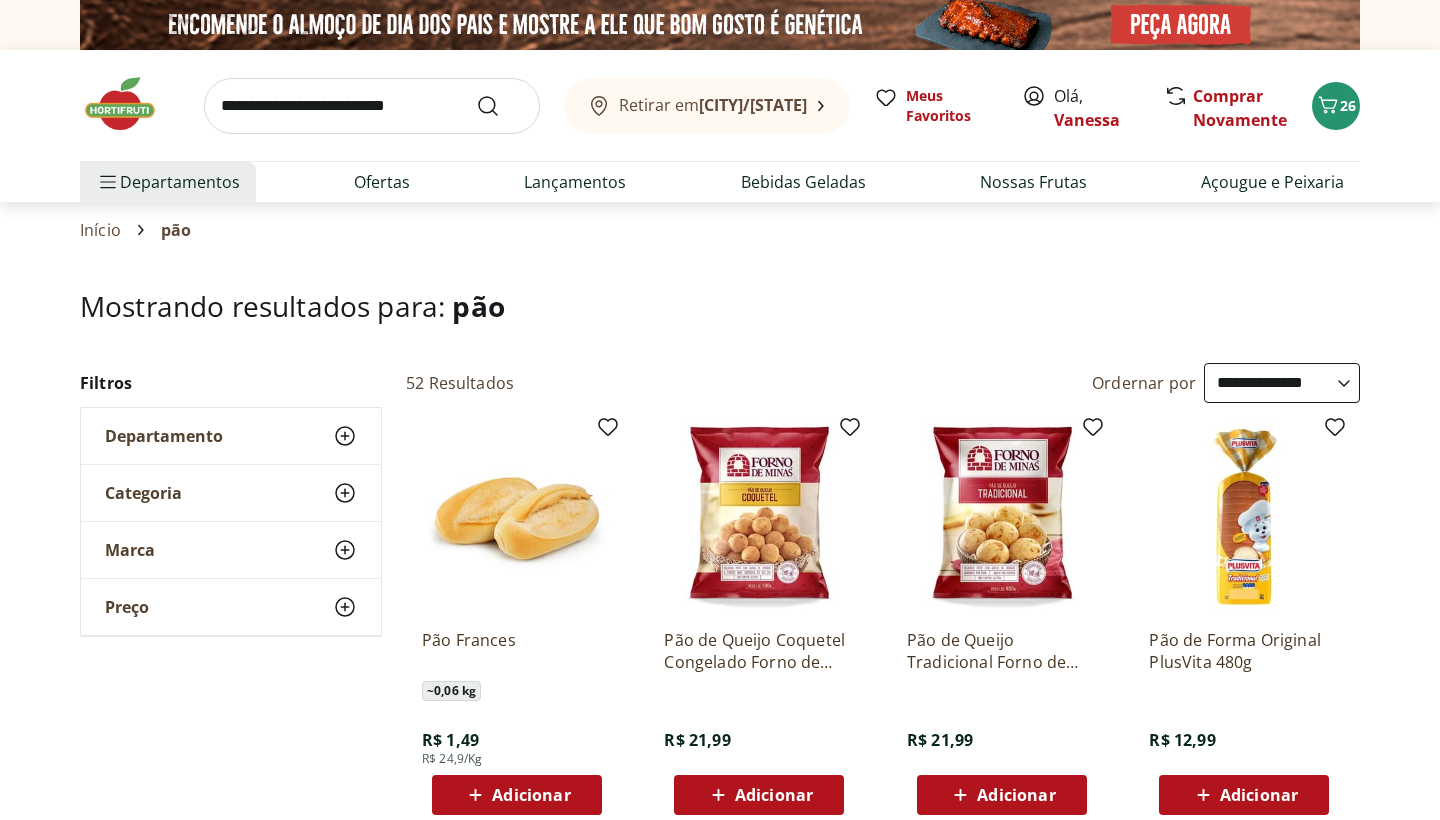 select on "**********" 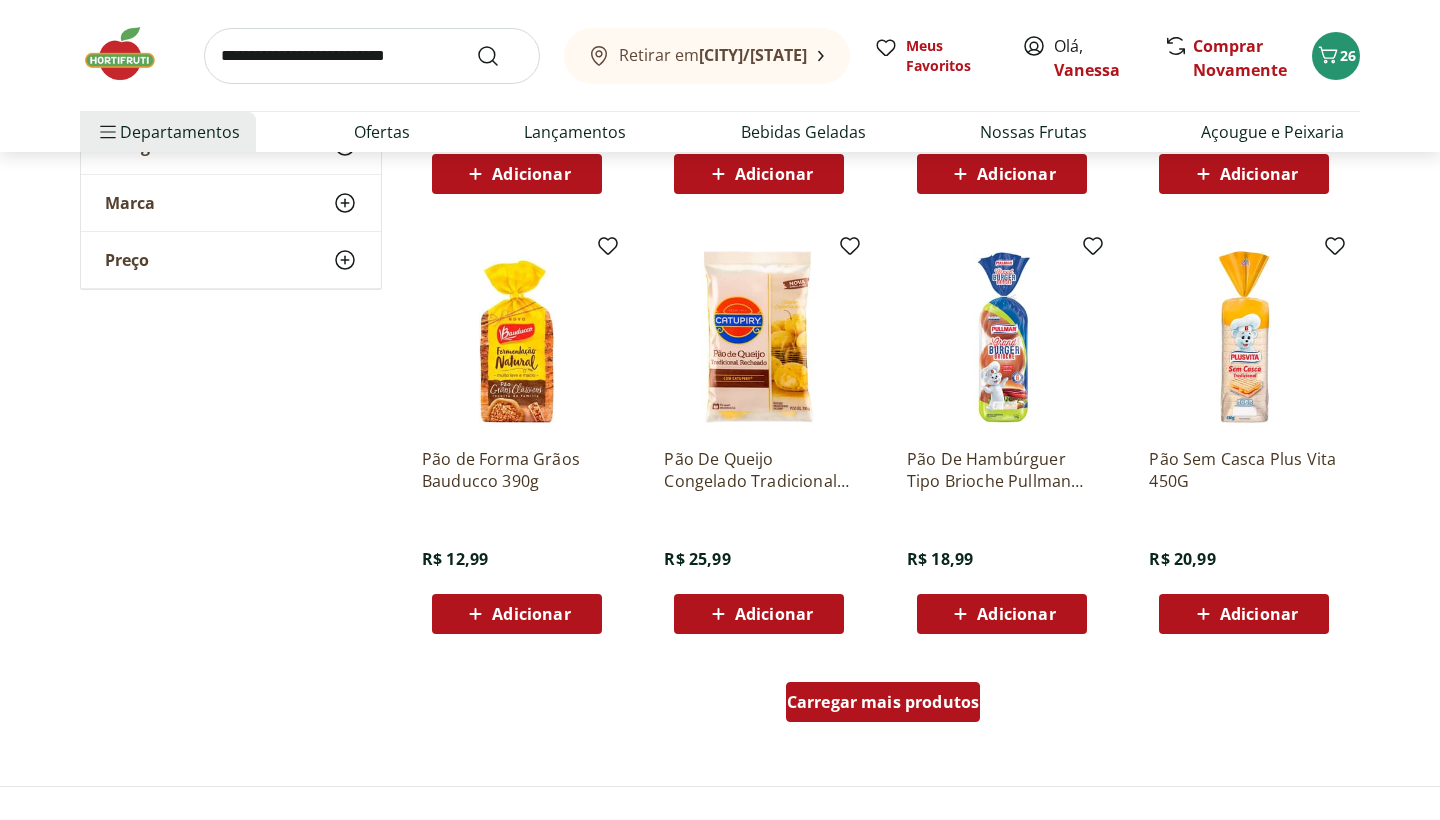 scroll, scrollTop: 0, scrollLeft: 0, axis: both 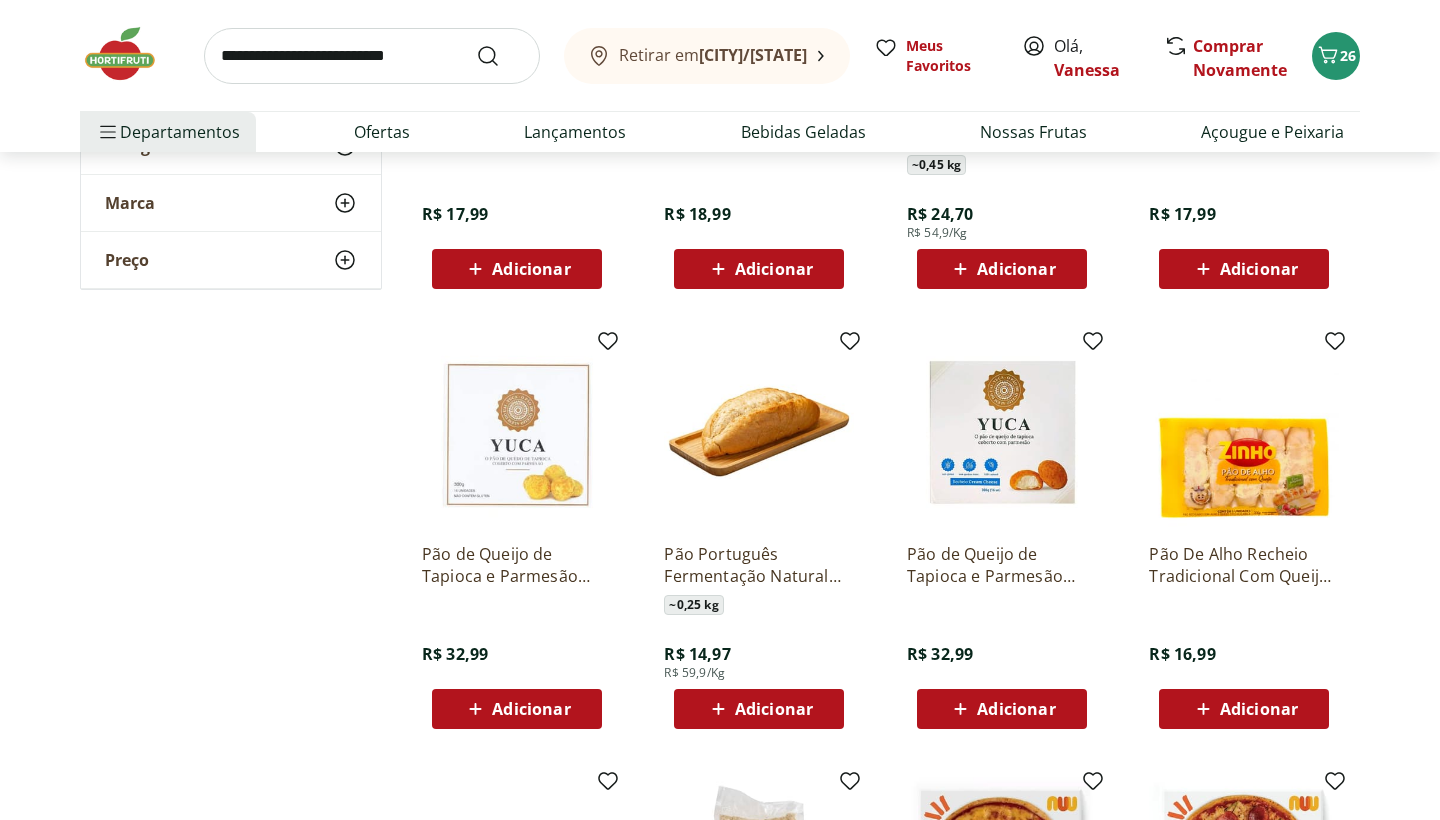click on "Adicionar" at bounding box center [1016, 709] 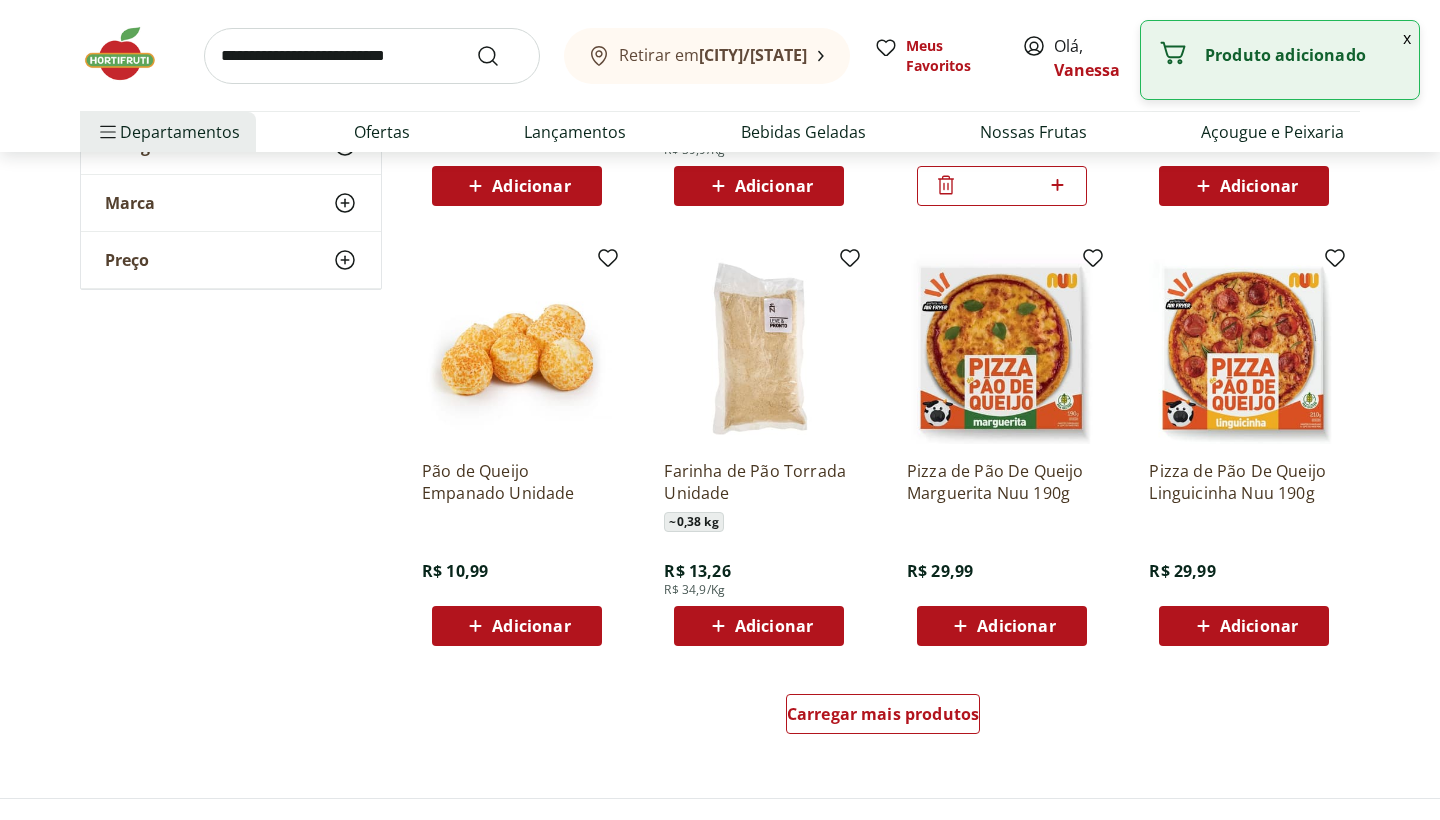 scroll, scrollTop: 4962, scrollLeft: 0, axis: vertical 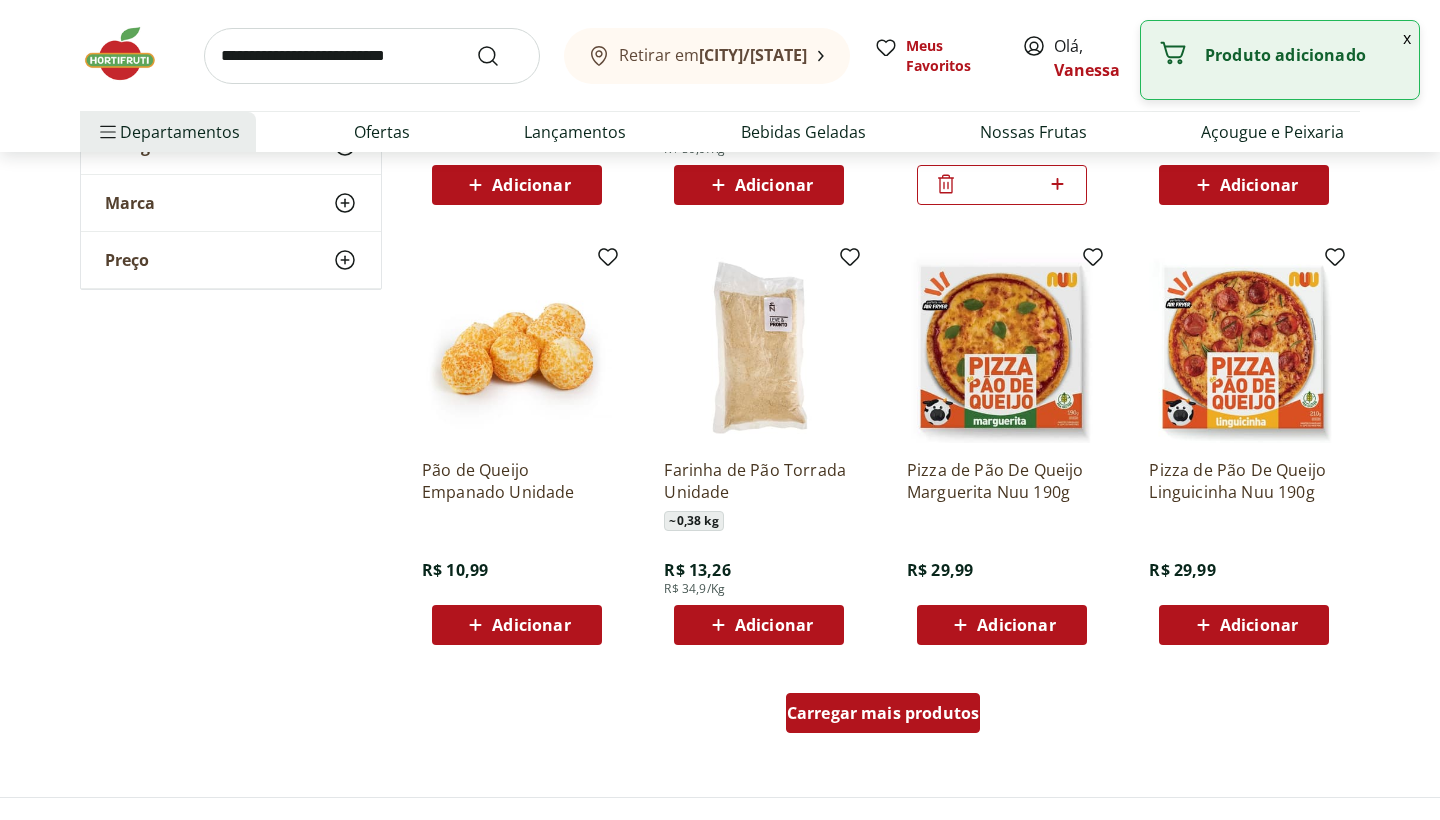 click on "Carregar mais produtos" at bounding box center [883, 713] 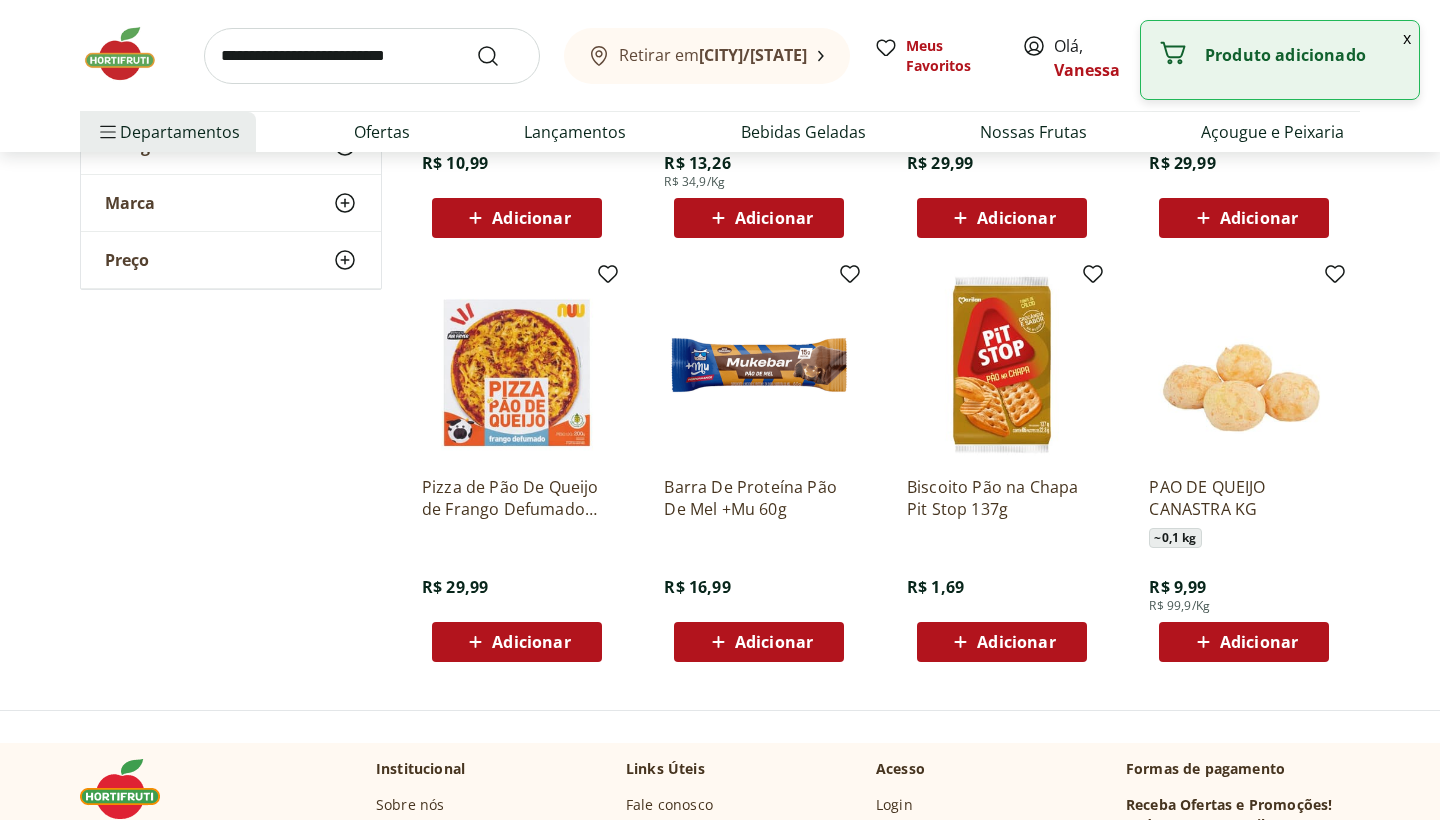 scroll, scrollTop: 5396, scrollLeft: 0, axis: vertical 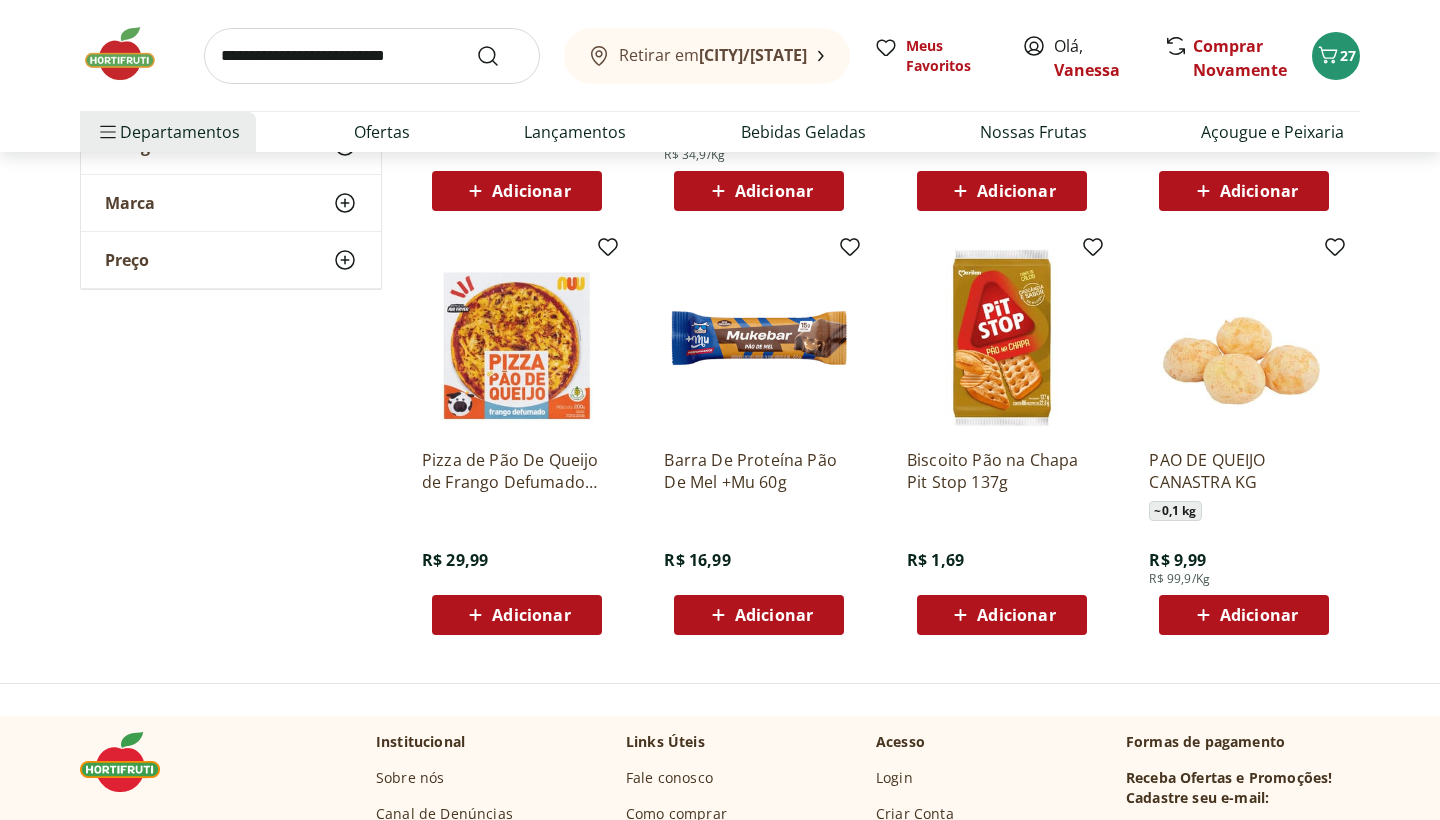 click at bounding box center (372, 56) 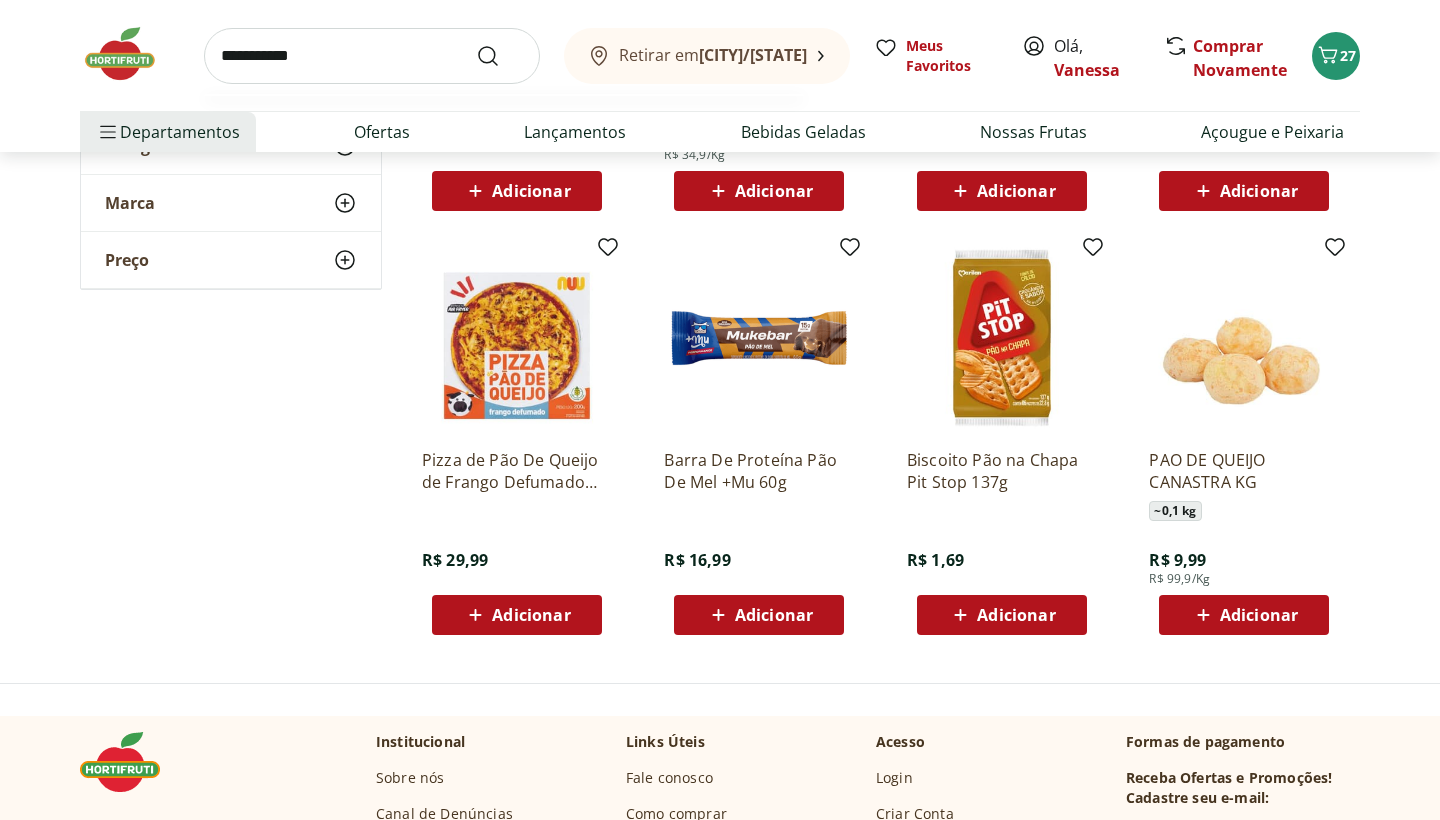 type on "**********" 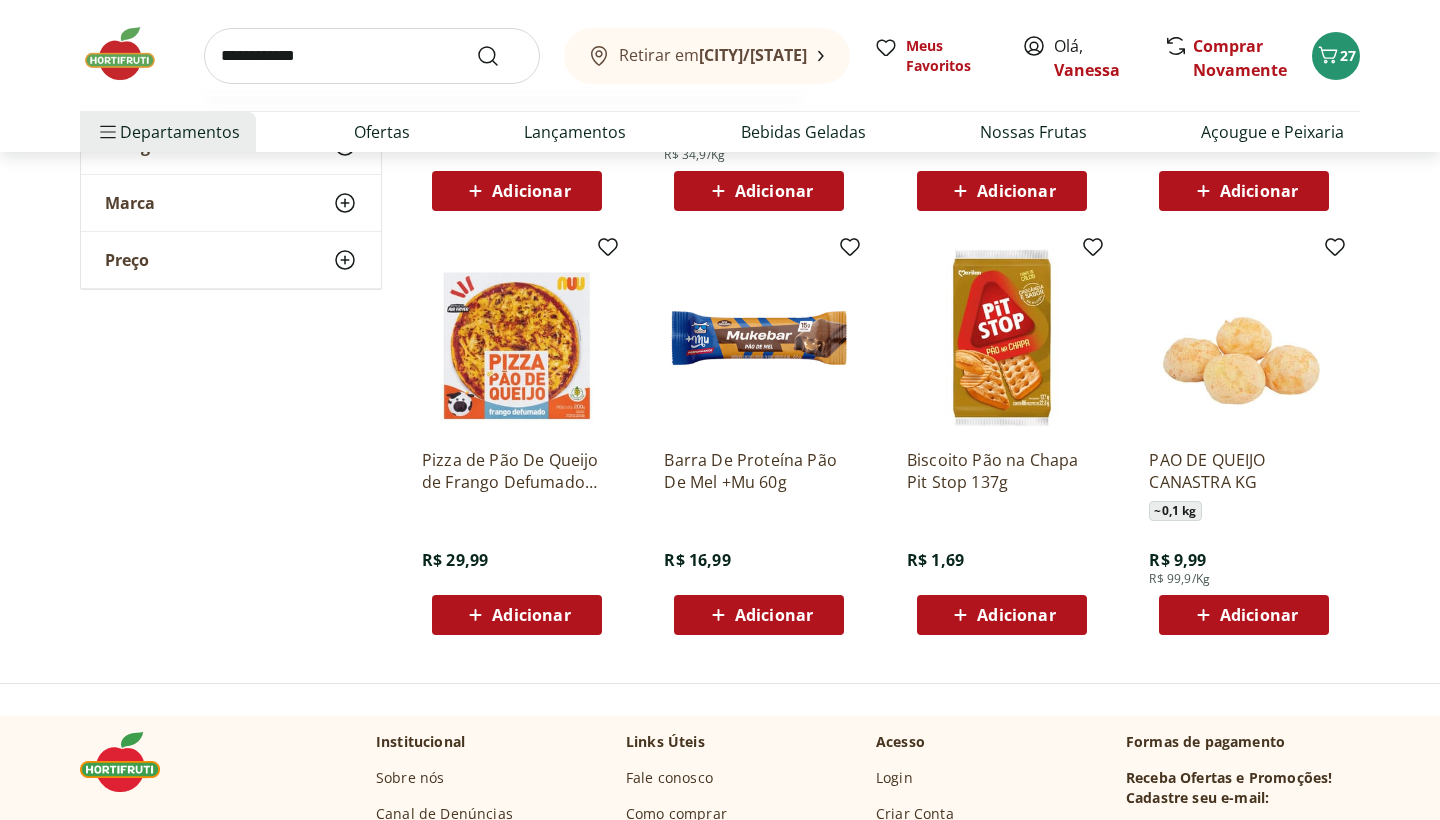 click at bounding box center [500, 56] 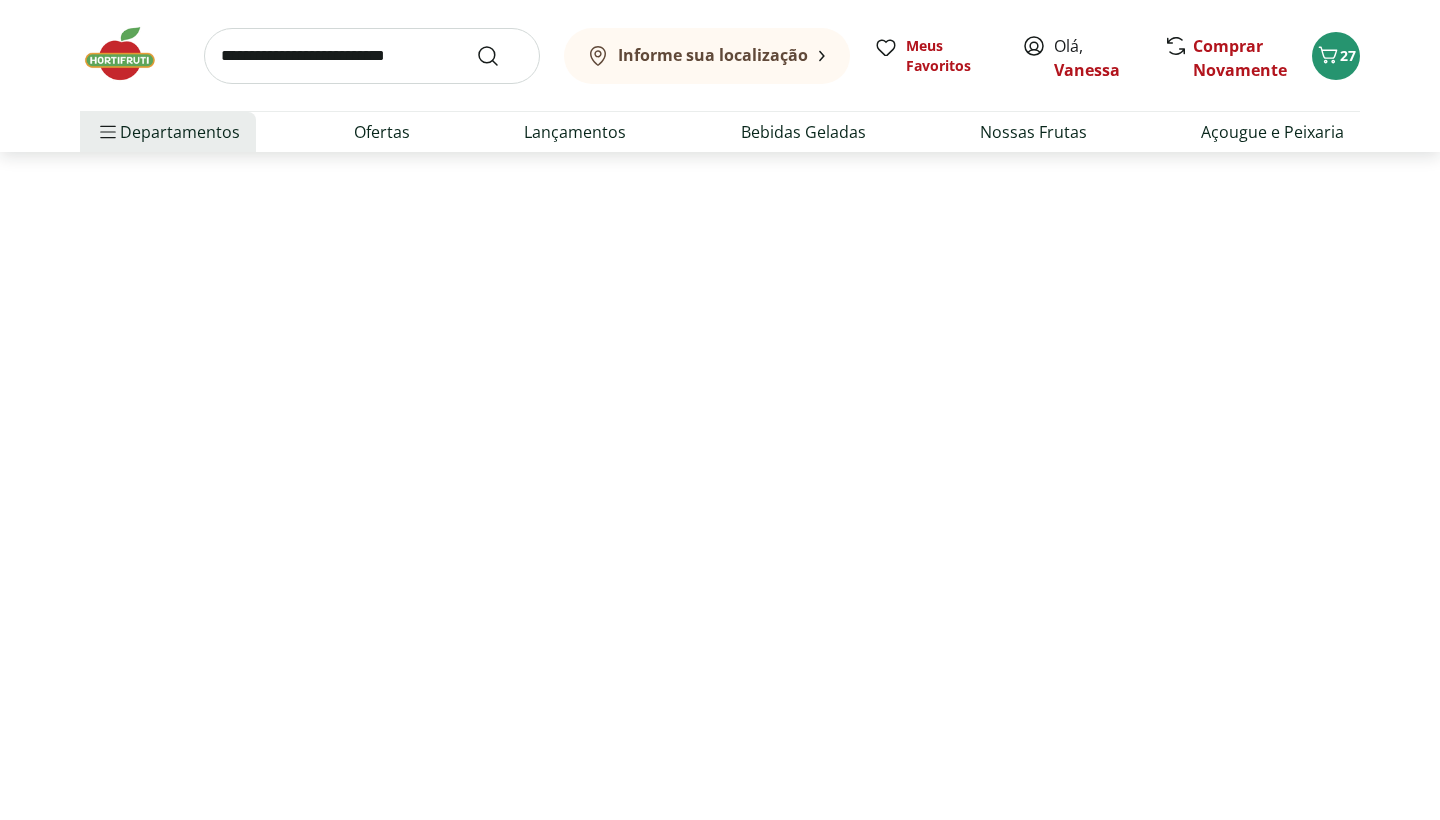 scroll, scrollTop: 0, scrollLeft: 0, axis: both 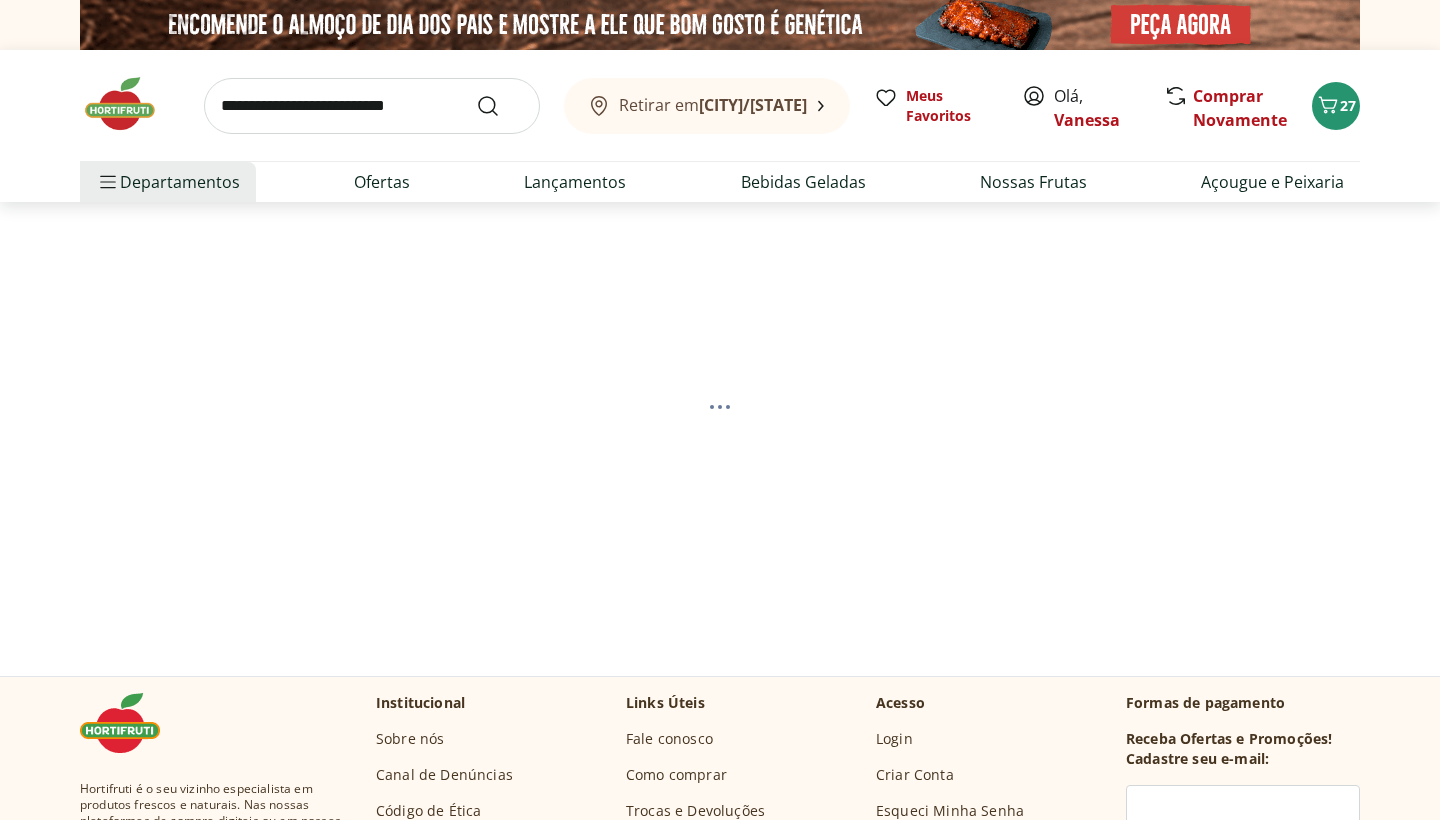 select on "**********" 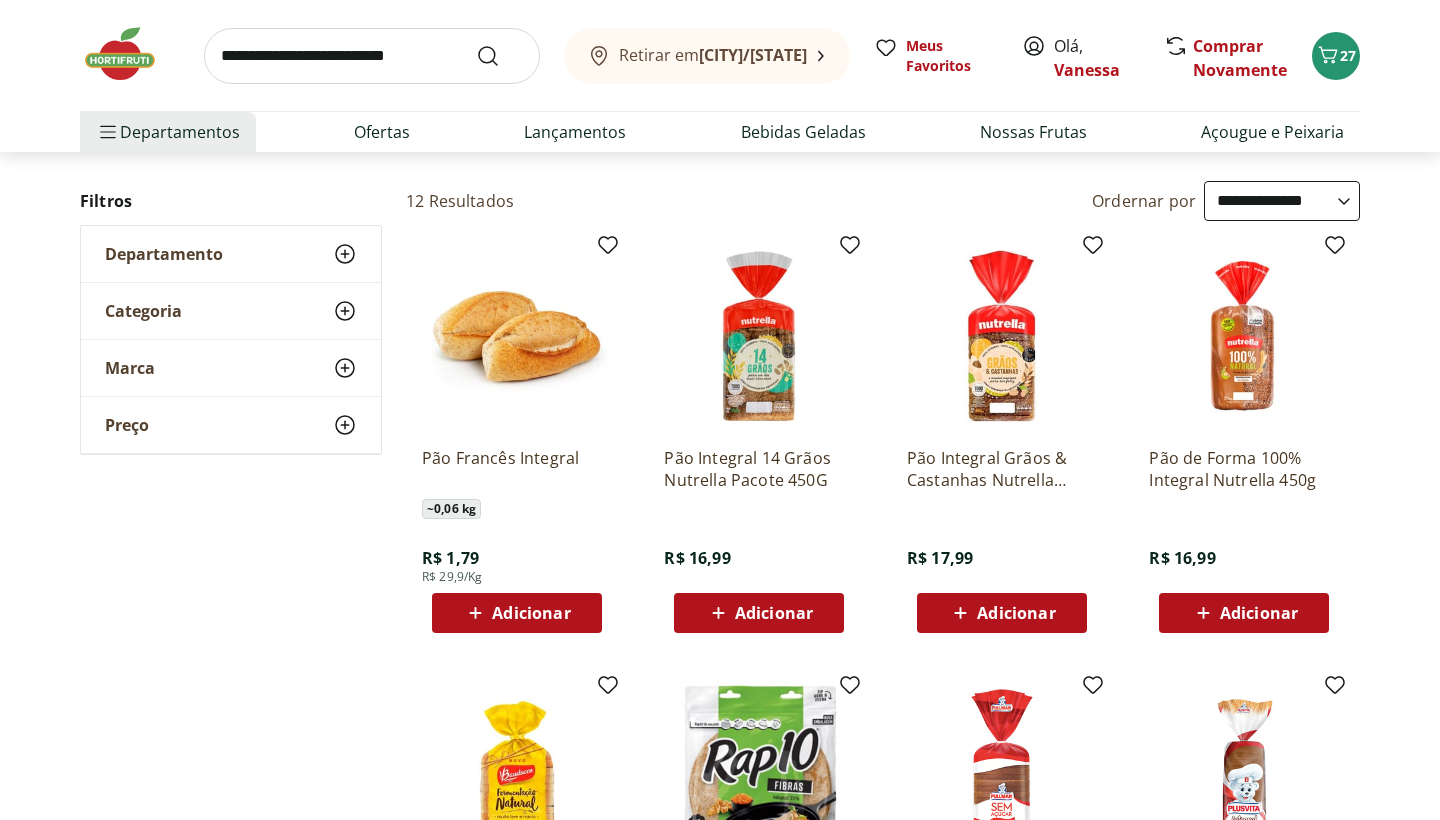 scroll, scrollTop: 183, scrollLeft: 0, axis: vertical 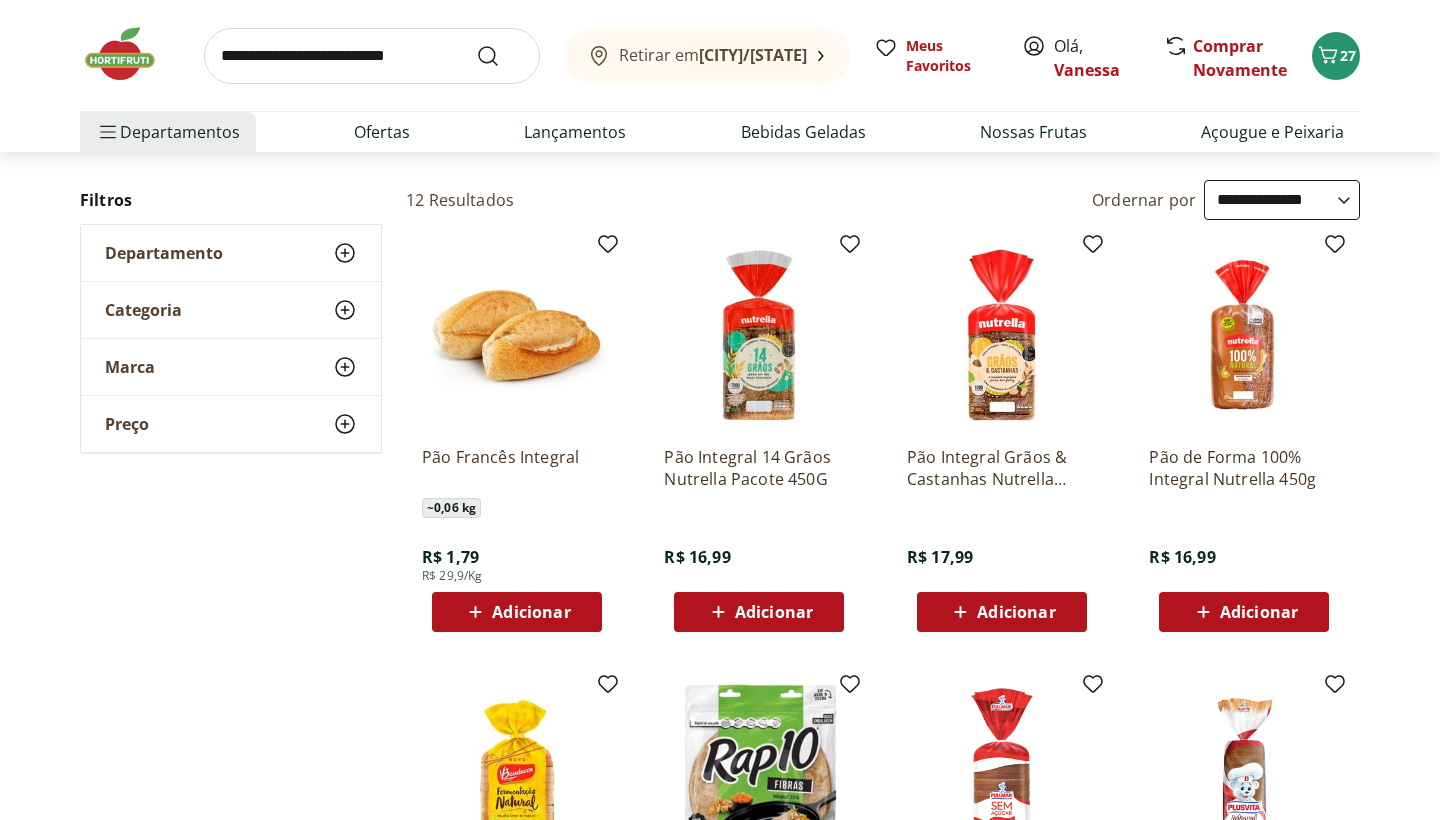 click at bounding box center (372, 56) 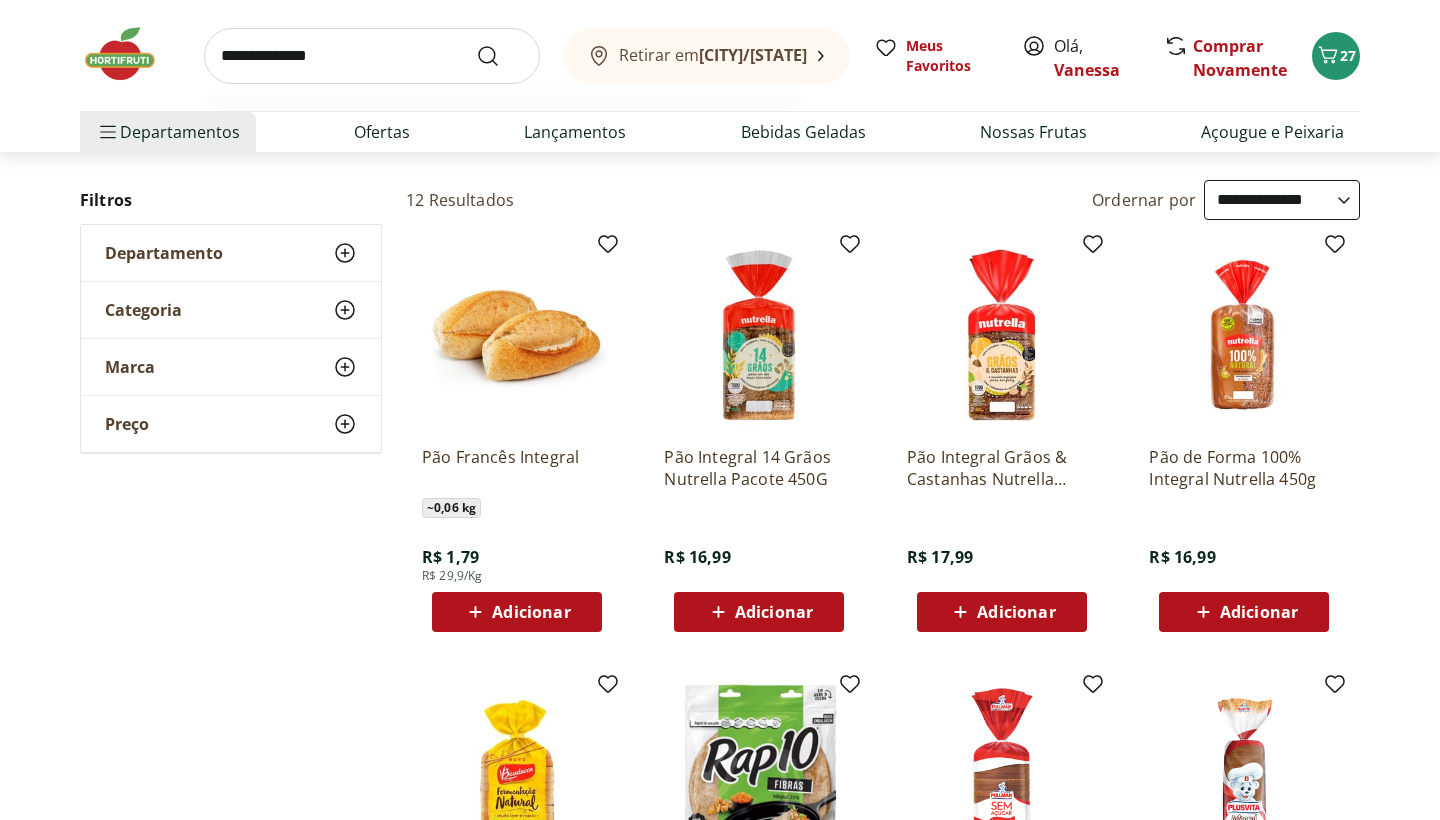 type on "**********" 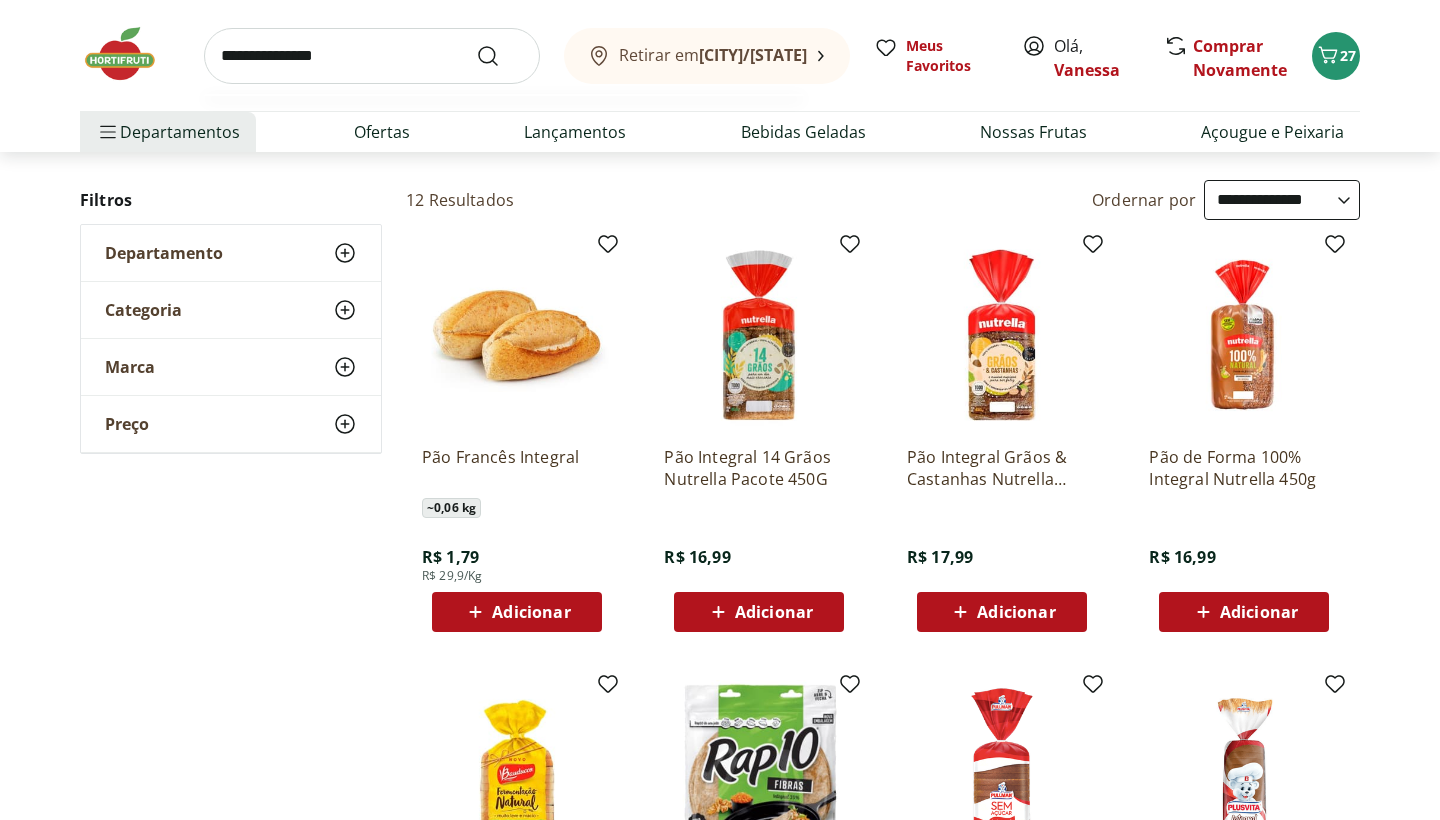 click at bounding box center (500, 56) 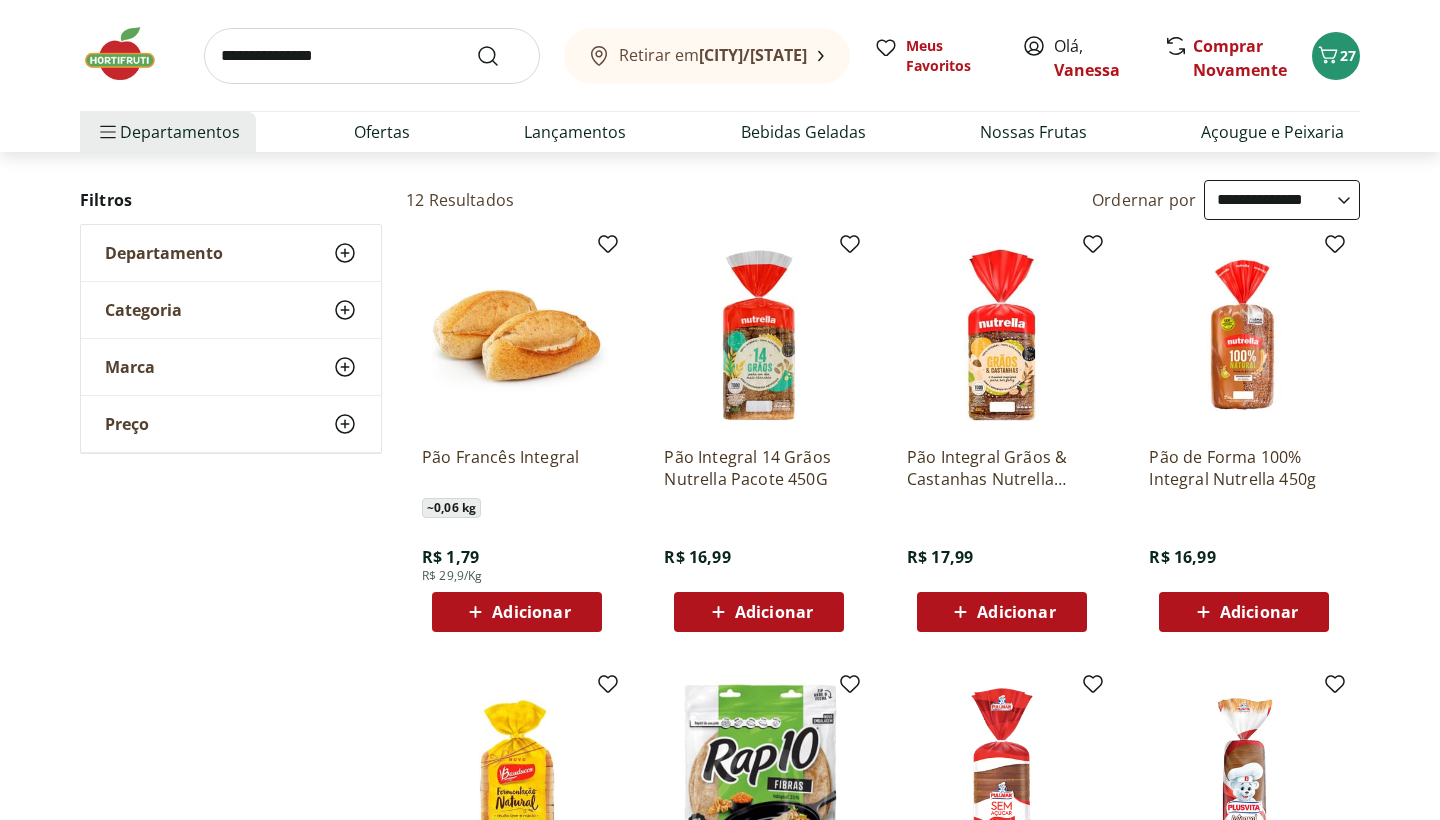 scroll, scrollTop: 0, scrollLeft: 0, axis: both 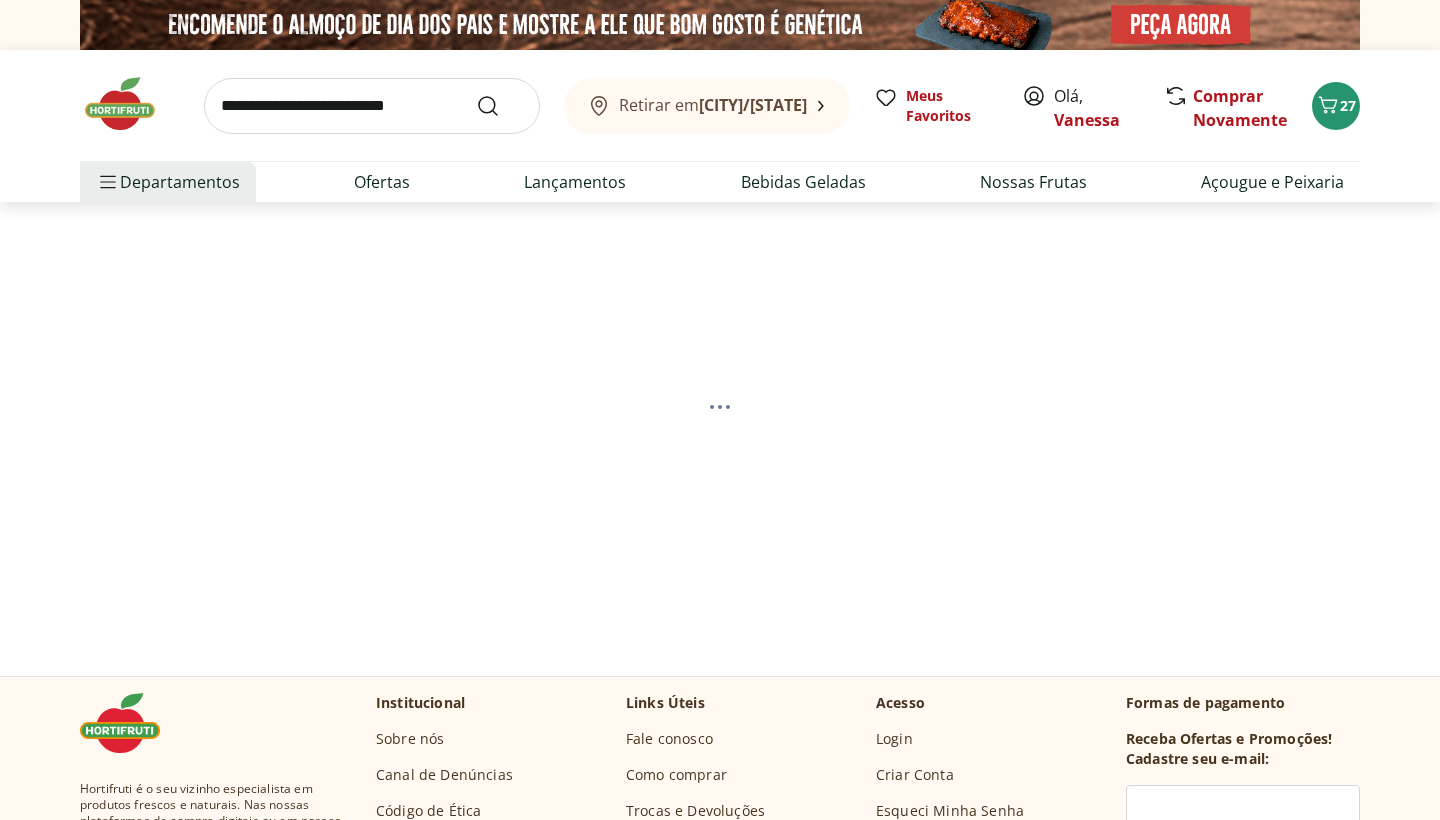 select on "**********" 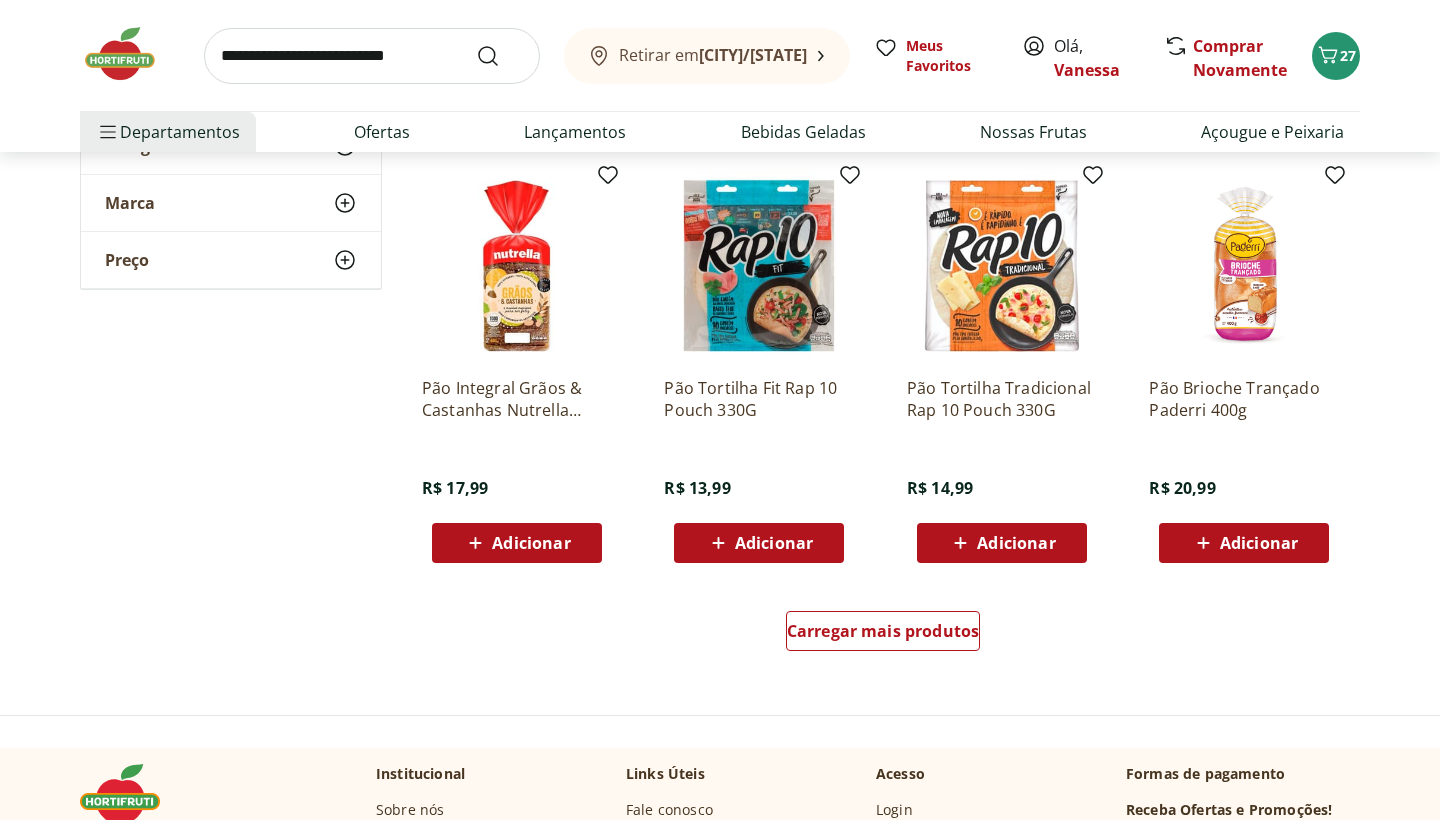 scroll, scrollTop: 1178, scrollLeft: 0, axis: vertical 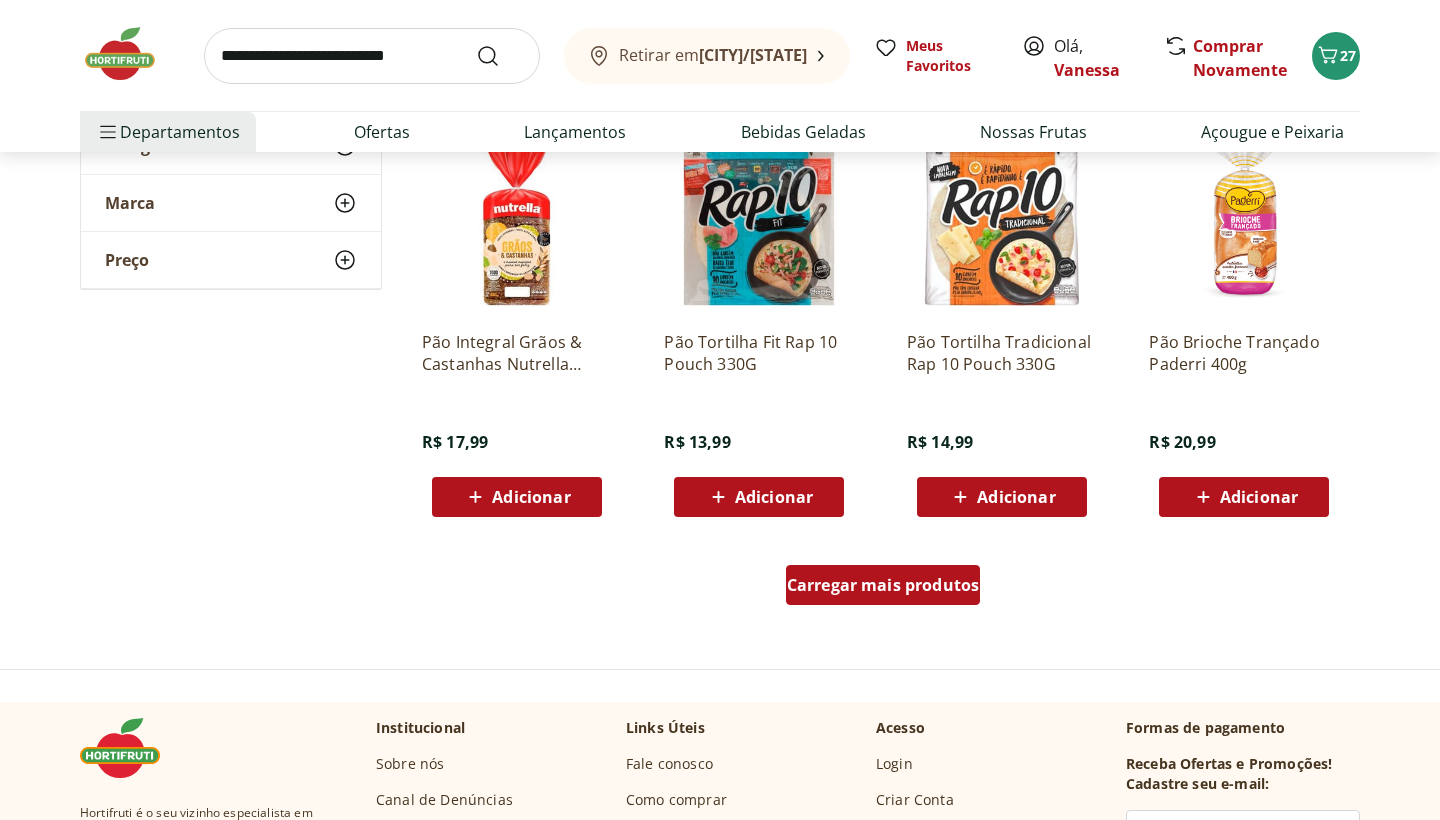 click on "Carregar mais produtos" at bounding box center (883, 585) 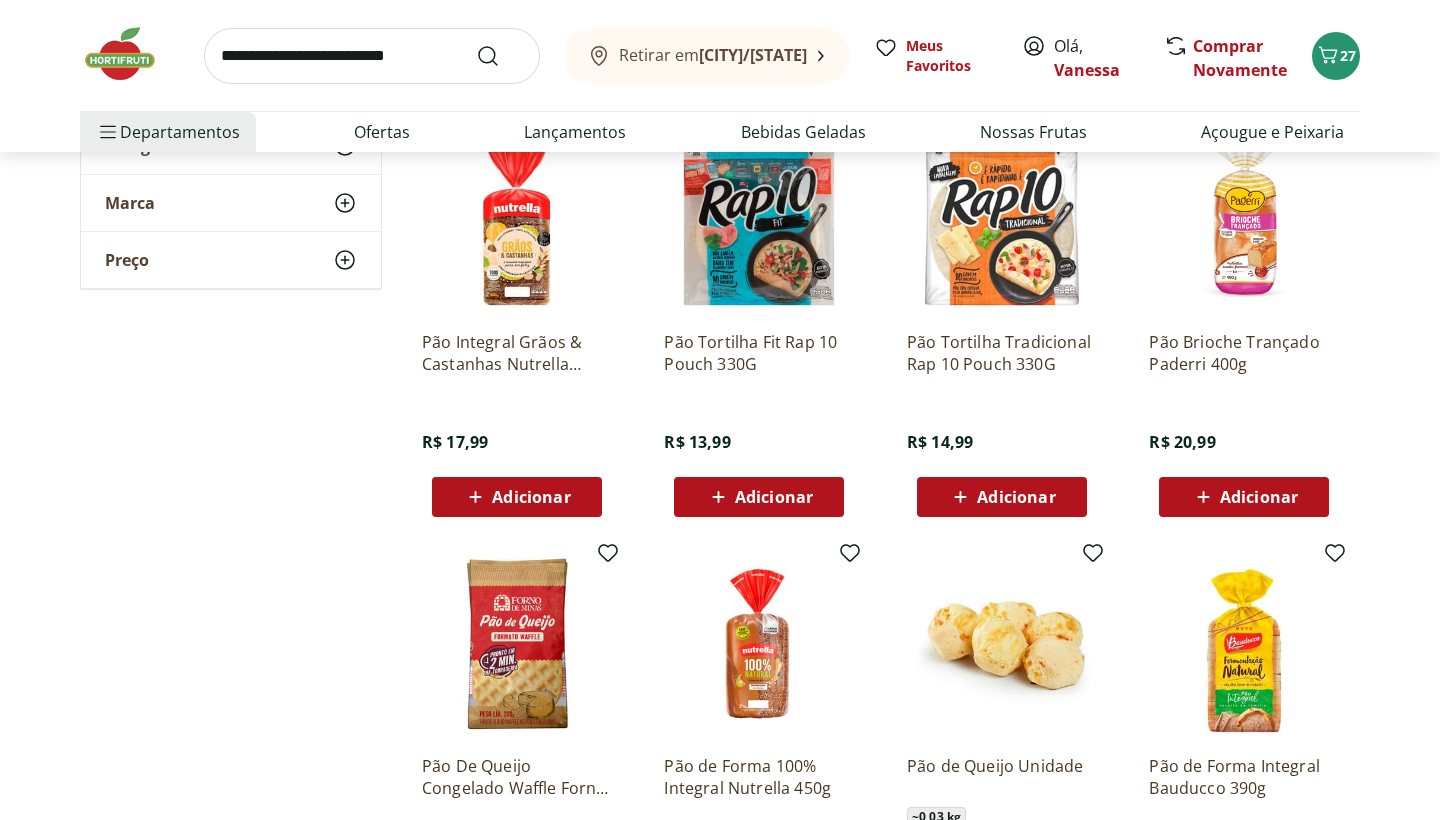 click at bounding box center [1244, 220] 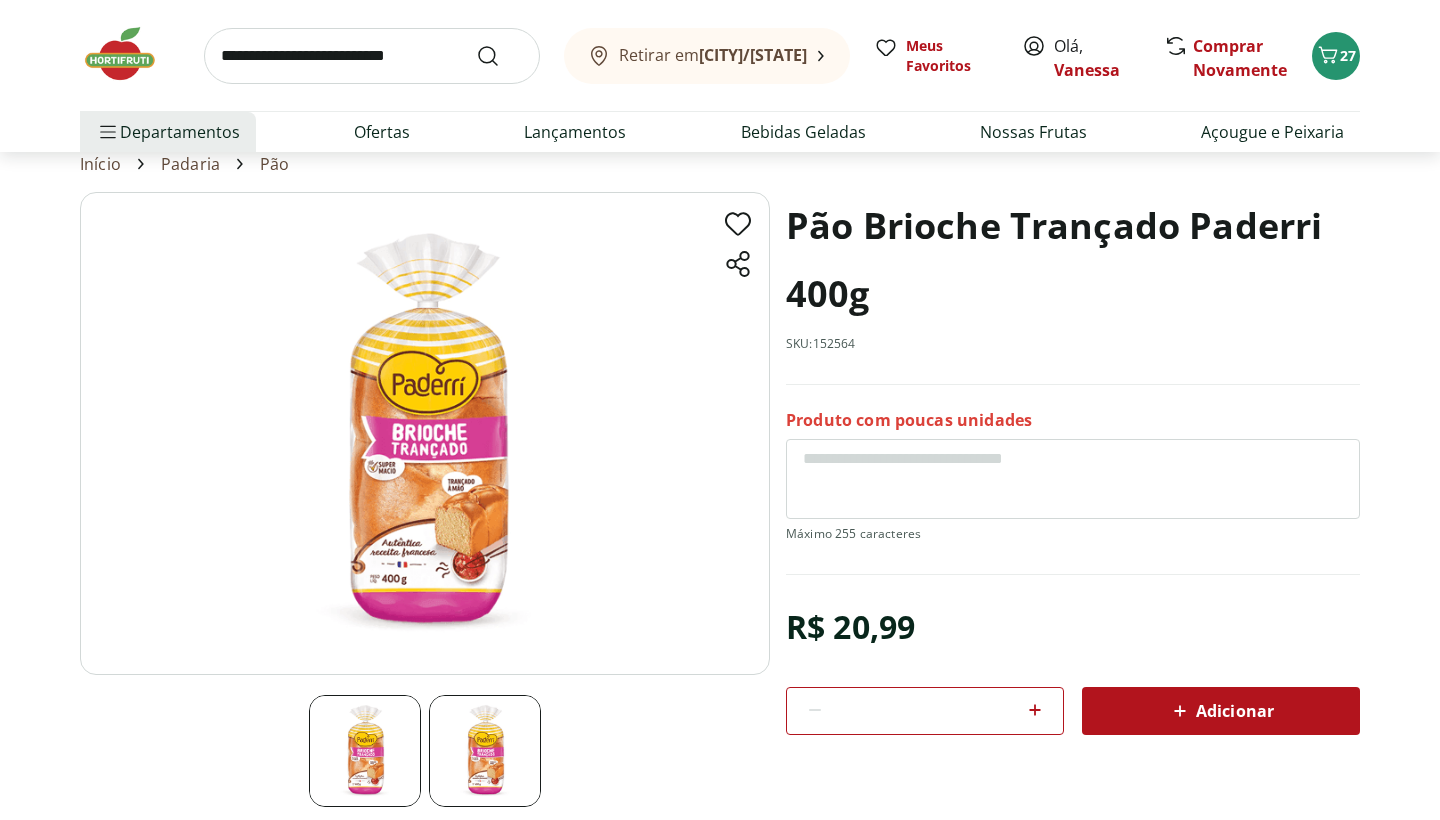 scroll, scrollTop: 81, scrollLeft: 0, axis: vertical 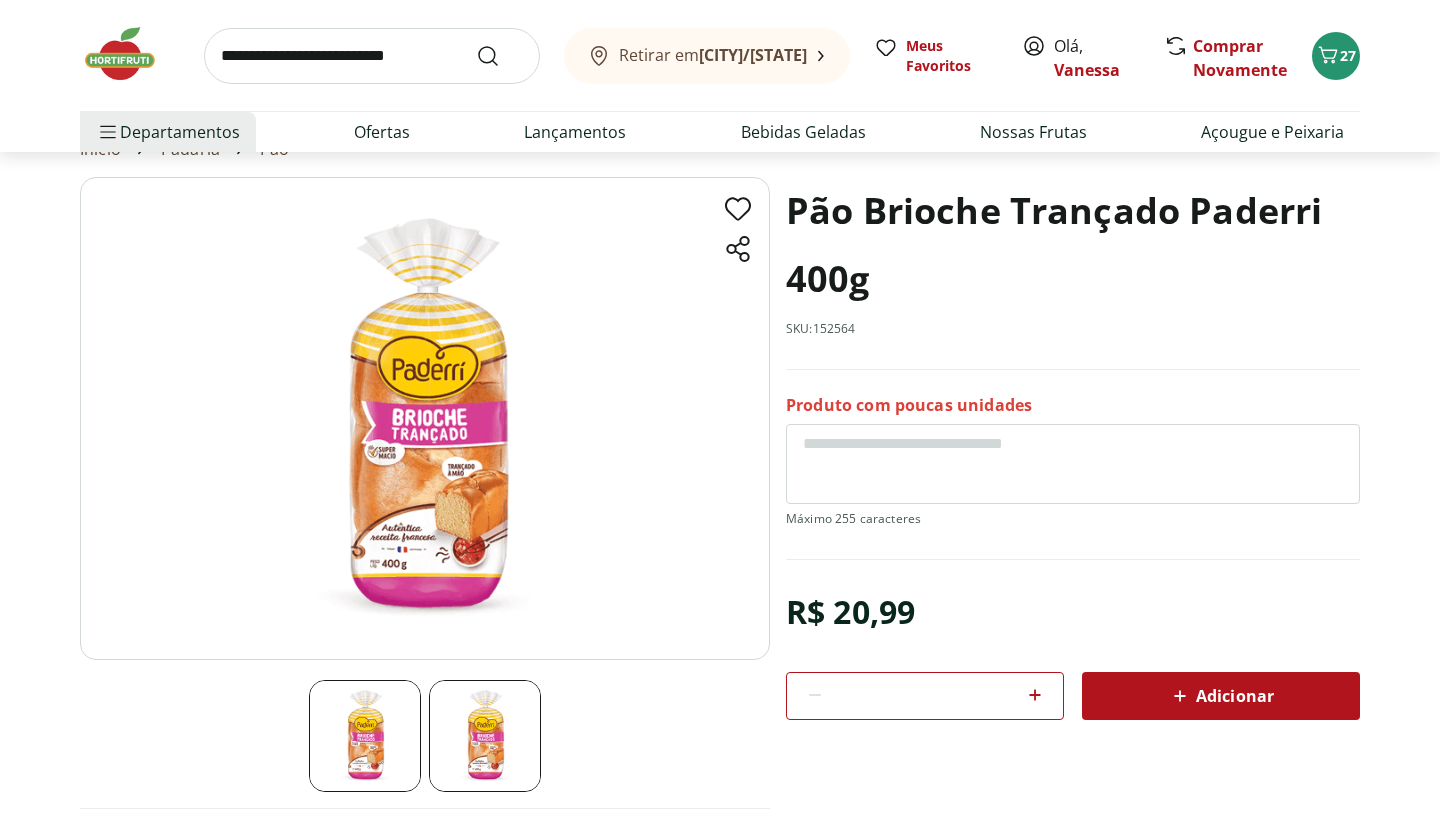 click on "Adicionar" at bounding box center [1221, 696] 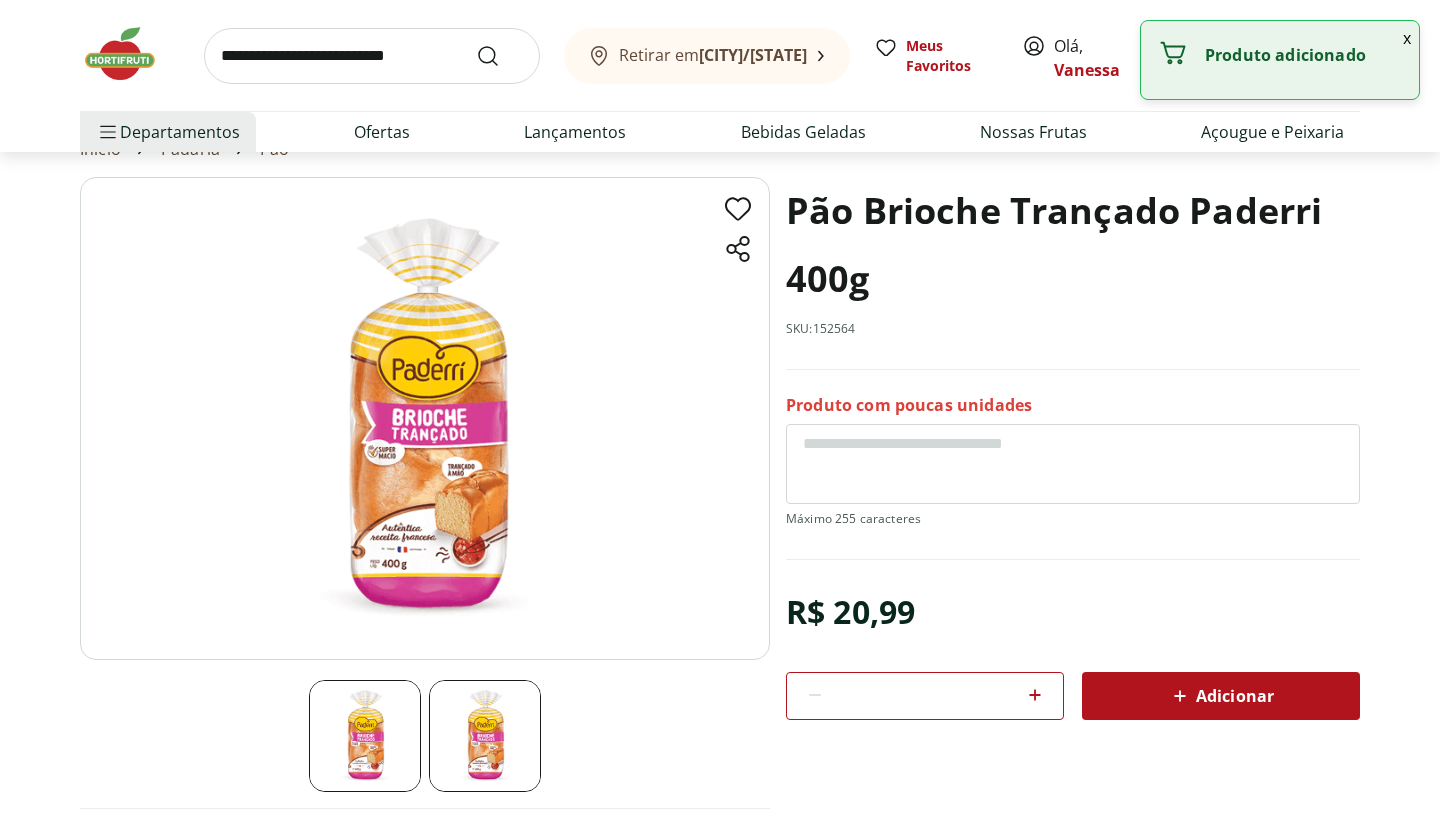 click on "x" at bounding box center (1407, 38) 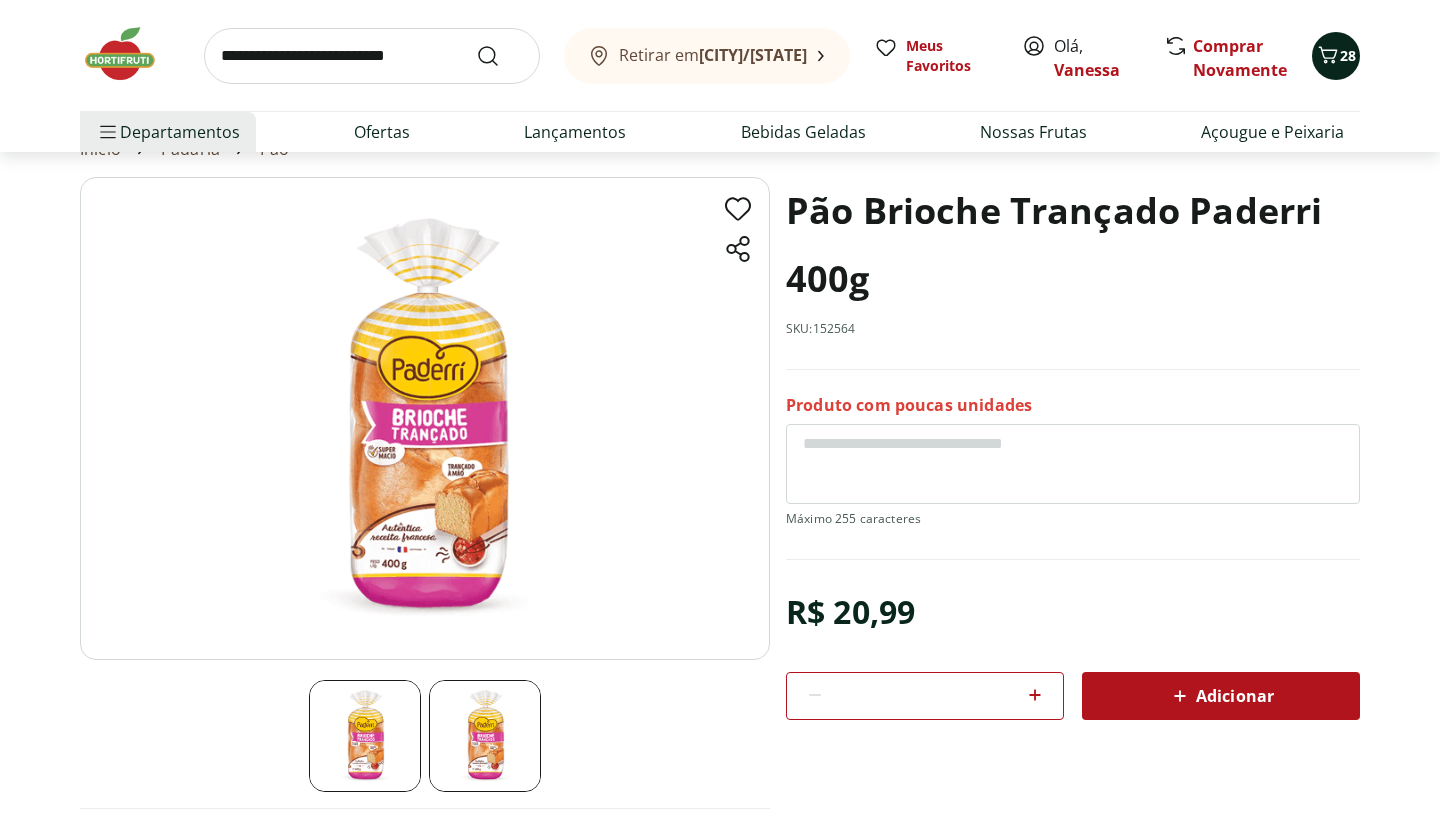 click at bounding box center (1328, 56) 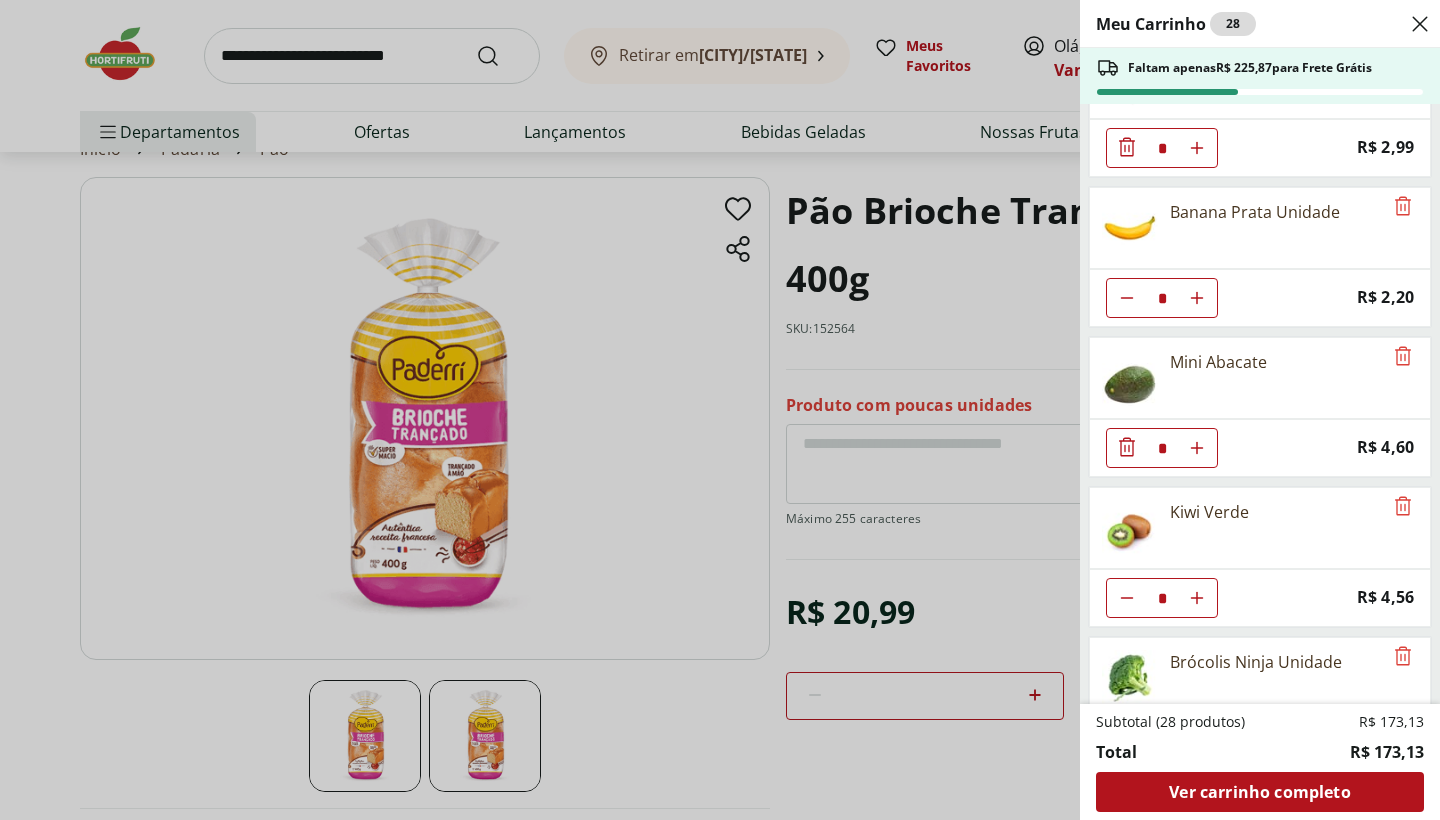 scroll, scrollTop: 2210, scrollLeft: 0, axis: vertical 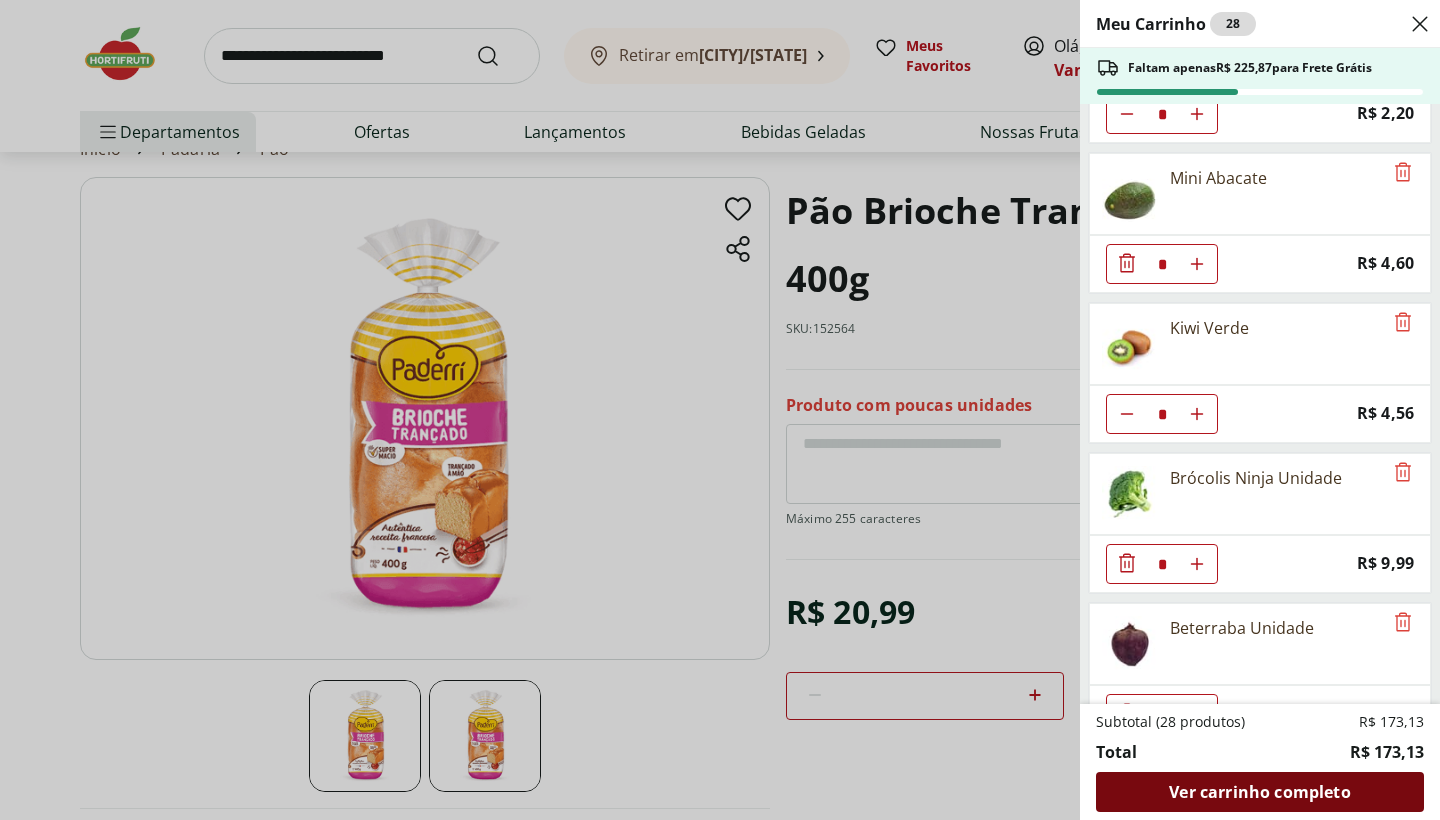 click on "Ver carrinho completo" at bounding box center (1260, 792) 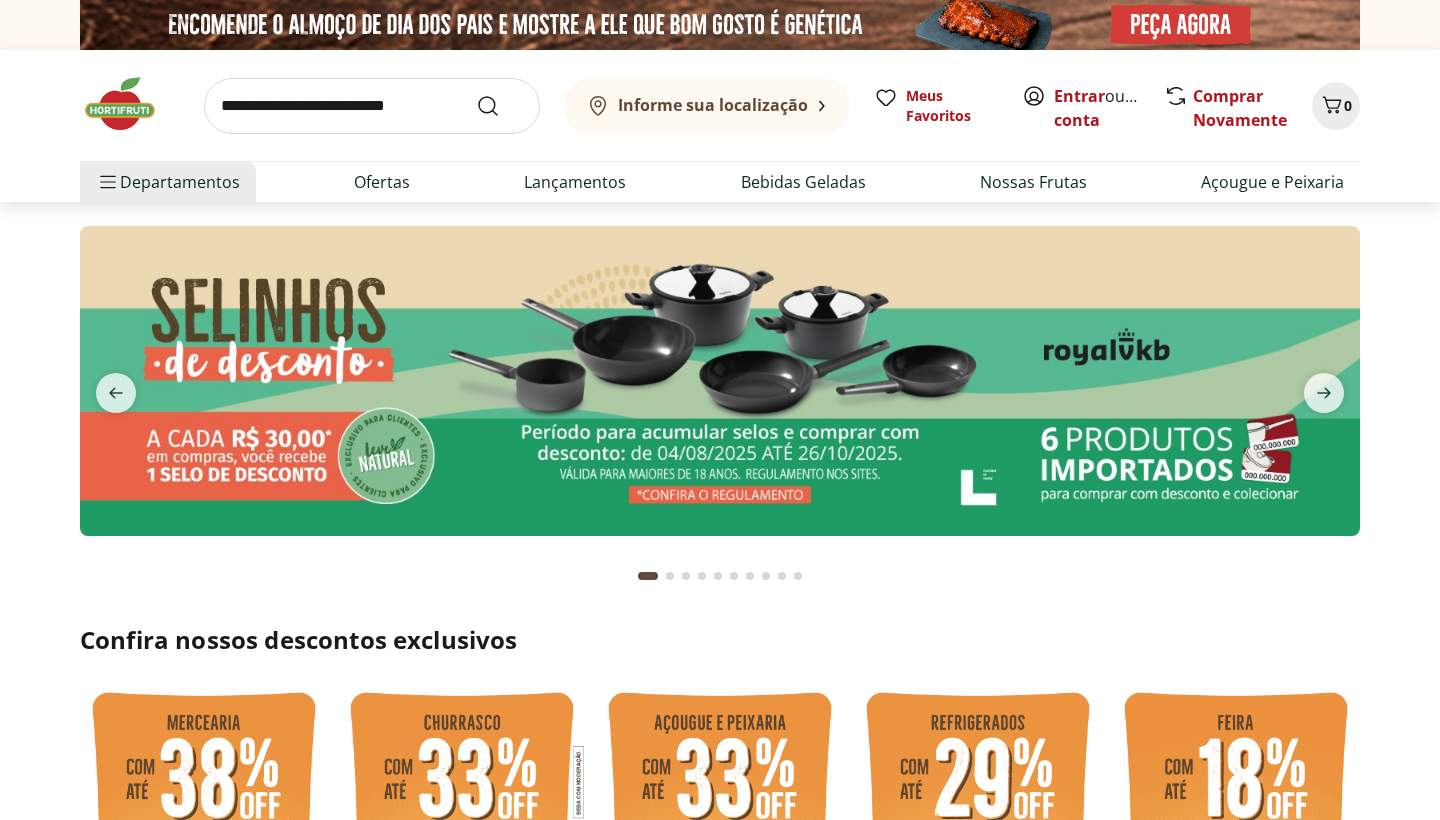 scroll, scrollTop: 0, scrollLeft: 0, axis: both 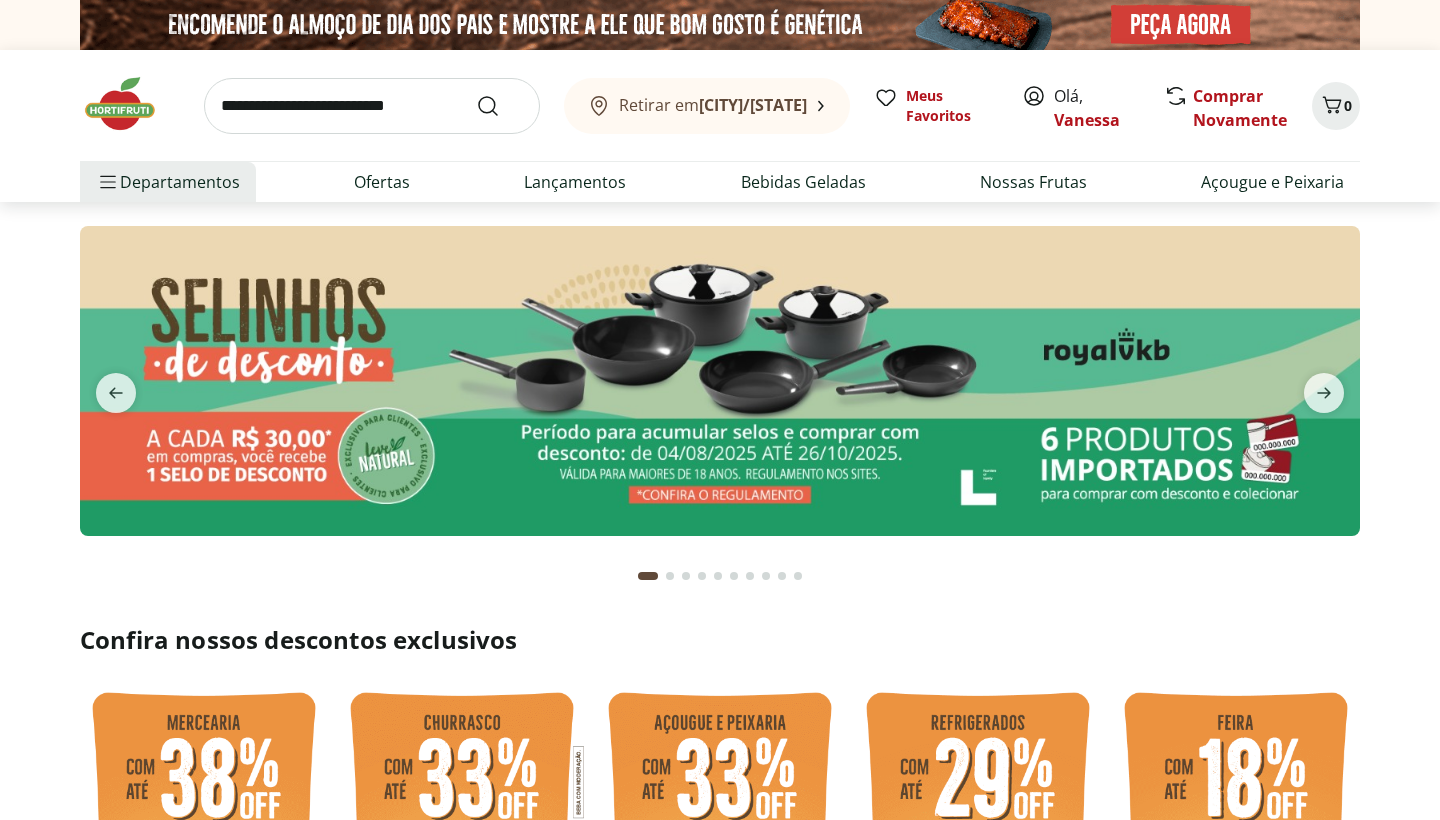 click at bounding box center [372, 106] 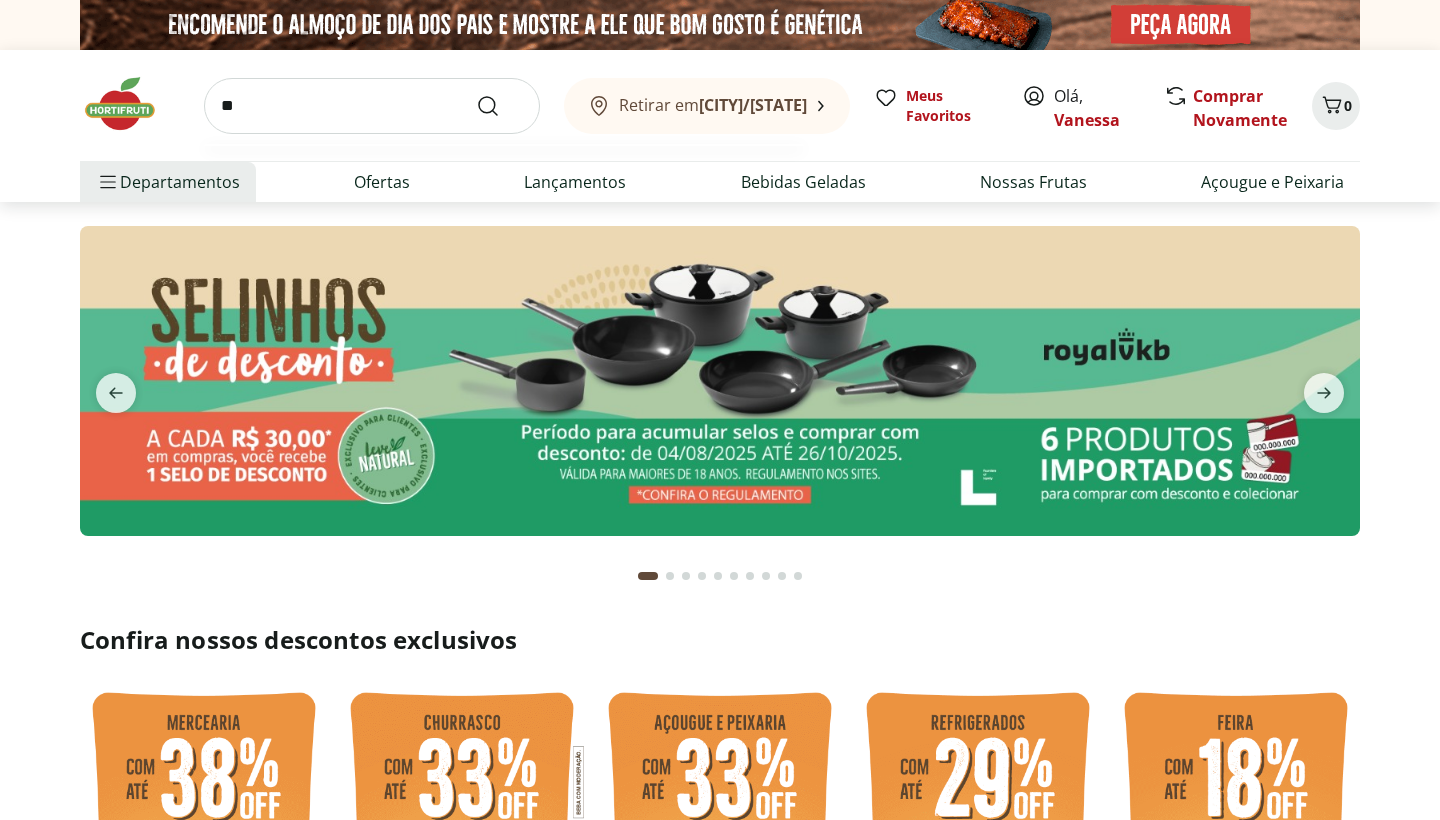 type on "*" 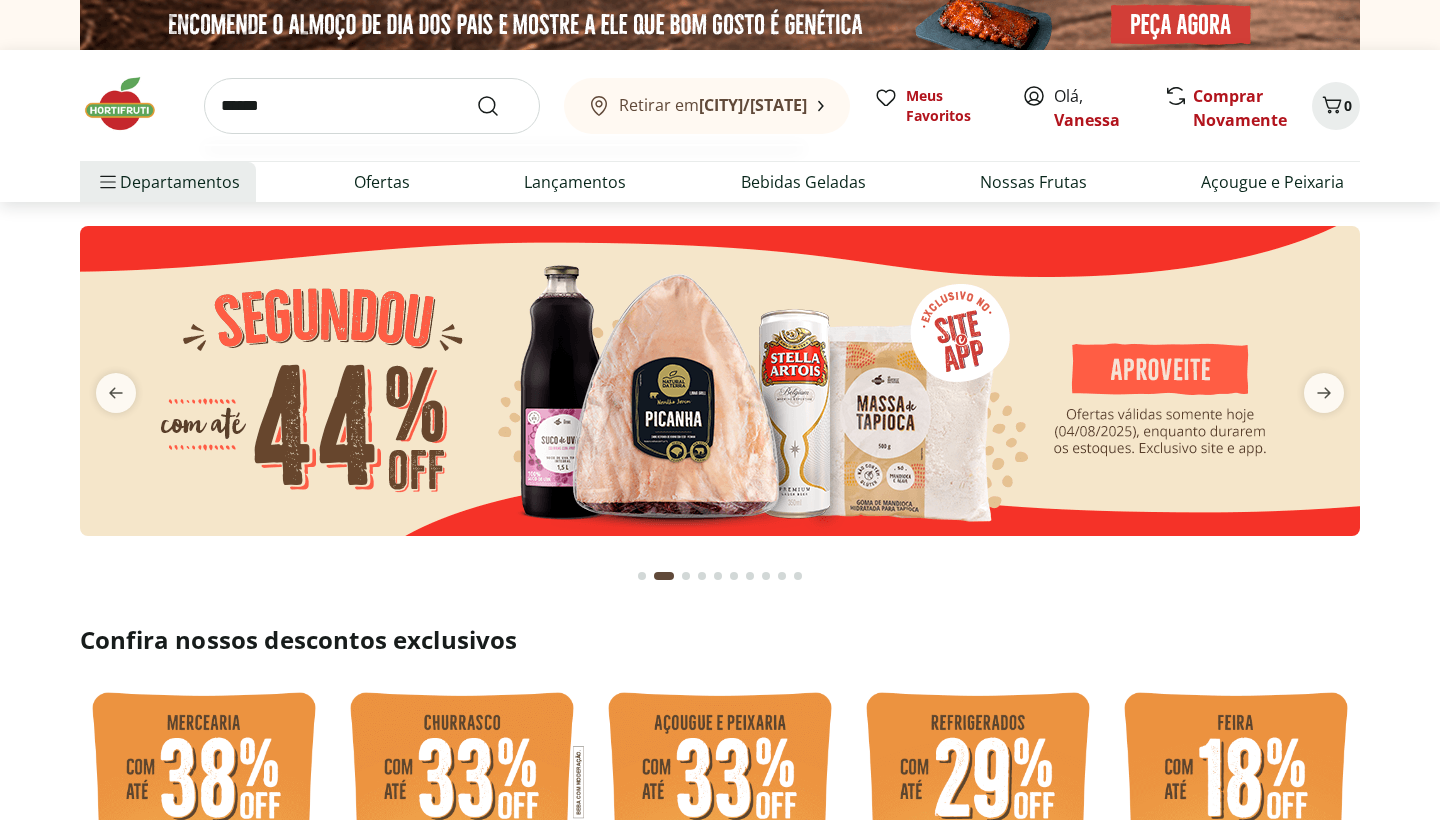 type on "******" 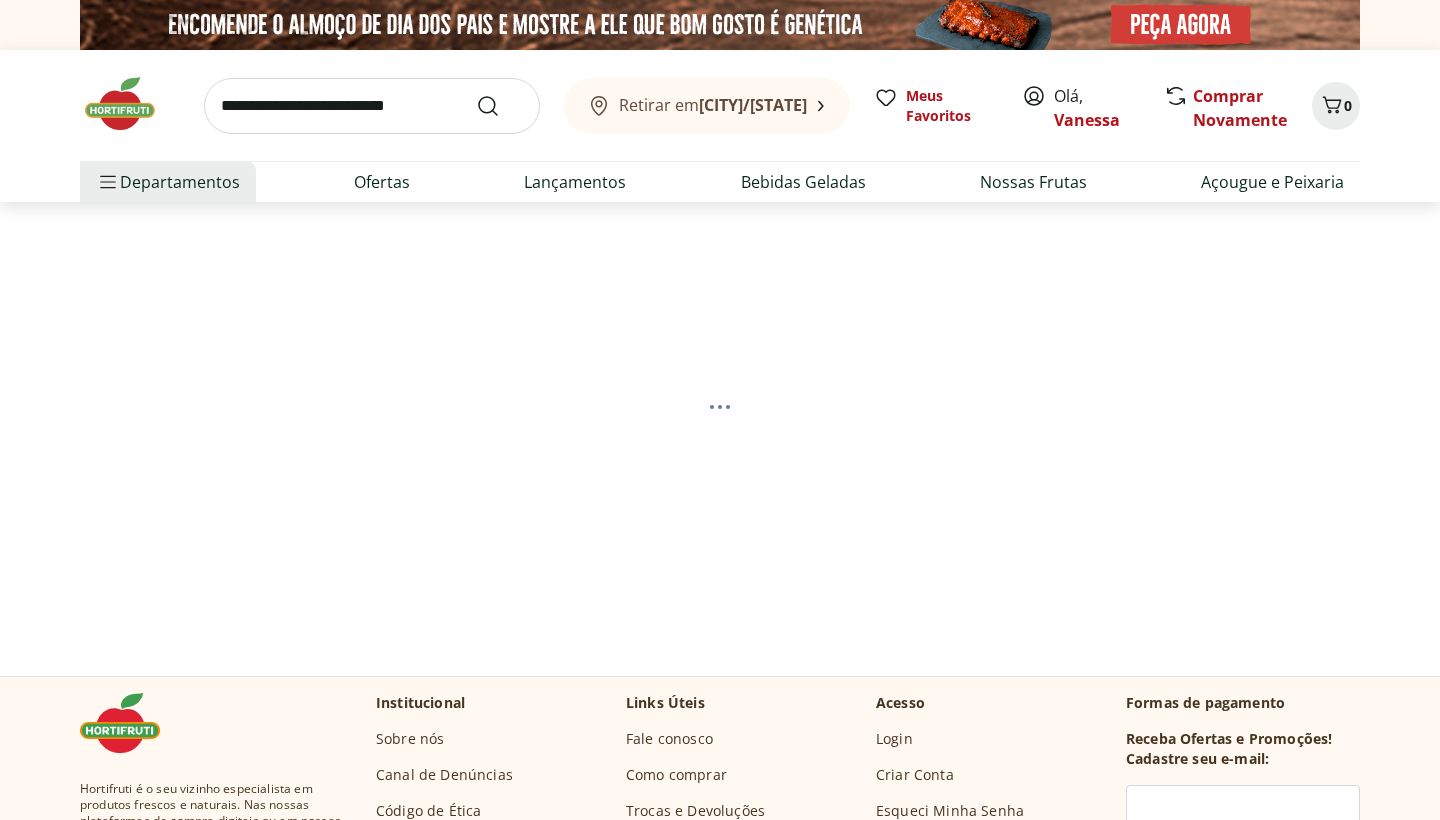 select on "**********" 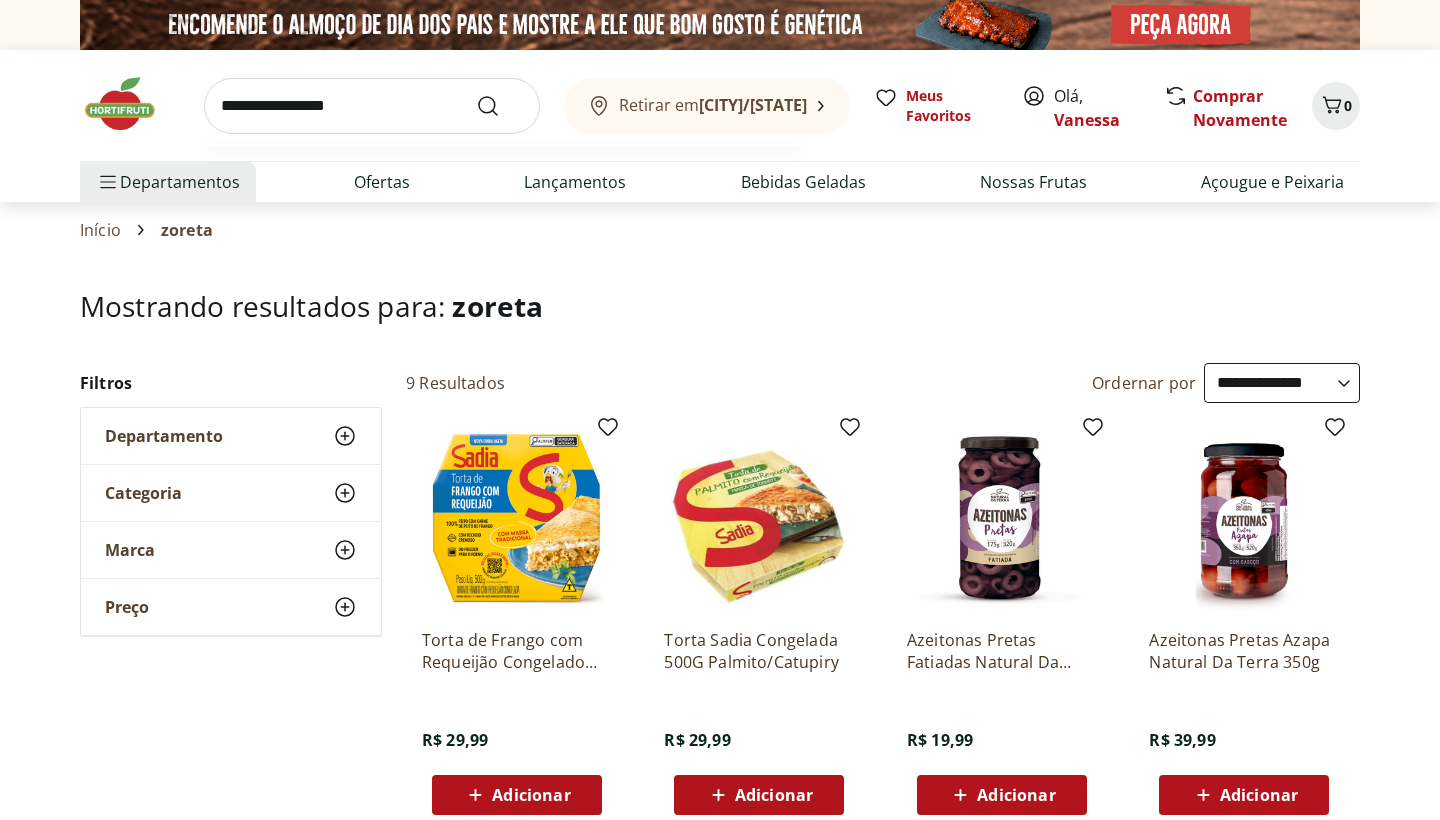 type on "**********" 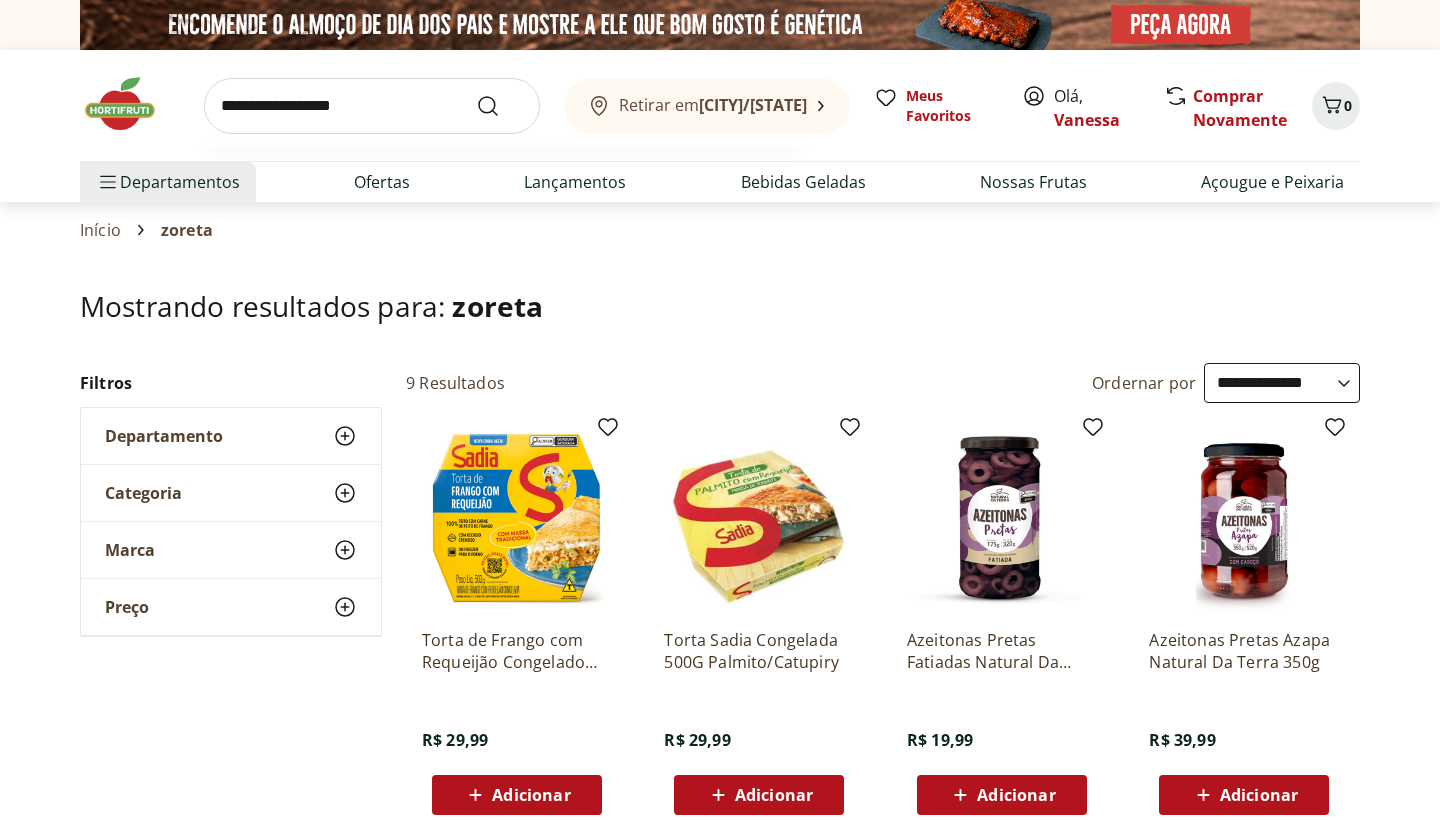 click at bounding box center (500, 106) 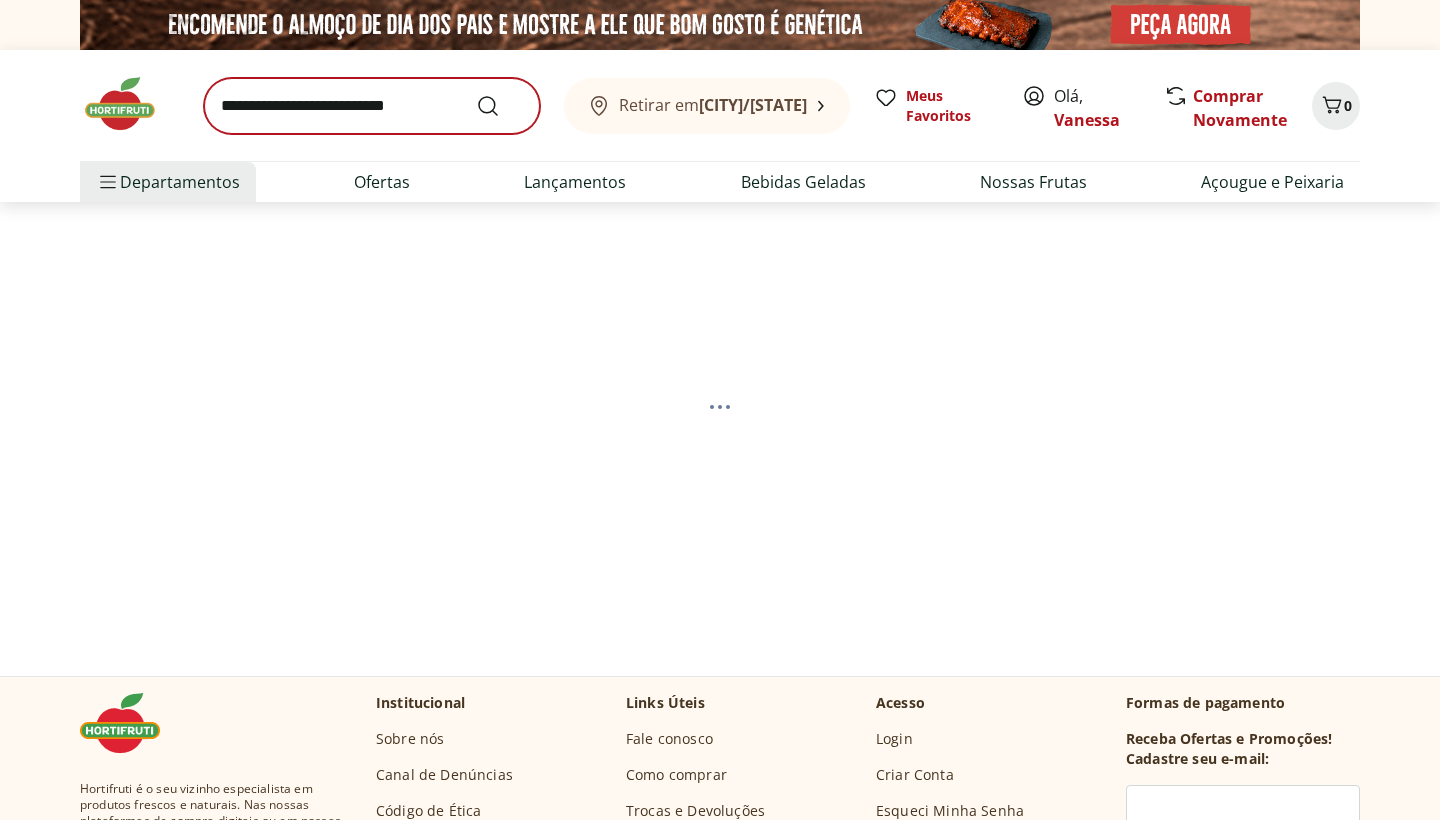 select on "**********" 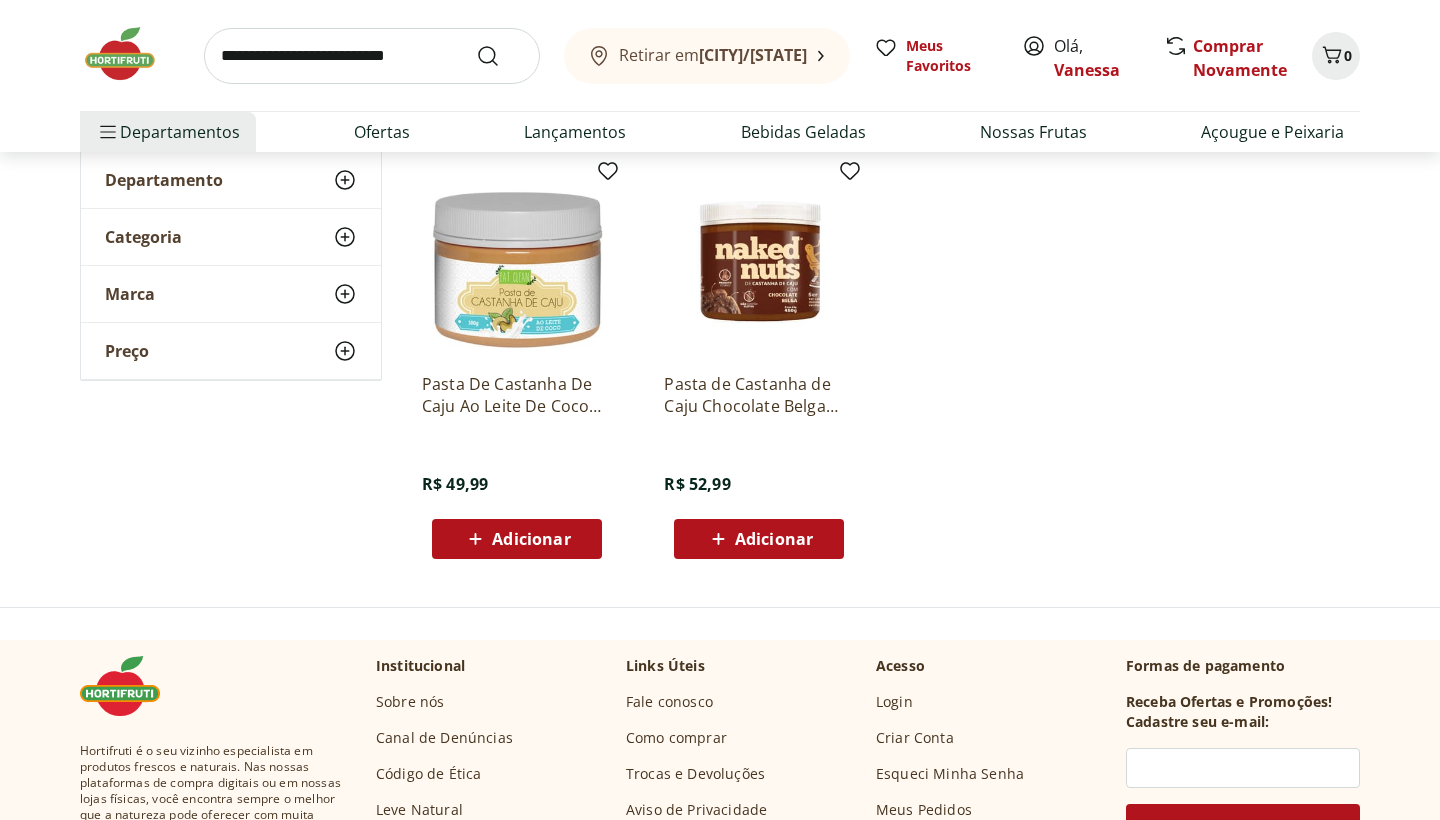 scroll, scrollTop: 353, scrollLeft: 0, axis: vertical 